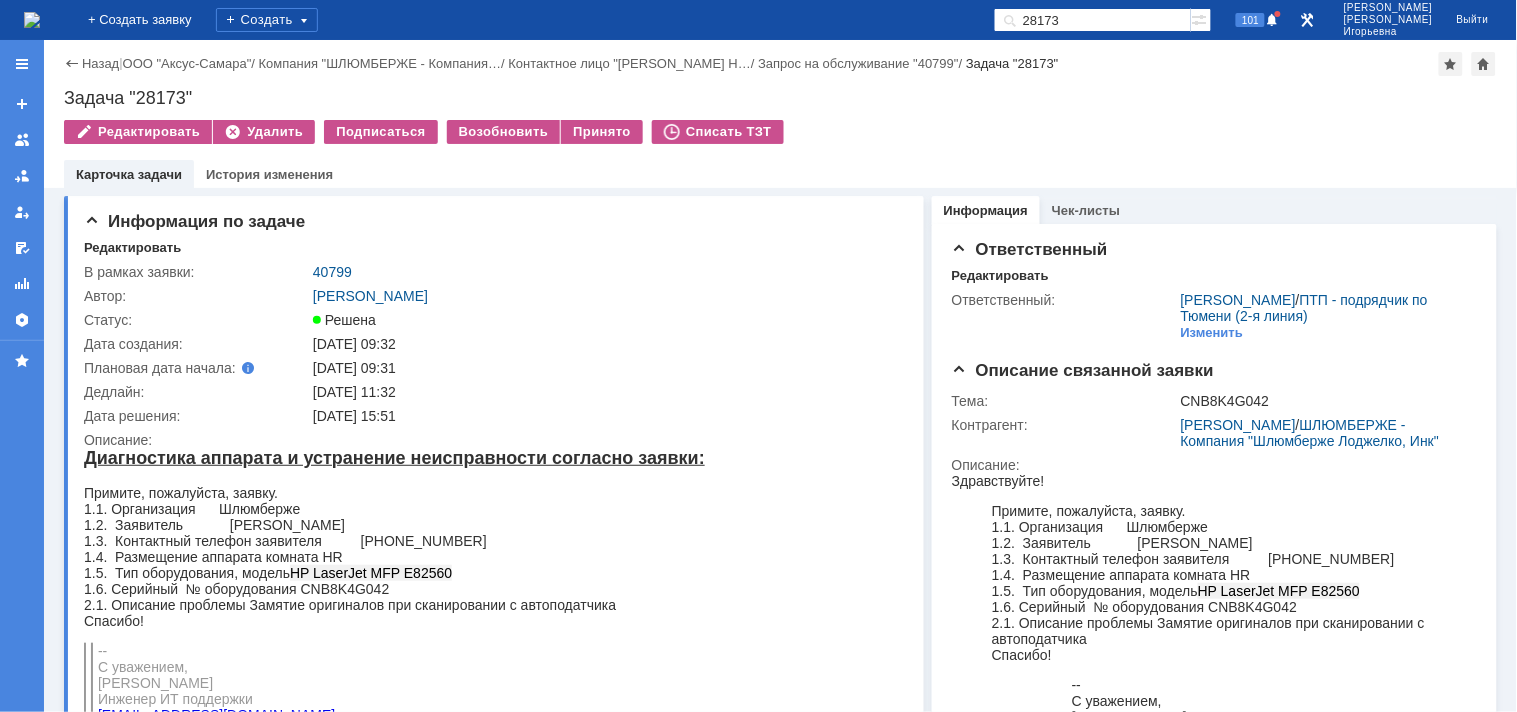 scroll, scrollTop: 0, scrollLeft: 0, axis: both 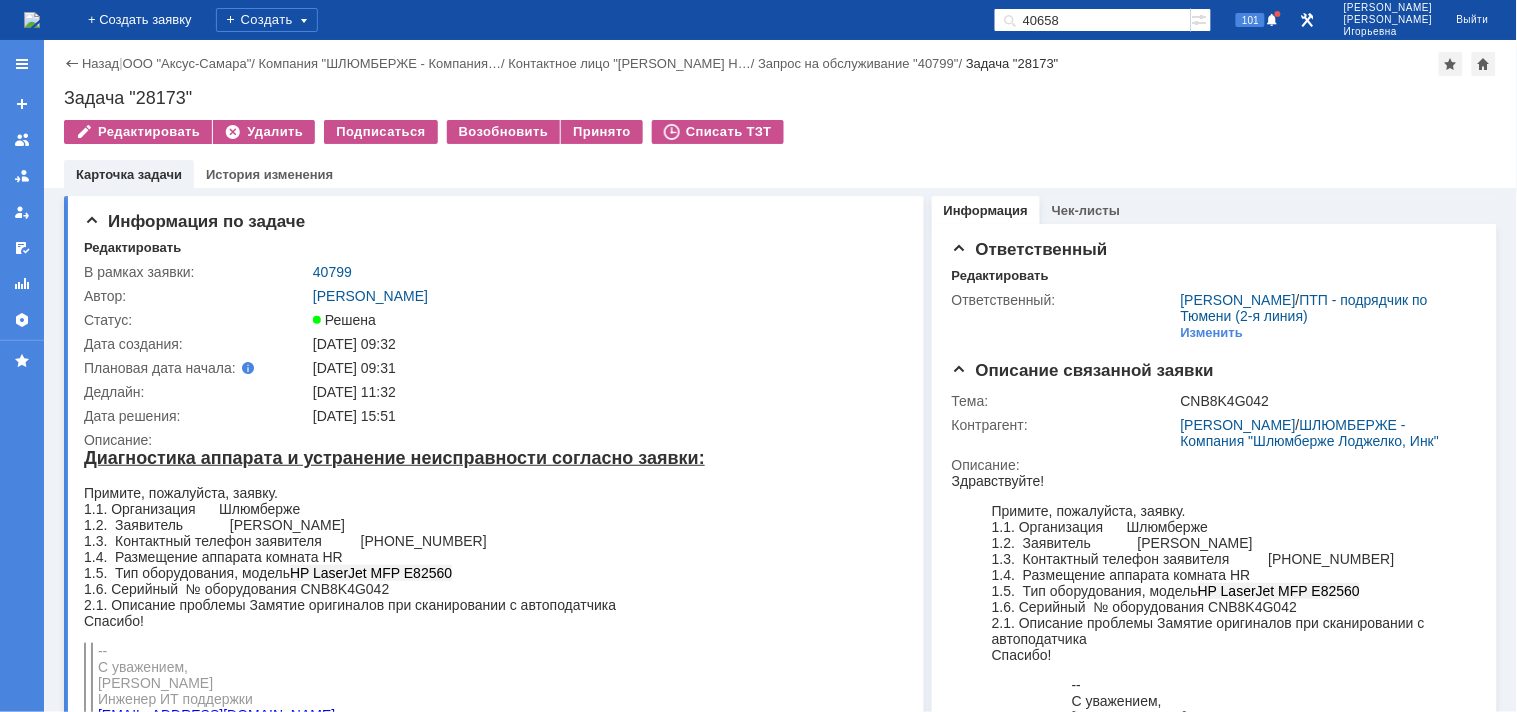type on "40658" 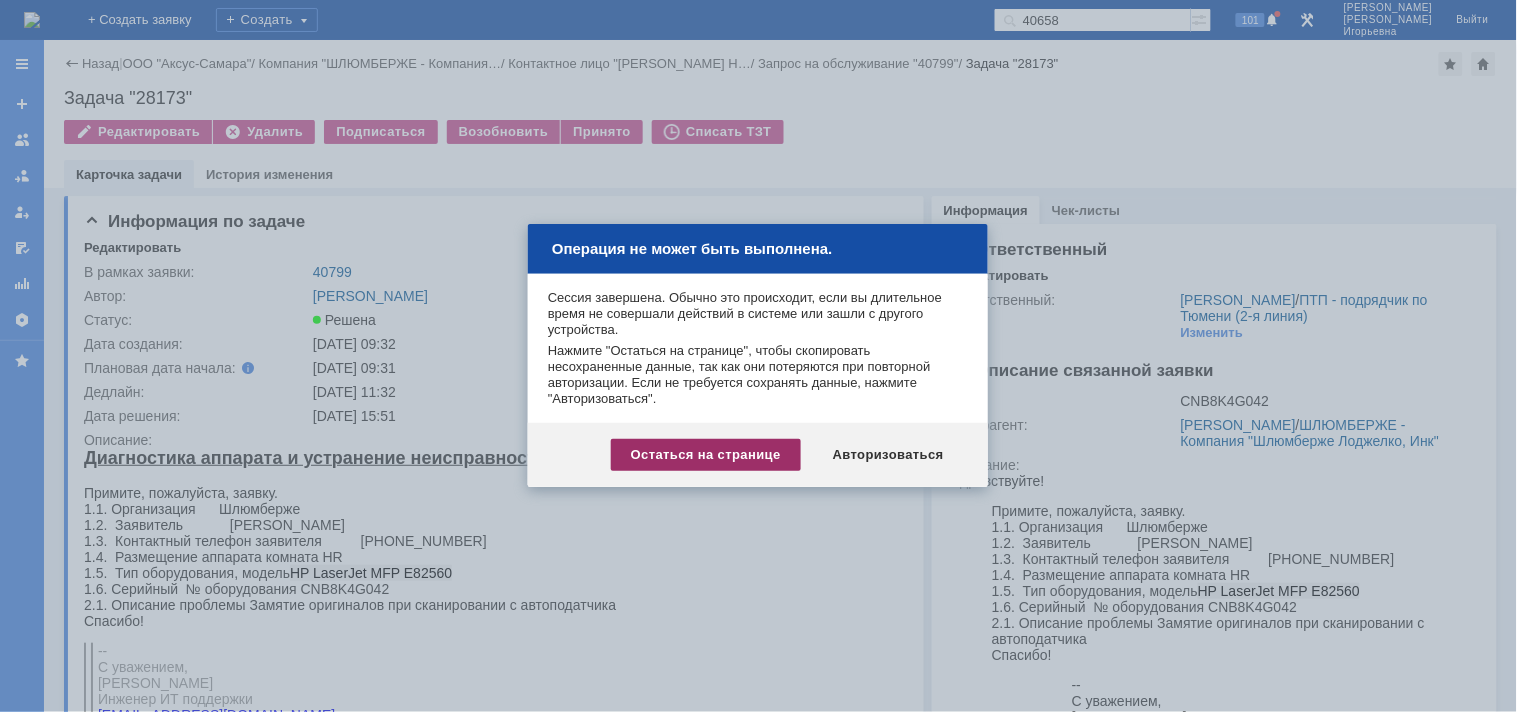 click on "Остаться на странице" at bounding box center [706, 455] 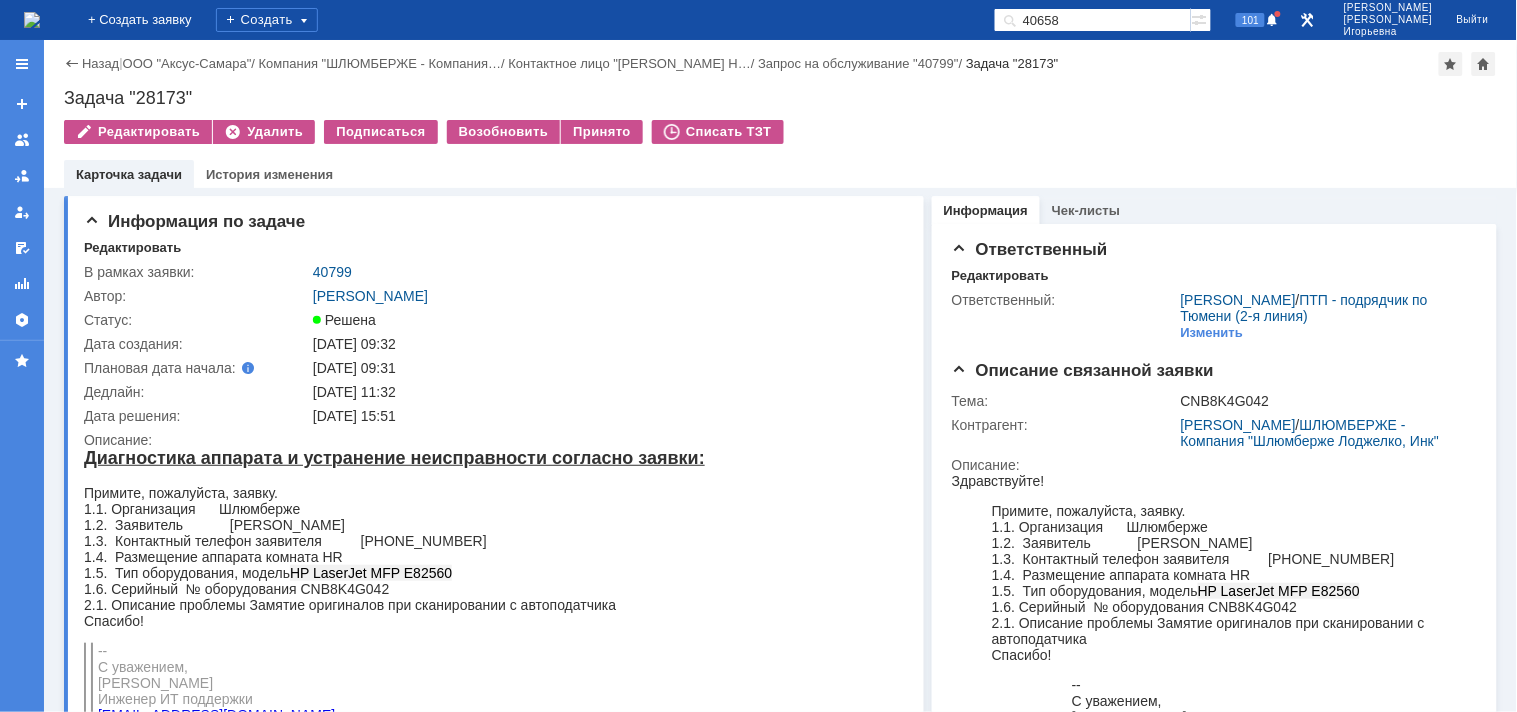 click at bounding box center (32, 20) 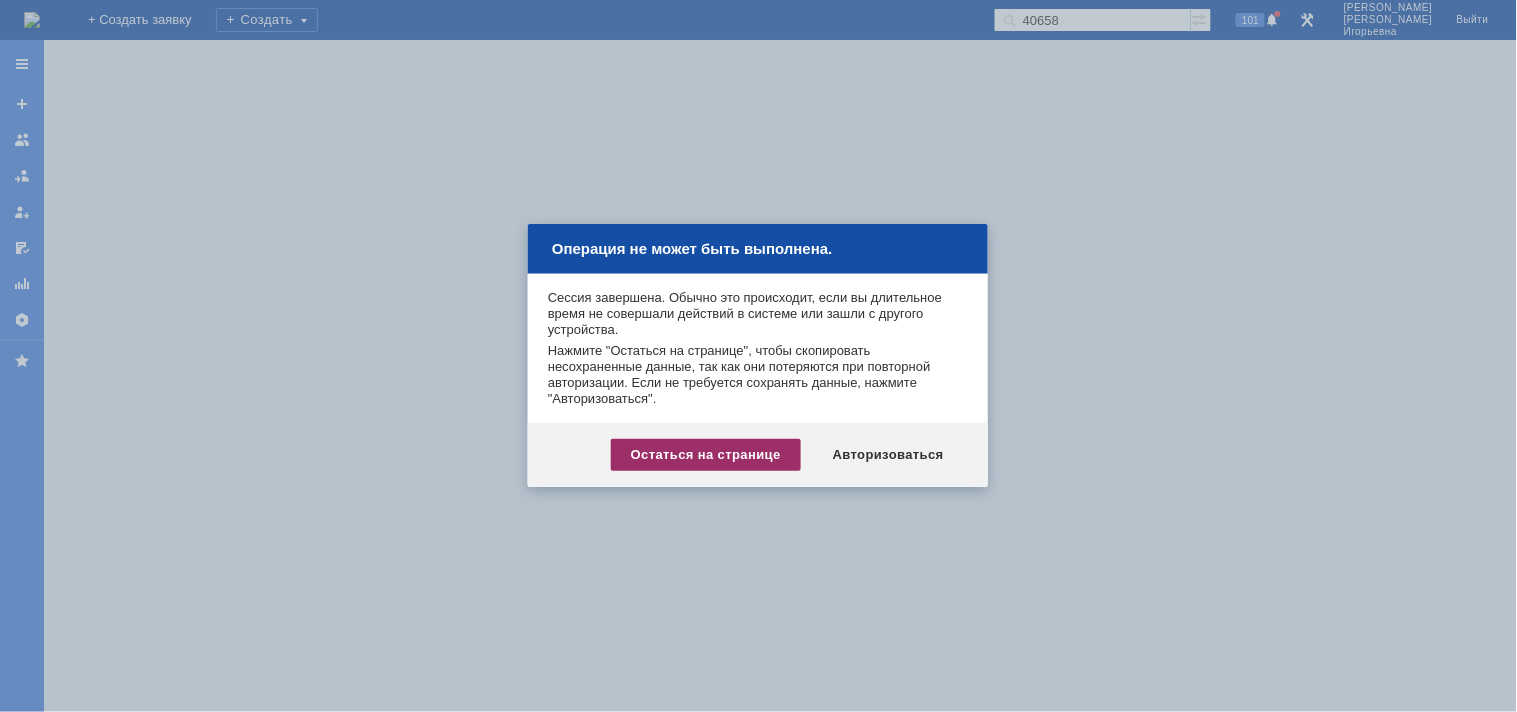 click on "Остаться на странице" at bounding box center [706, 455] 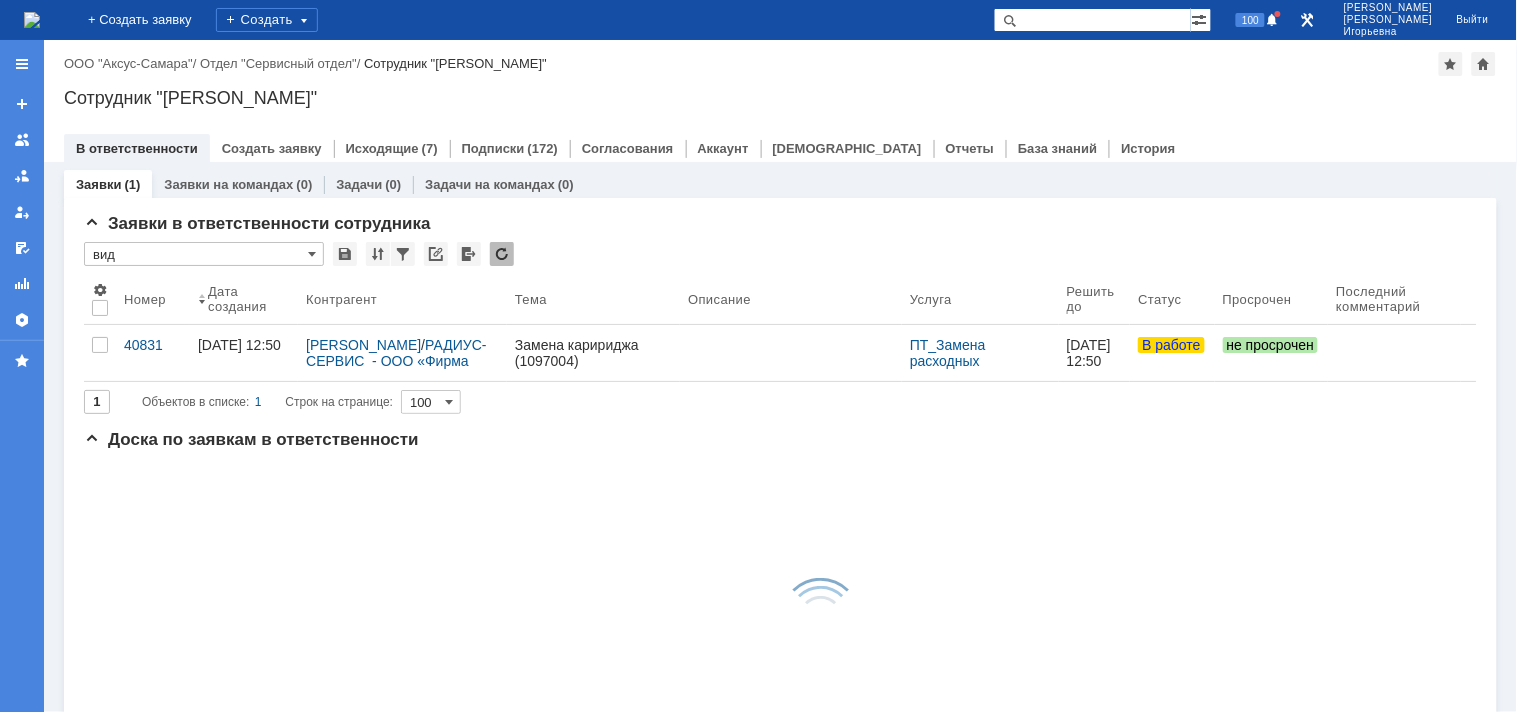 scroll, scrollTop: 0, scrollLeft: 0, axis: both 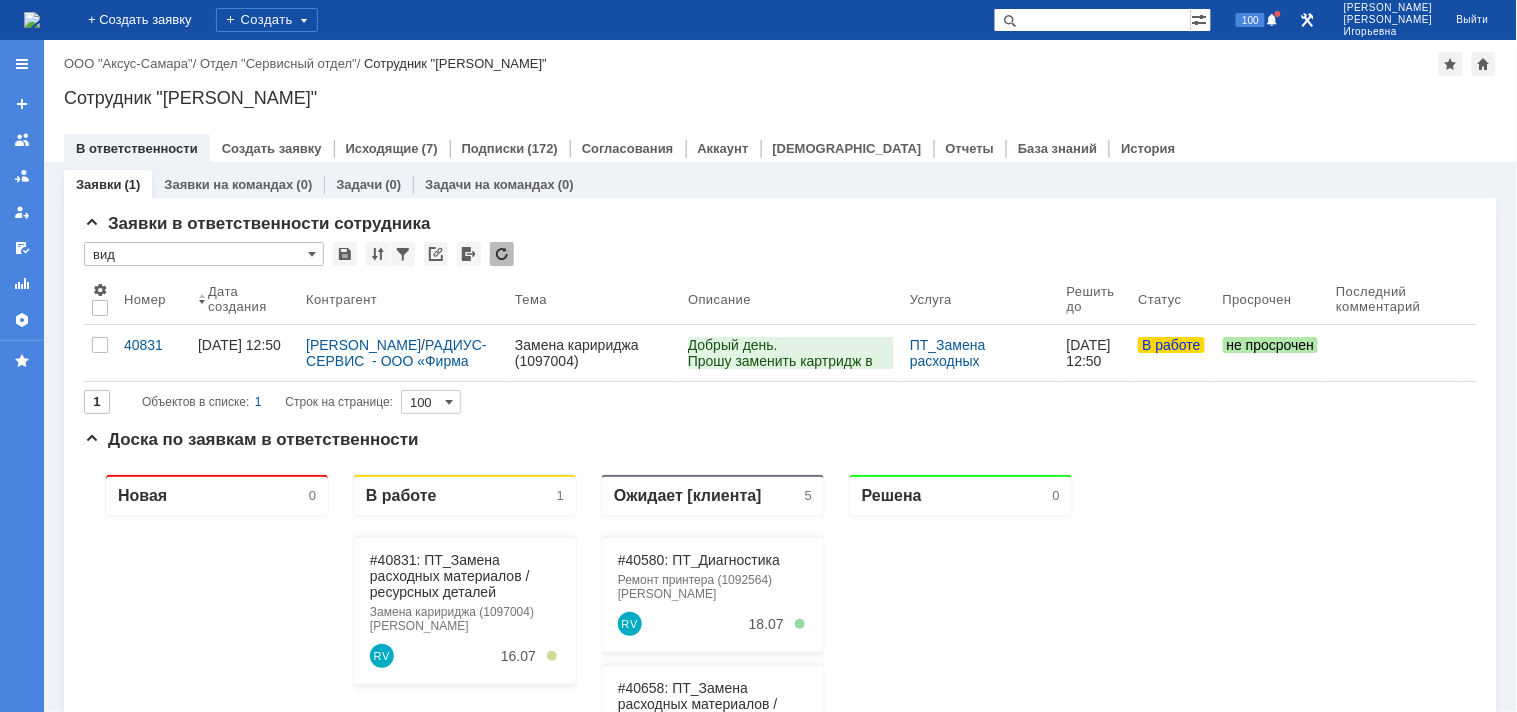 click at bounding box center (1092, 20) 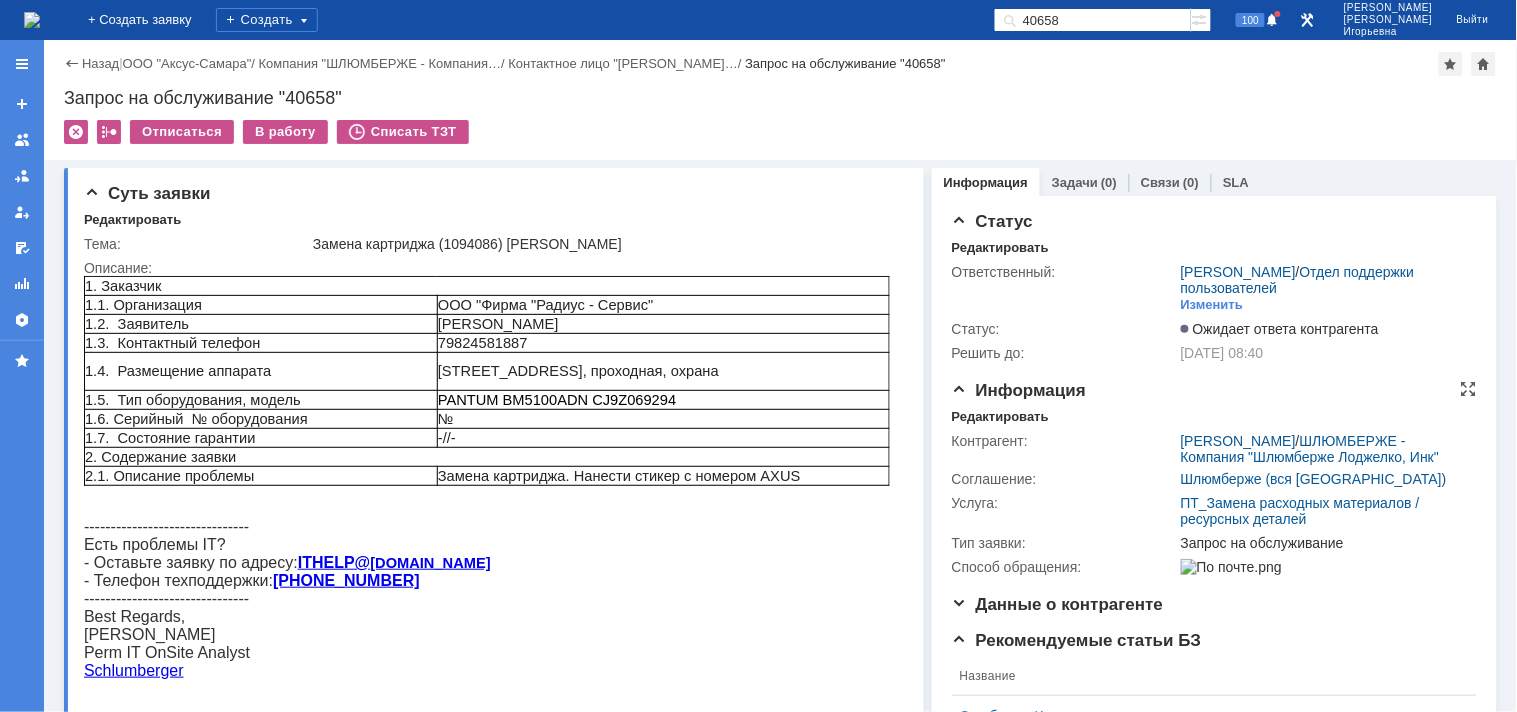 scroll, scrollTop: 0, scrollLeft: 0, axis: both 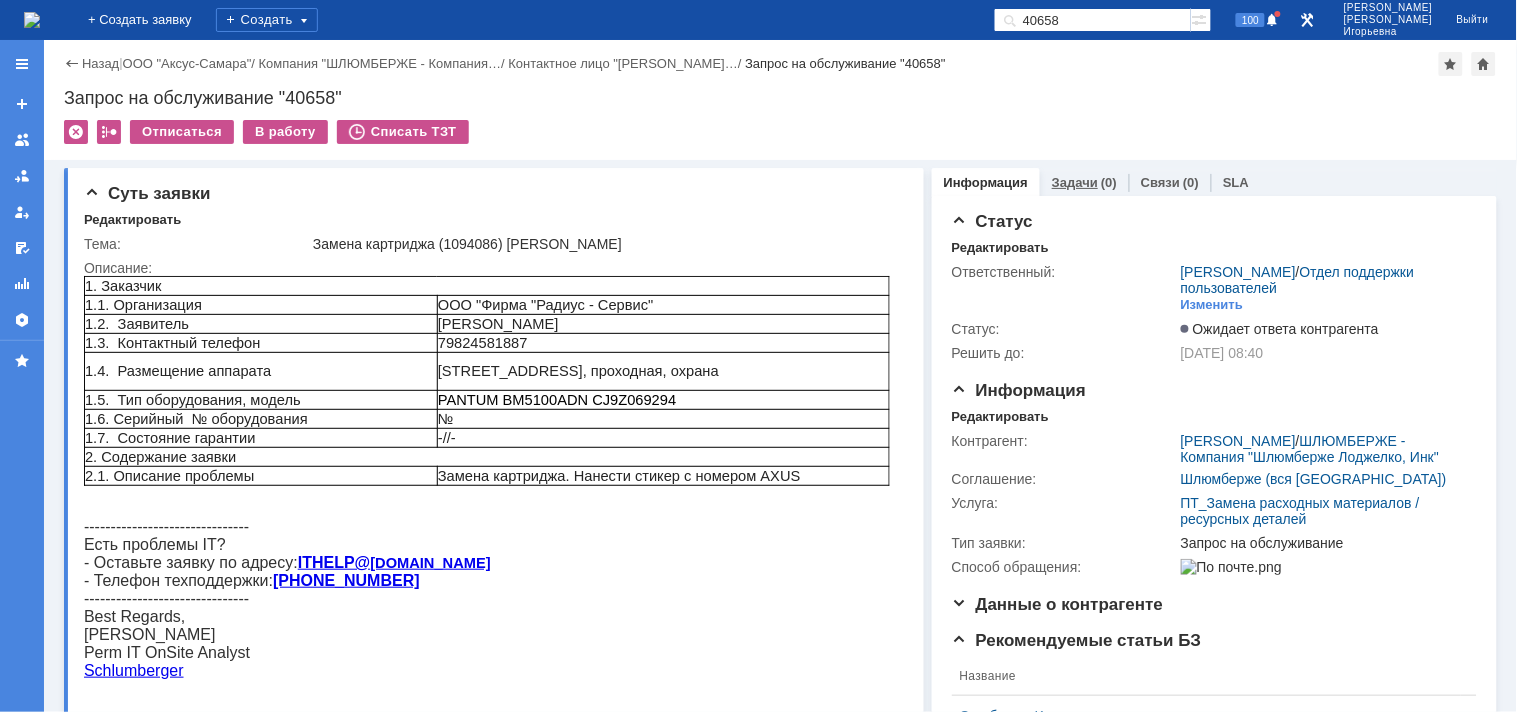 click on "Задачи" at bounding box center (1075, 182) 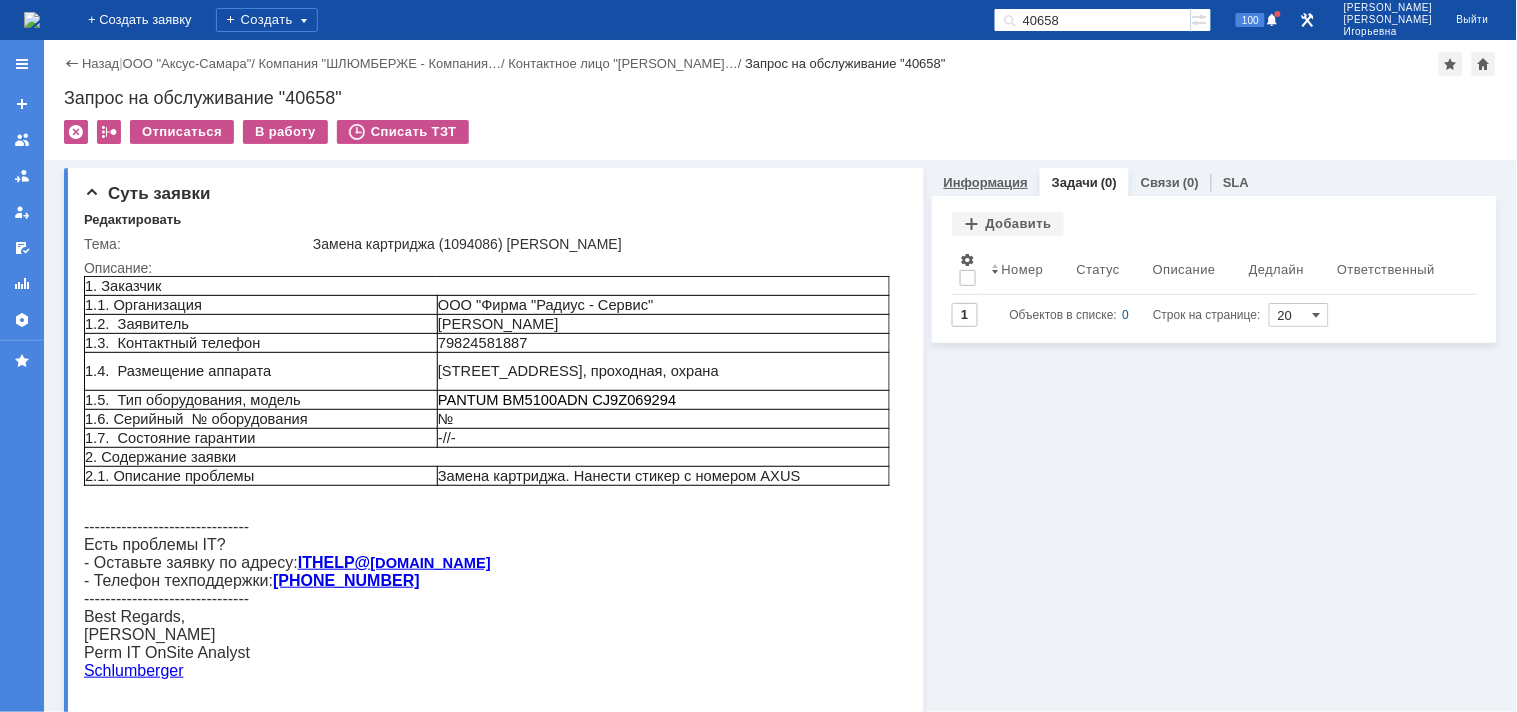 click on "Информация" at bounding box center (986, 182) 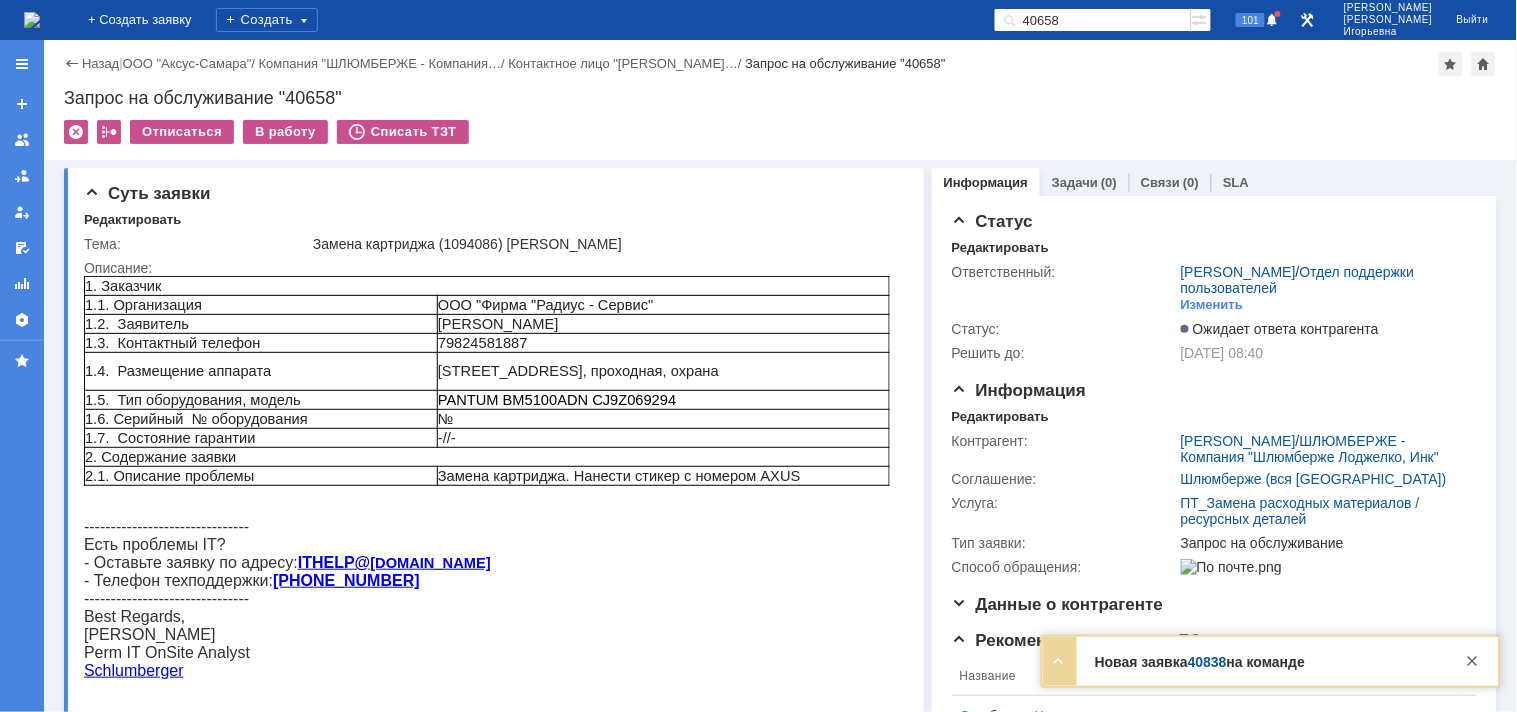 click at bounding box center [32, 20] 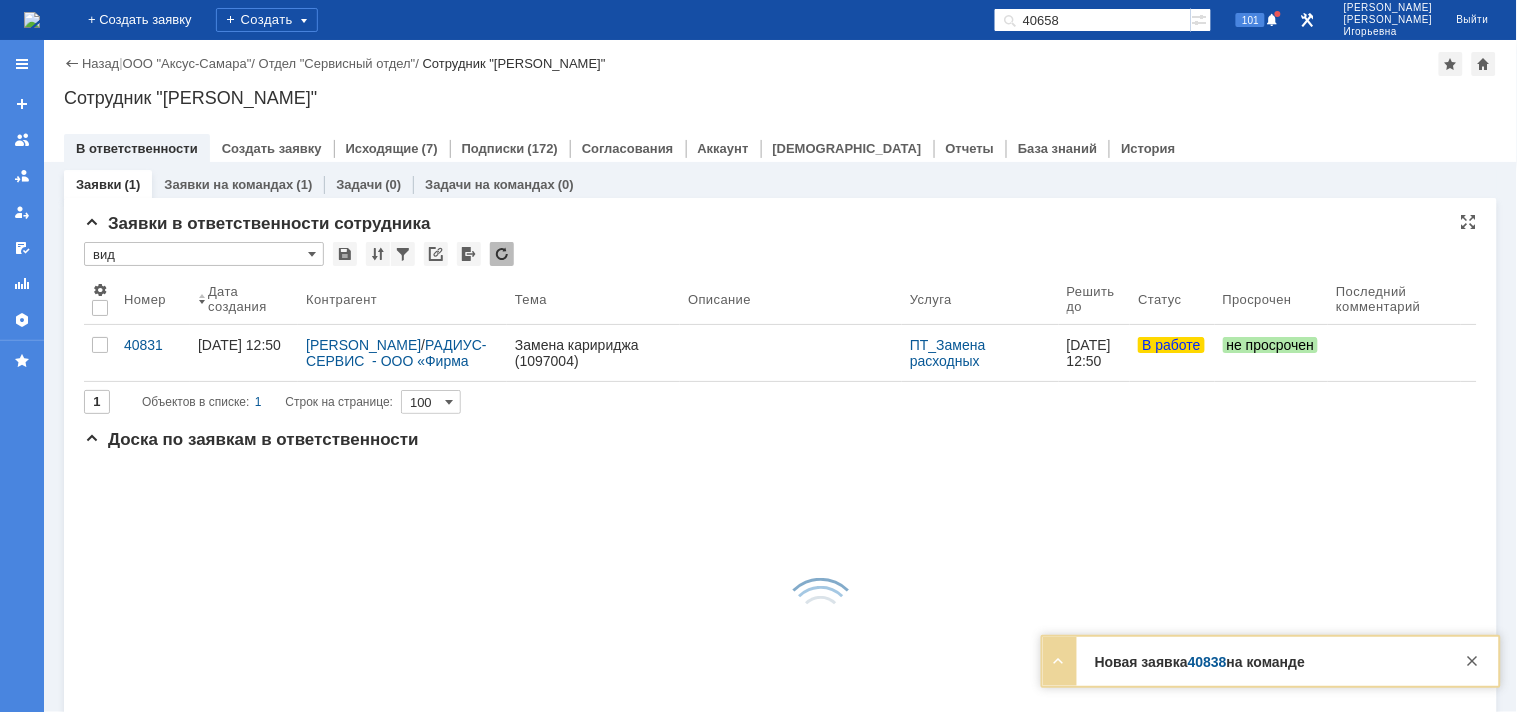 scroll, scrollTop: 0, scrollLeft: 0, axis: both 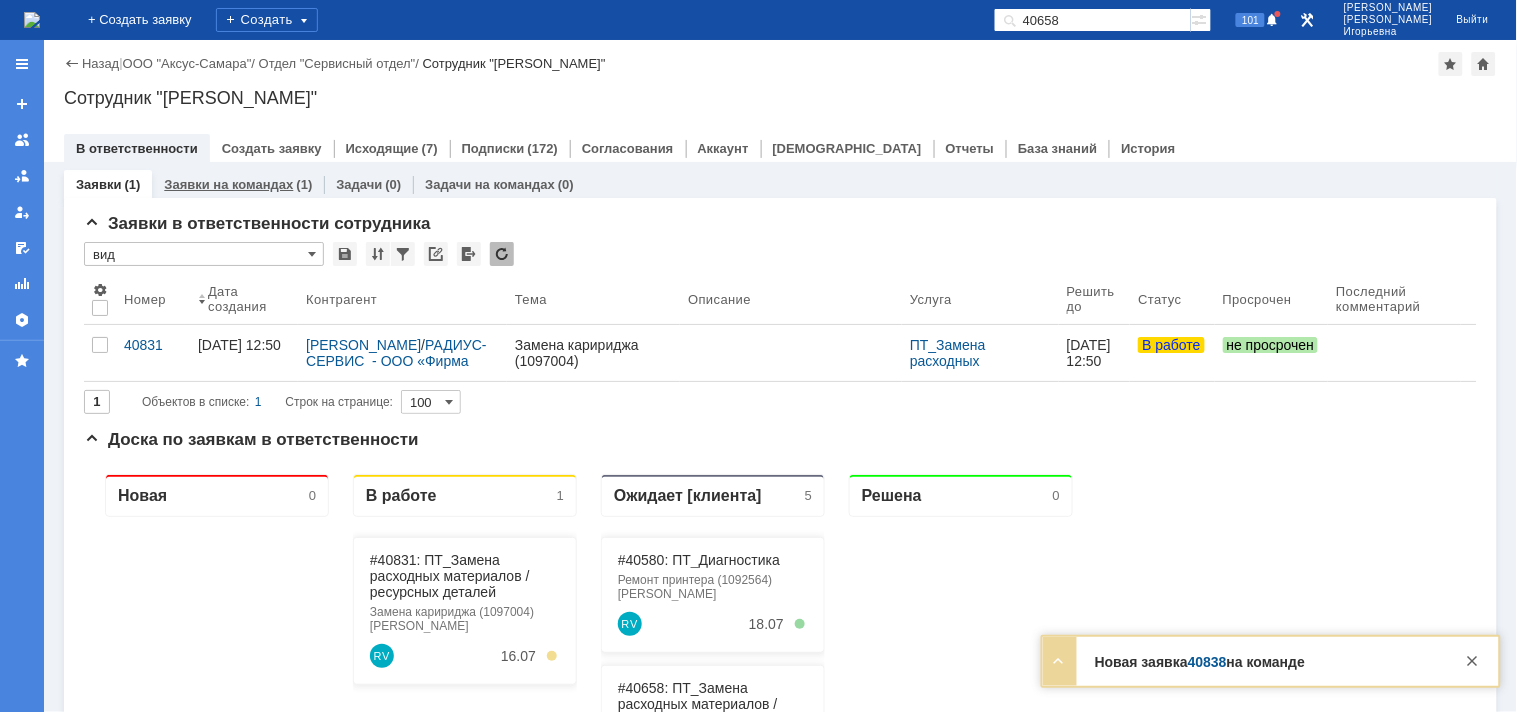click on "Заявки на командах" at bounding box center (228, 184) 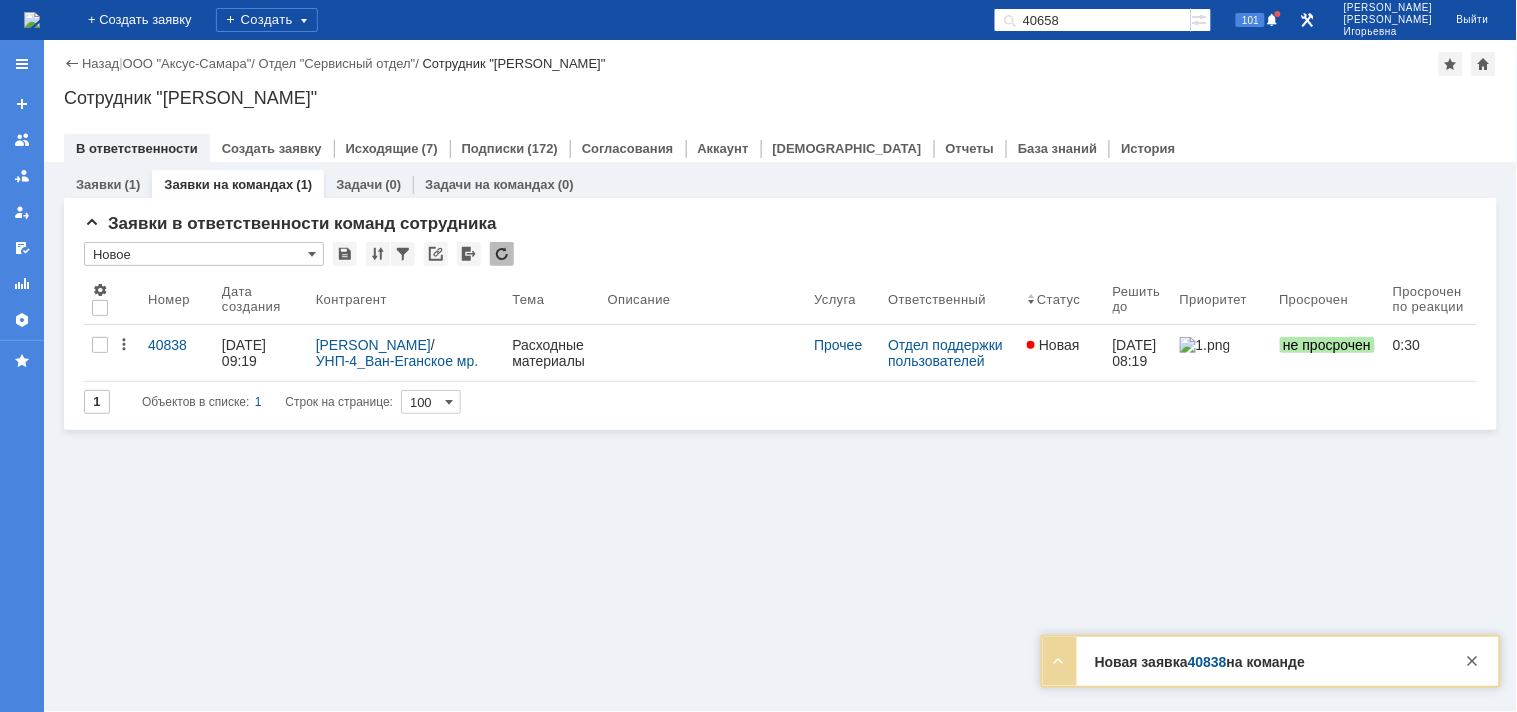 scroll, scrollTop: 0, scrollLeft: 0, axis: both 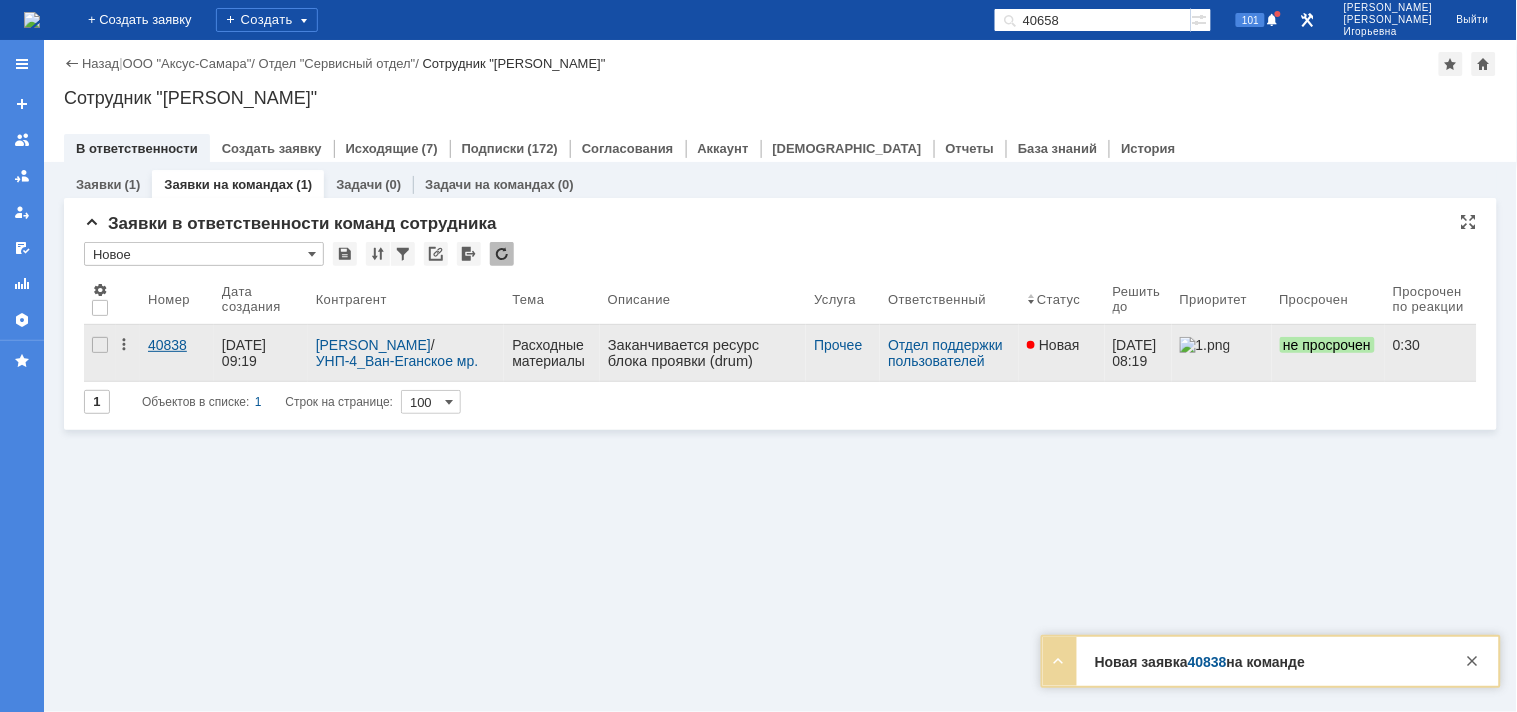 click on "40838" at bounding box center (177, 345) 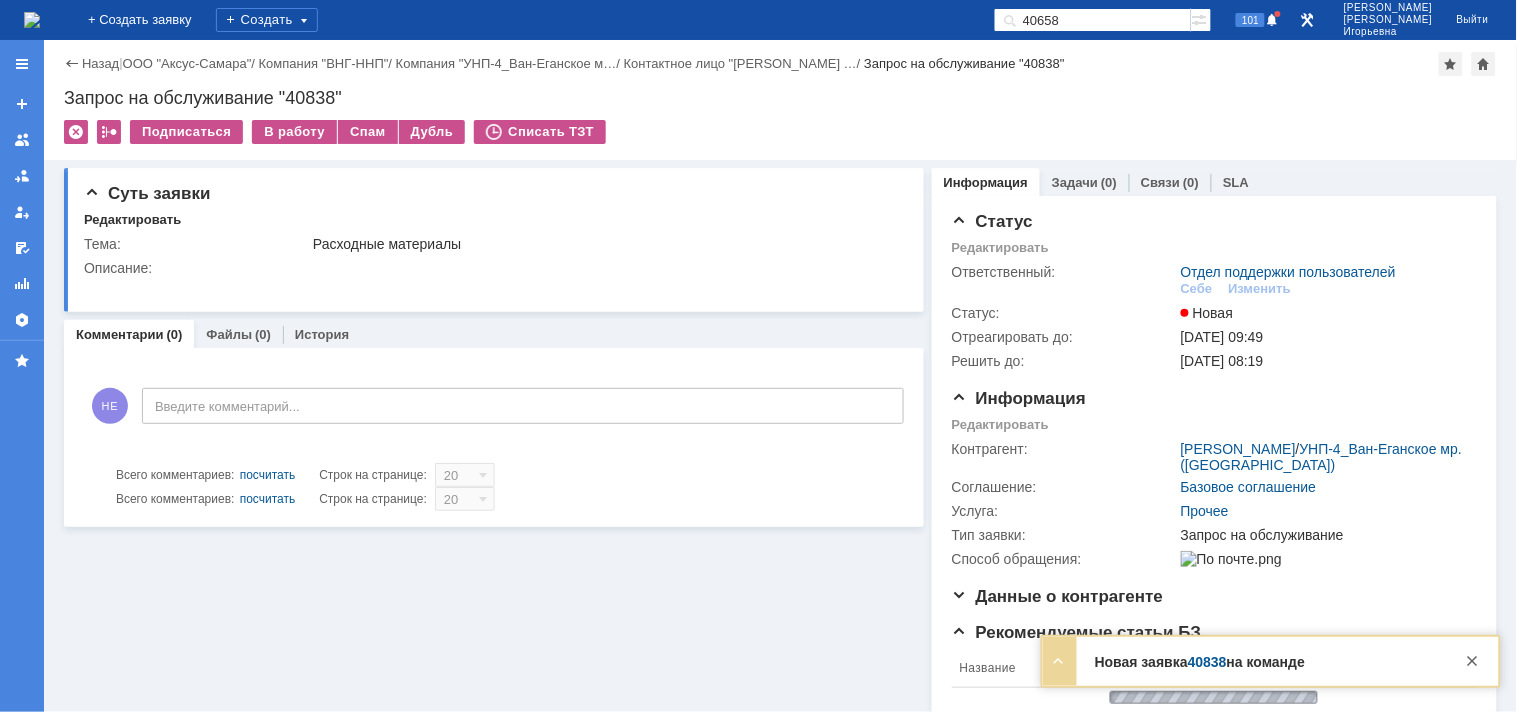 scroll, scrollTop: 0, scrollLeft: 0, axis: both 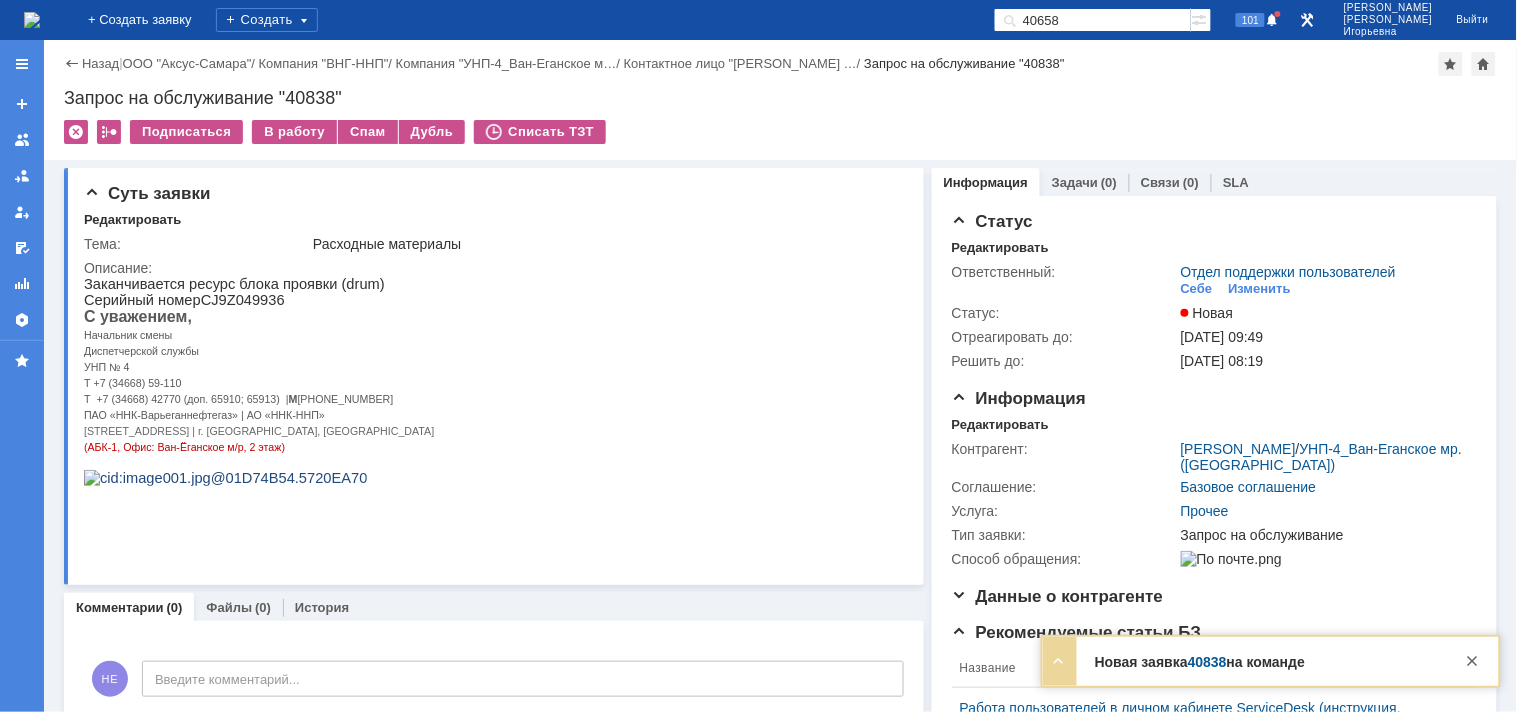 click at bounding box center (32, 20) 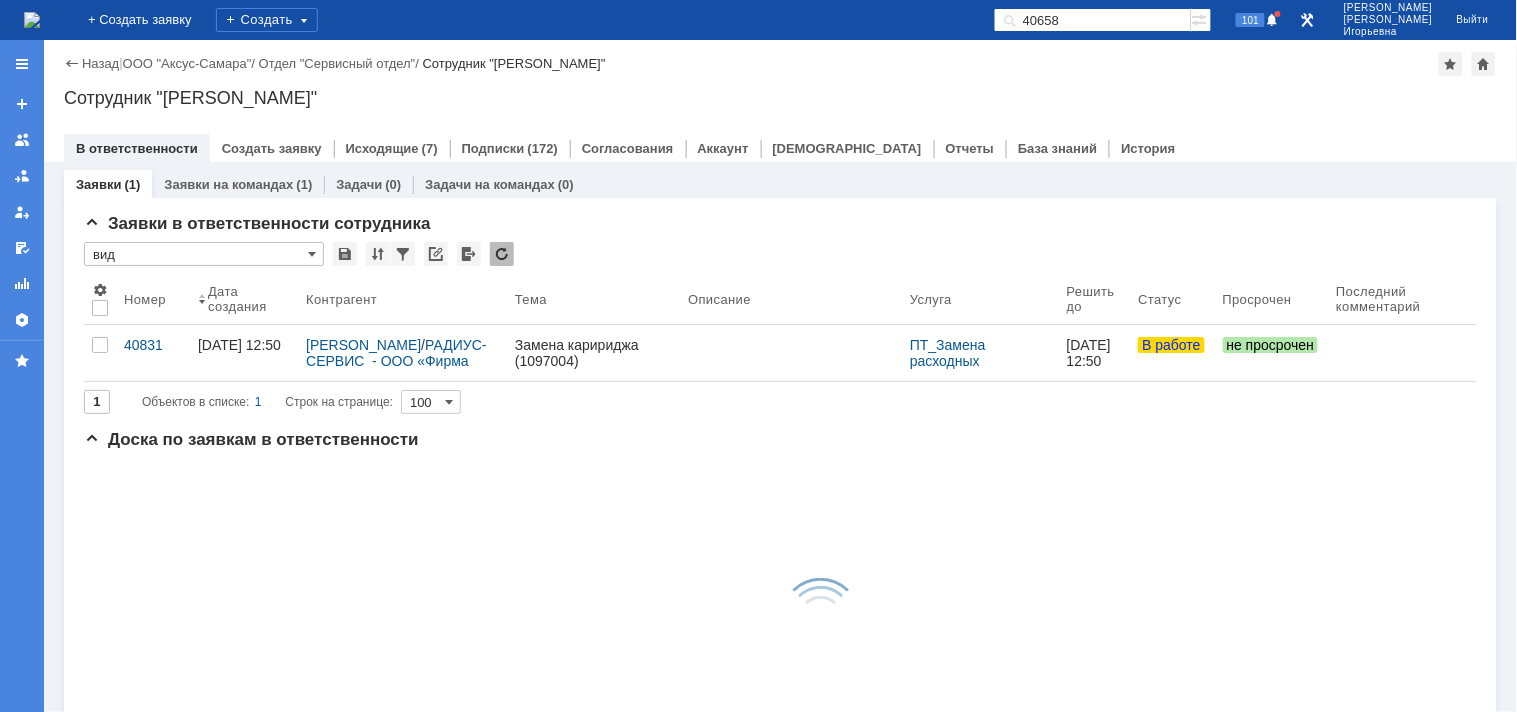 scroll, scrollTop: 0, scrollLeft: 0, axis: both 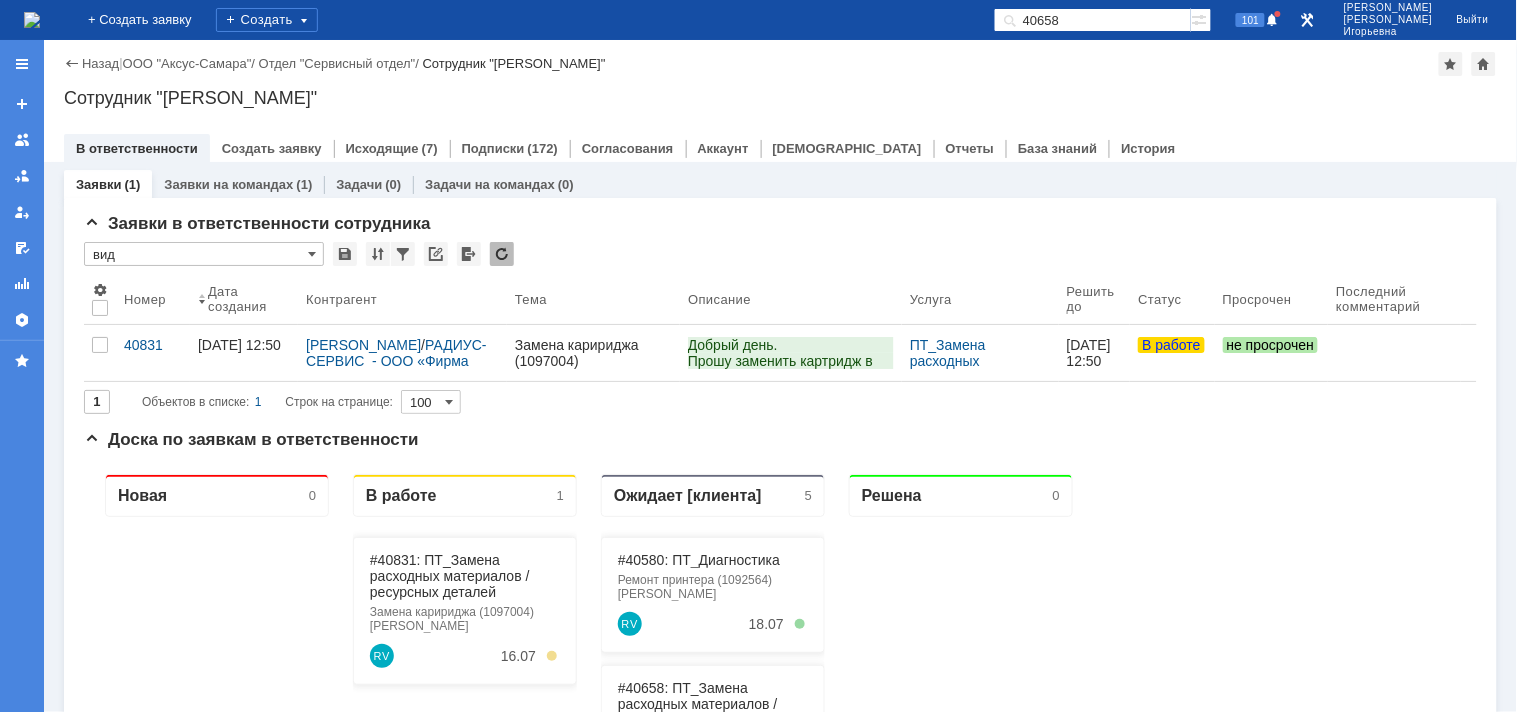click on "40658" at bounding box center [1092, 20] 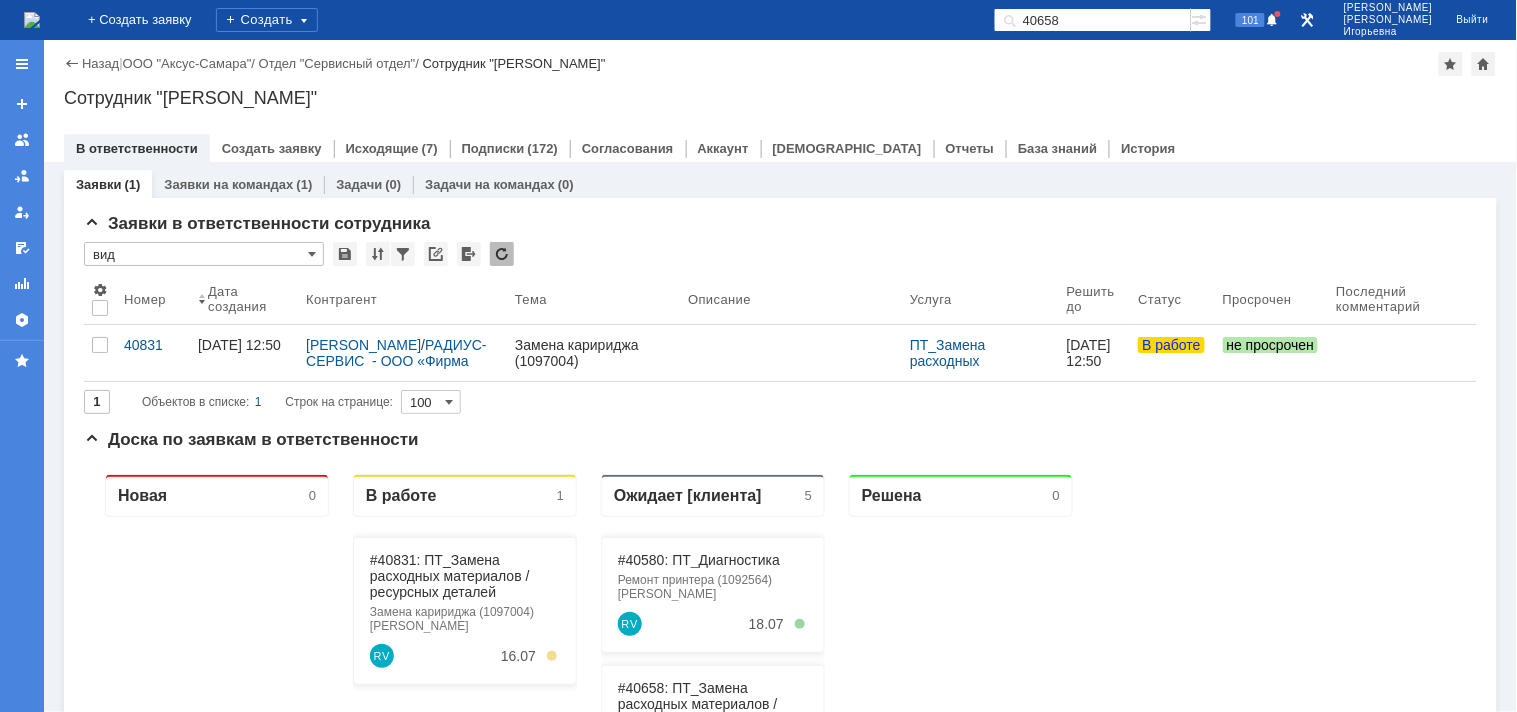 scroll, scrollTop: 0, scrollLeft: 0, axis: both 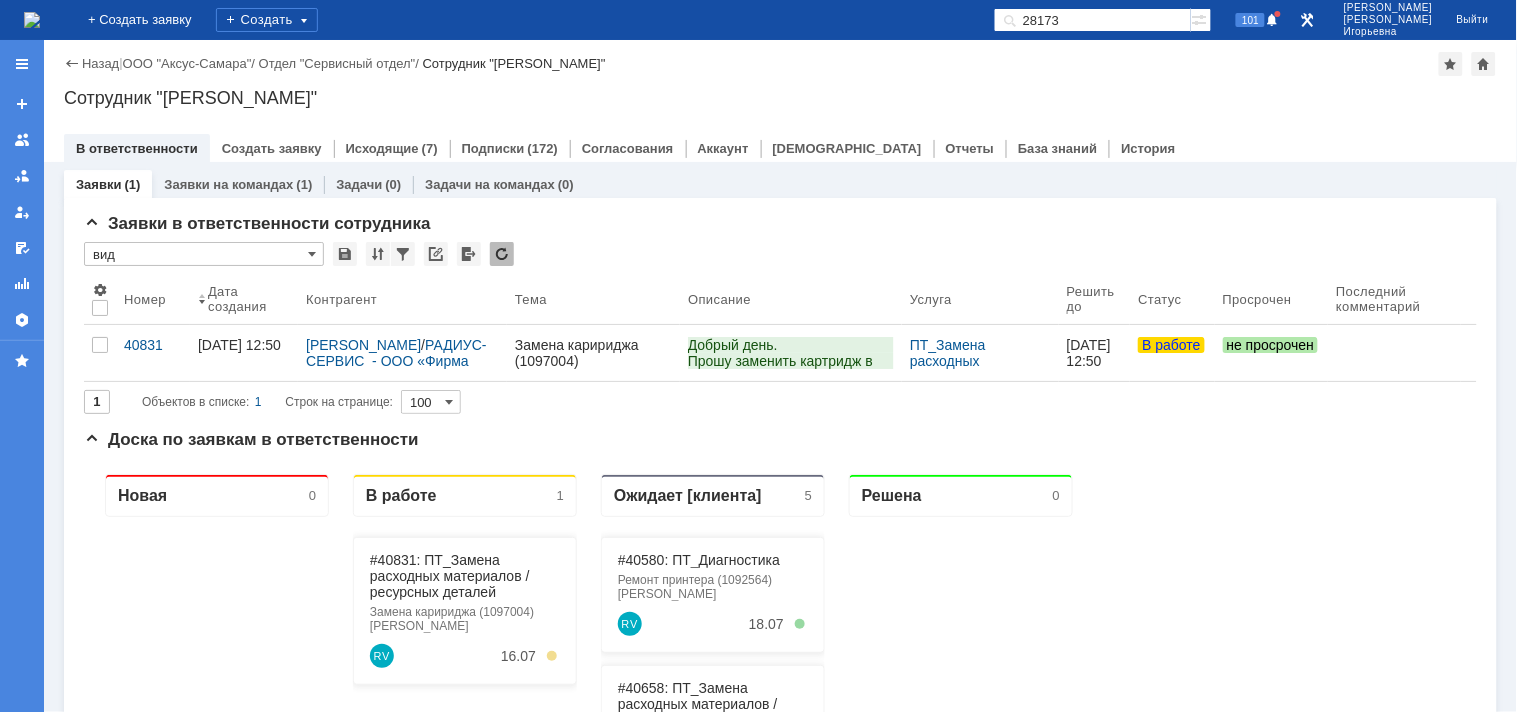type on "28173" 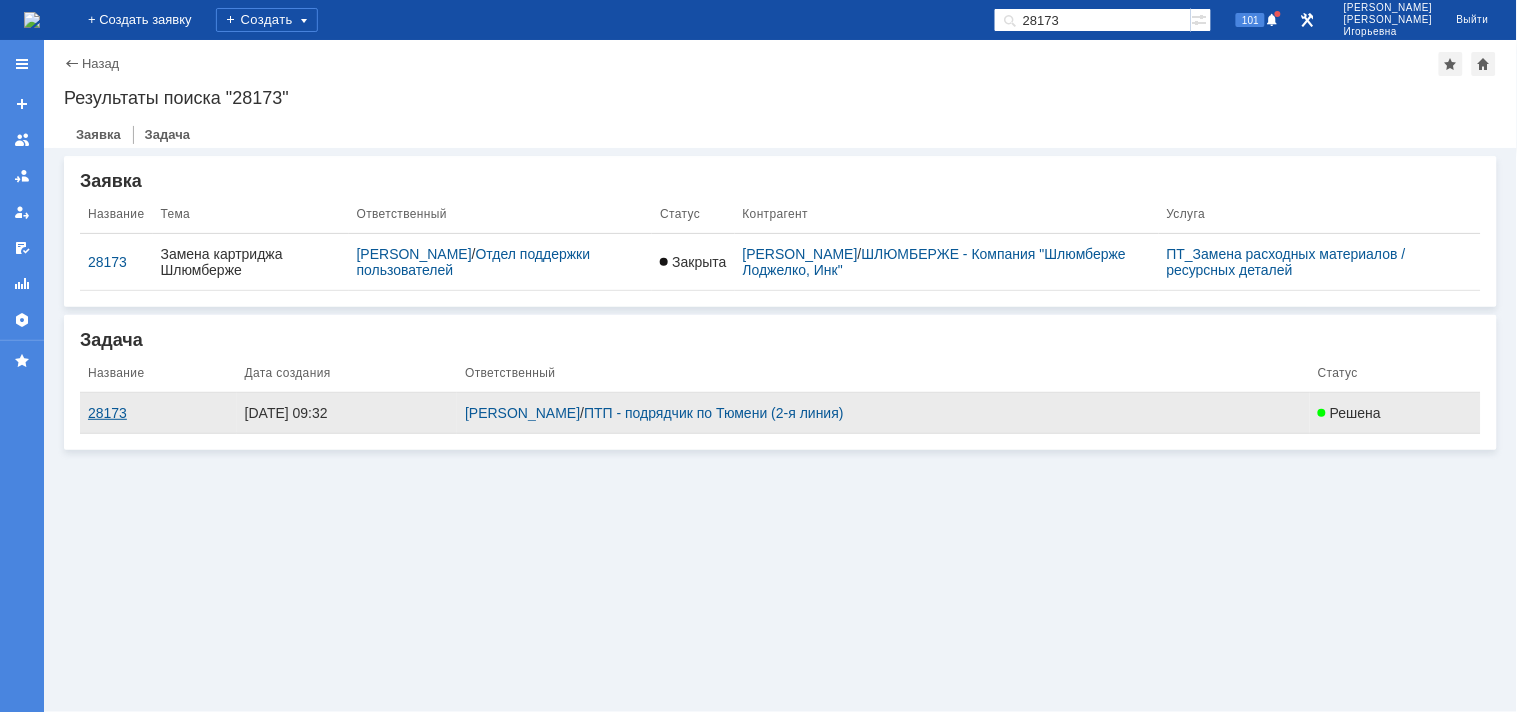 click on "28173" at bounding box center (158, 413) 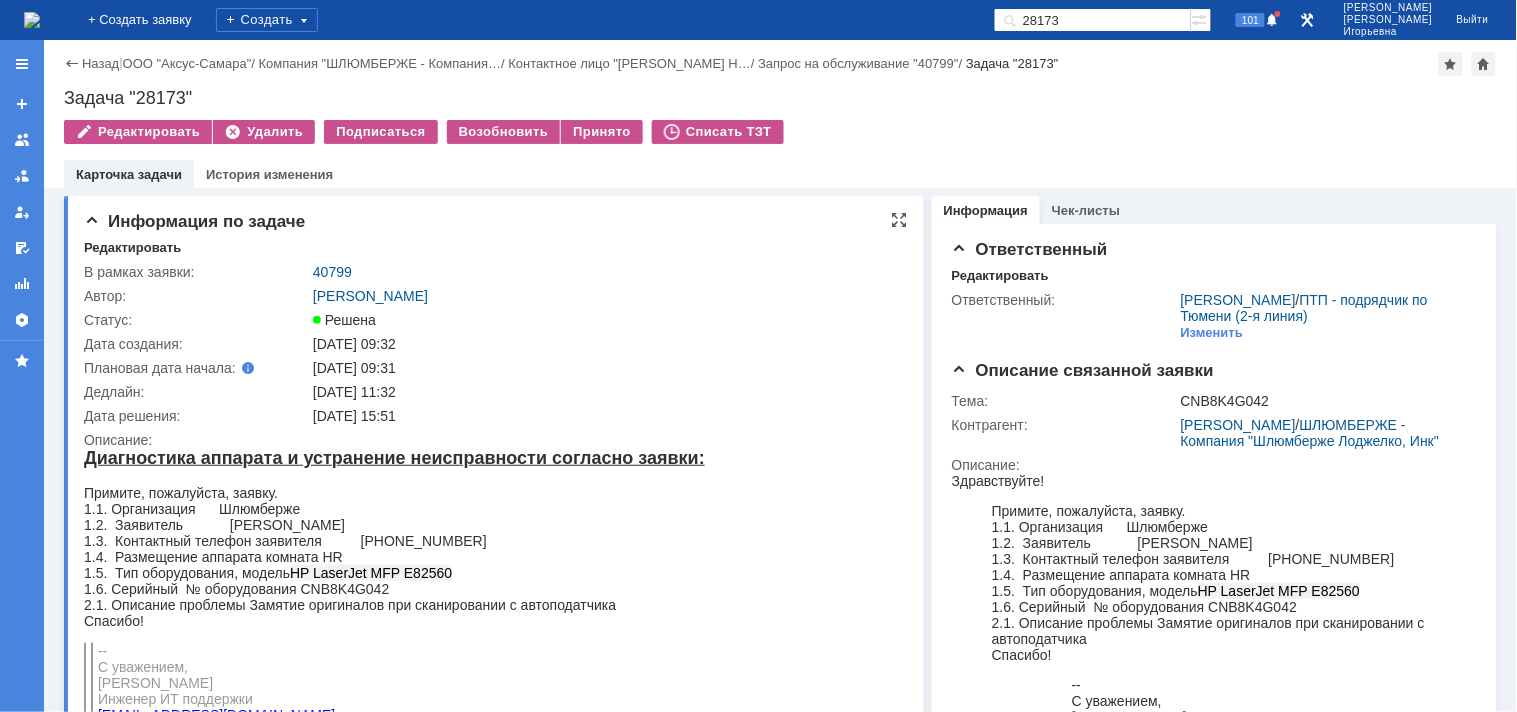 scroll, scrollTop: 0, scrollLeft: 0, axis: both 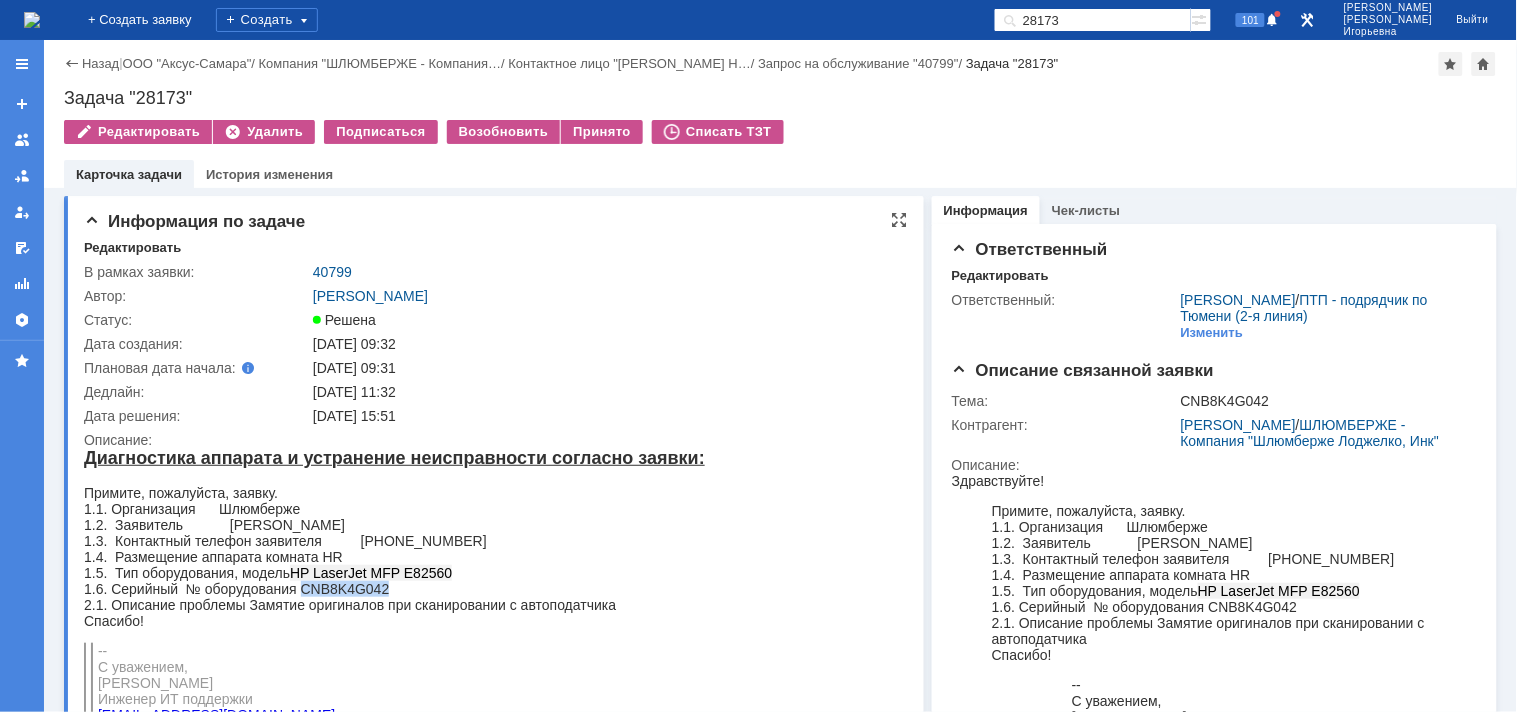 click on "1.6. Серийный  № оборудования CNB8K4G042" at bounding box center [486, 588] 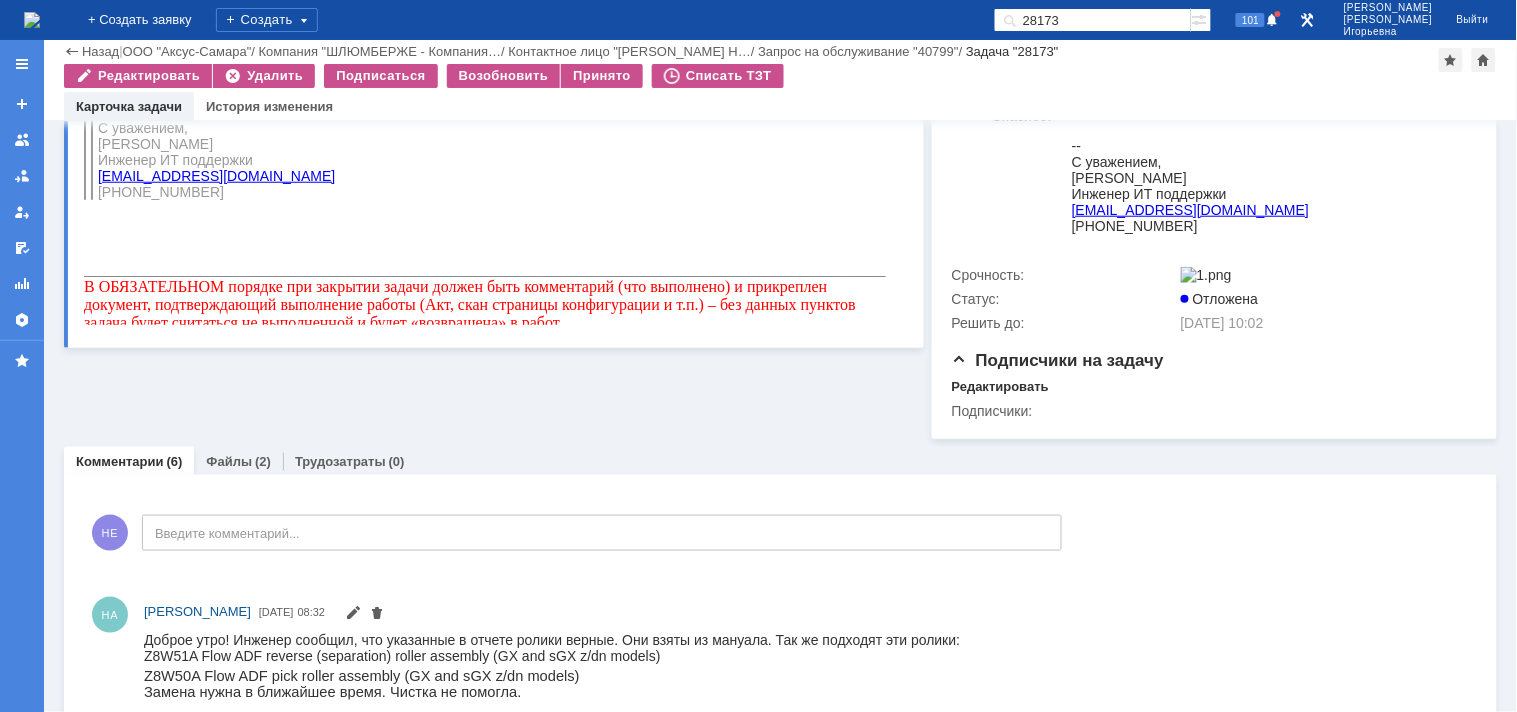 scroll, scrollTop: 666, scrollLeft: 0, axis: vertical 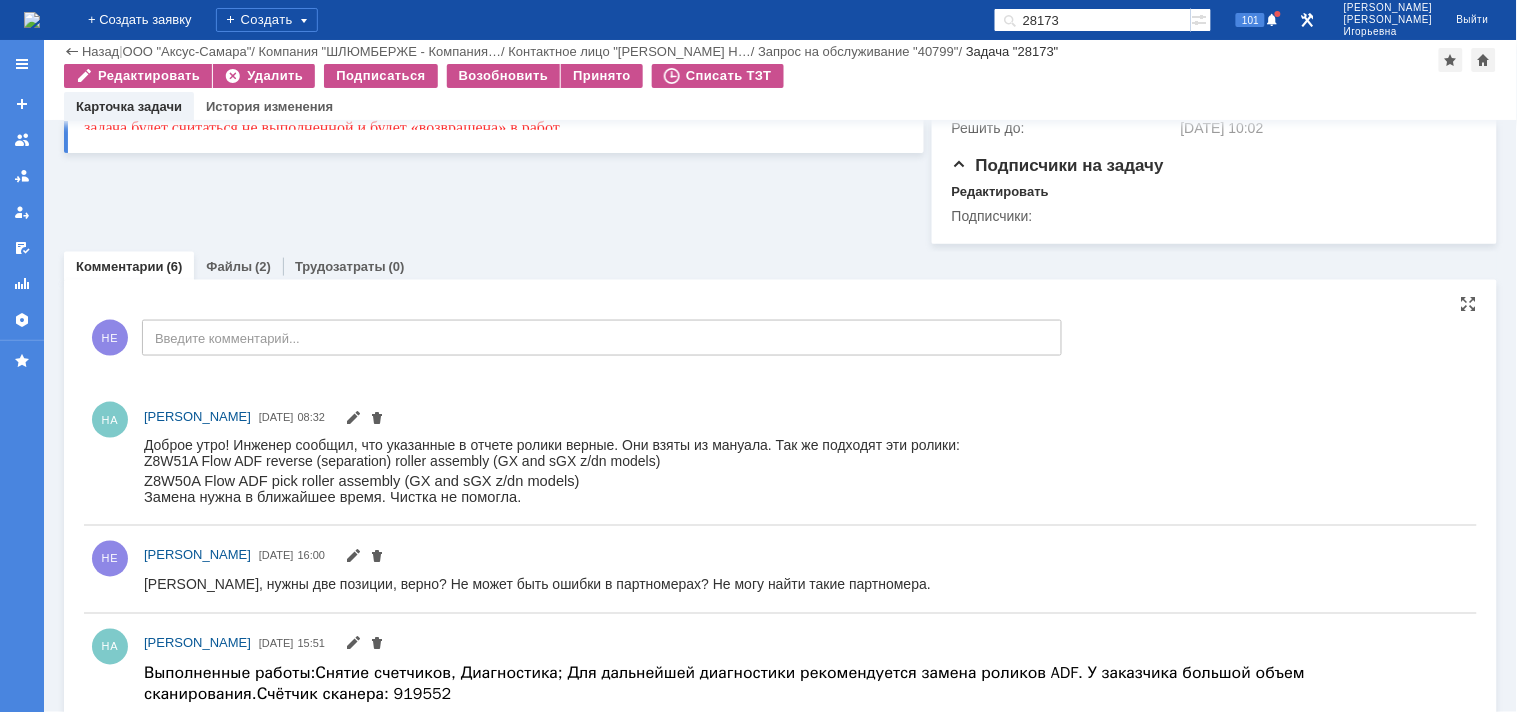 click on "Z8W51A Flow ADF reverse (separation) roller assembly (GX and sGX z/dn models)" at bounding box center [551, 461] 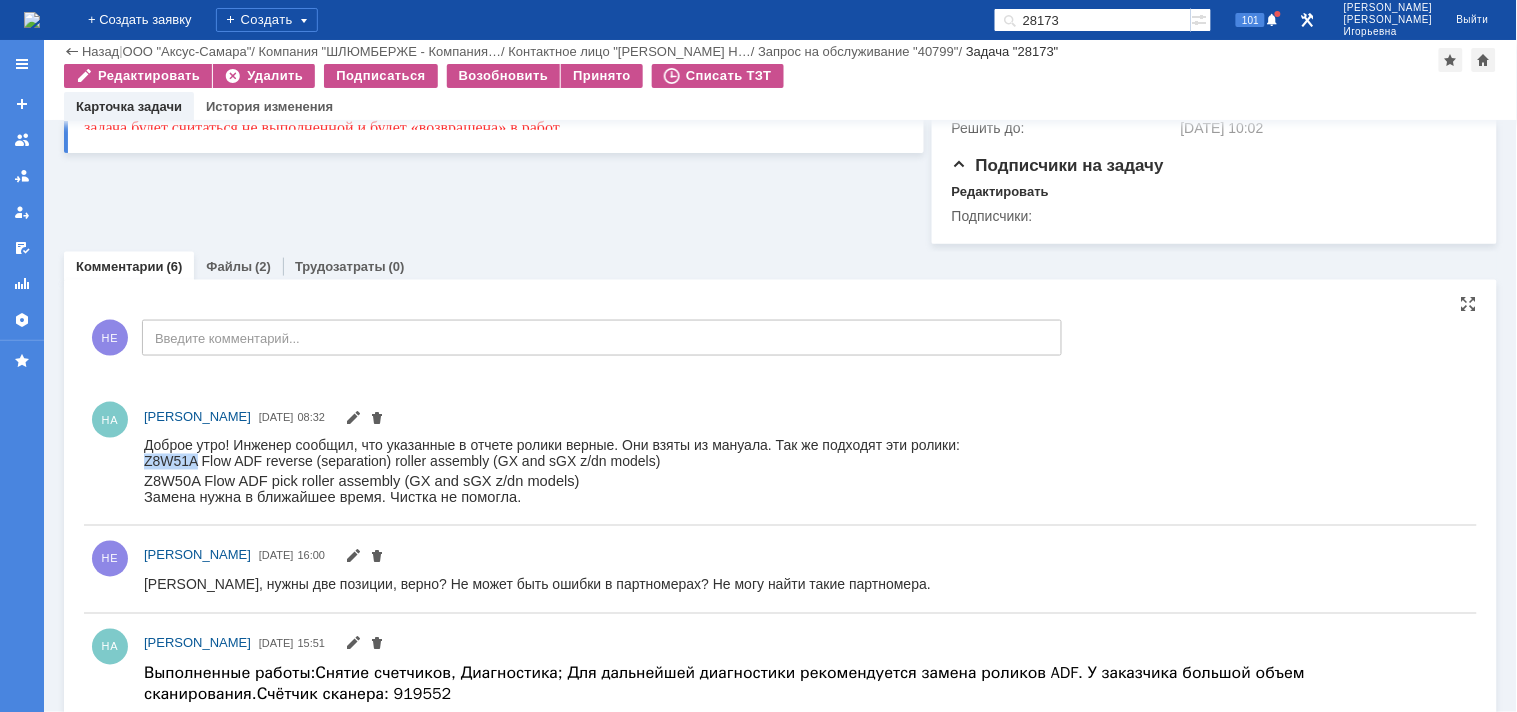 drag, startPoint x: 199, startPoint y: 460, endPoint x: 142, endPoint y: 465, distance: 57.21888 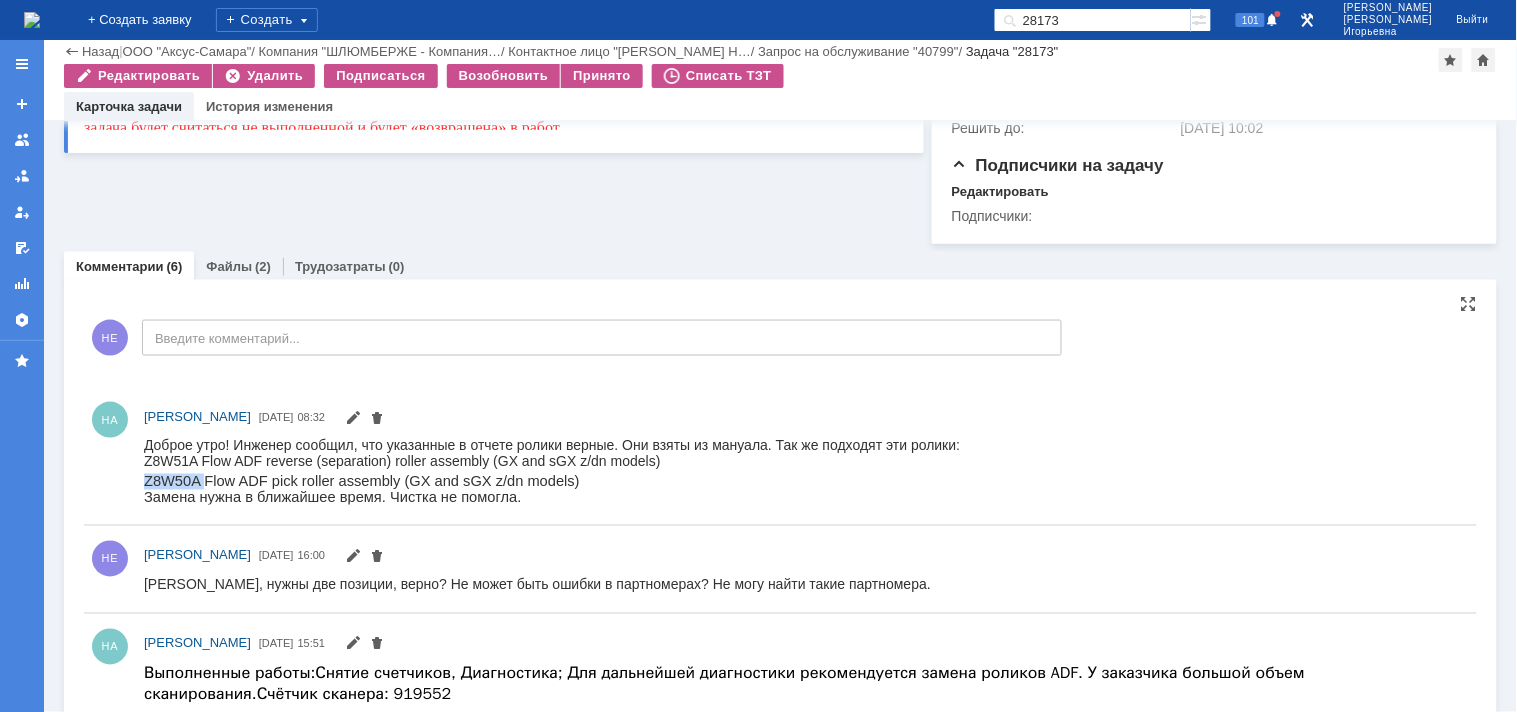 click on "Z8W50A Flow ADF pick roller assembly (GX and sGX z/dn models) Замена нужна в ближайшее время. Чистка не помогла." at bounding box center (551, 489) 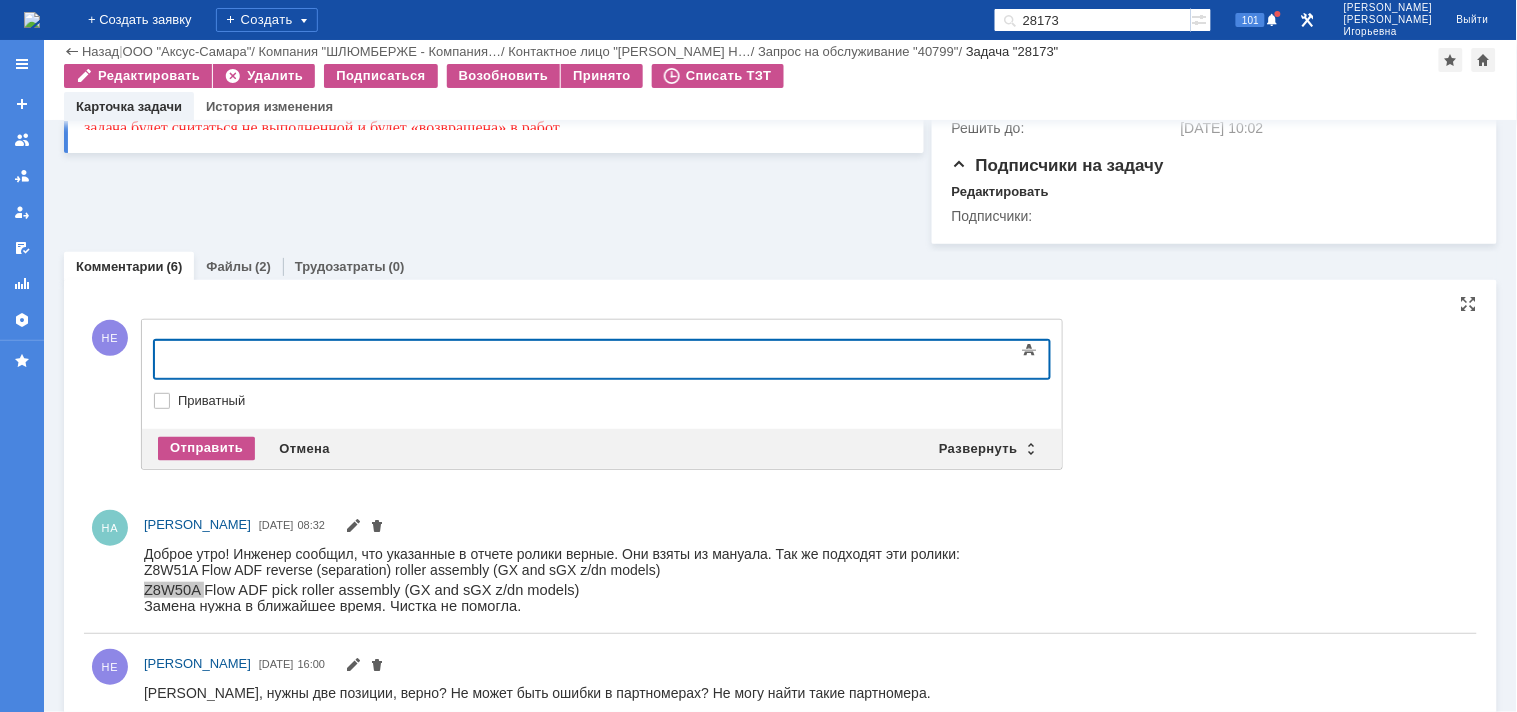 type 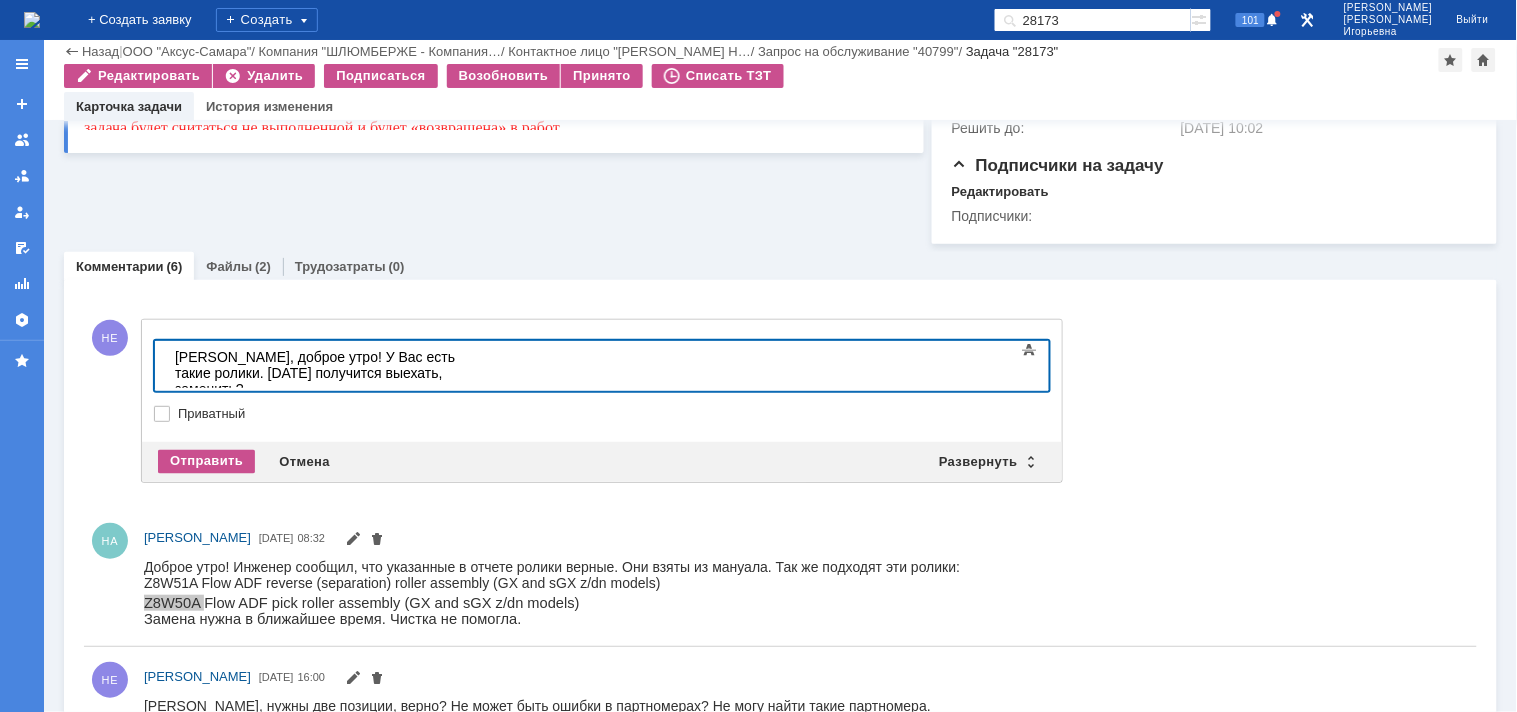click at bounding box center [316, 404] 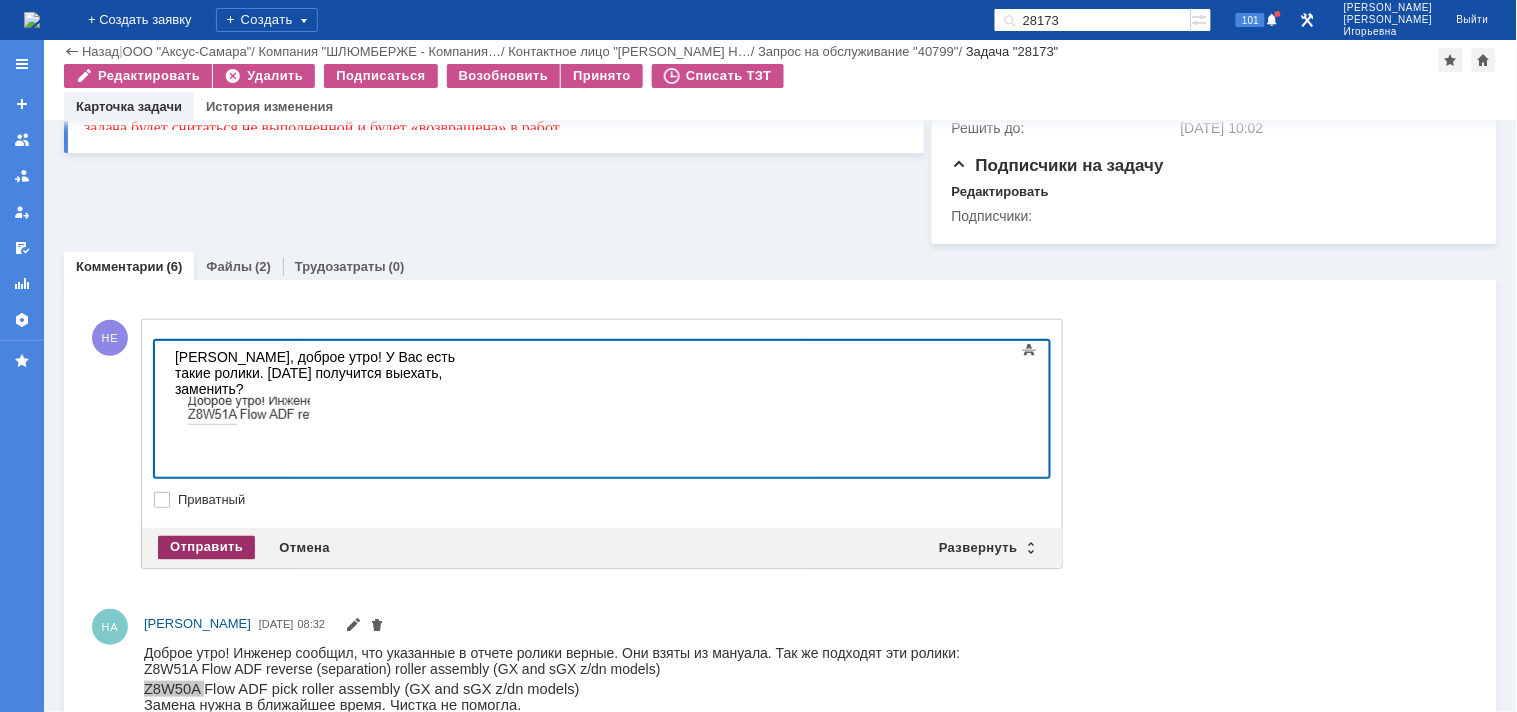click on "Отправить" at bounding box center [206, 548] 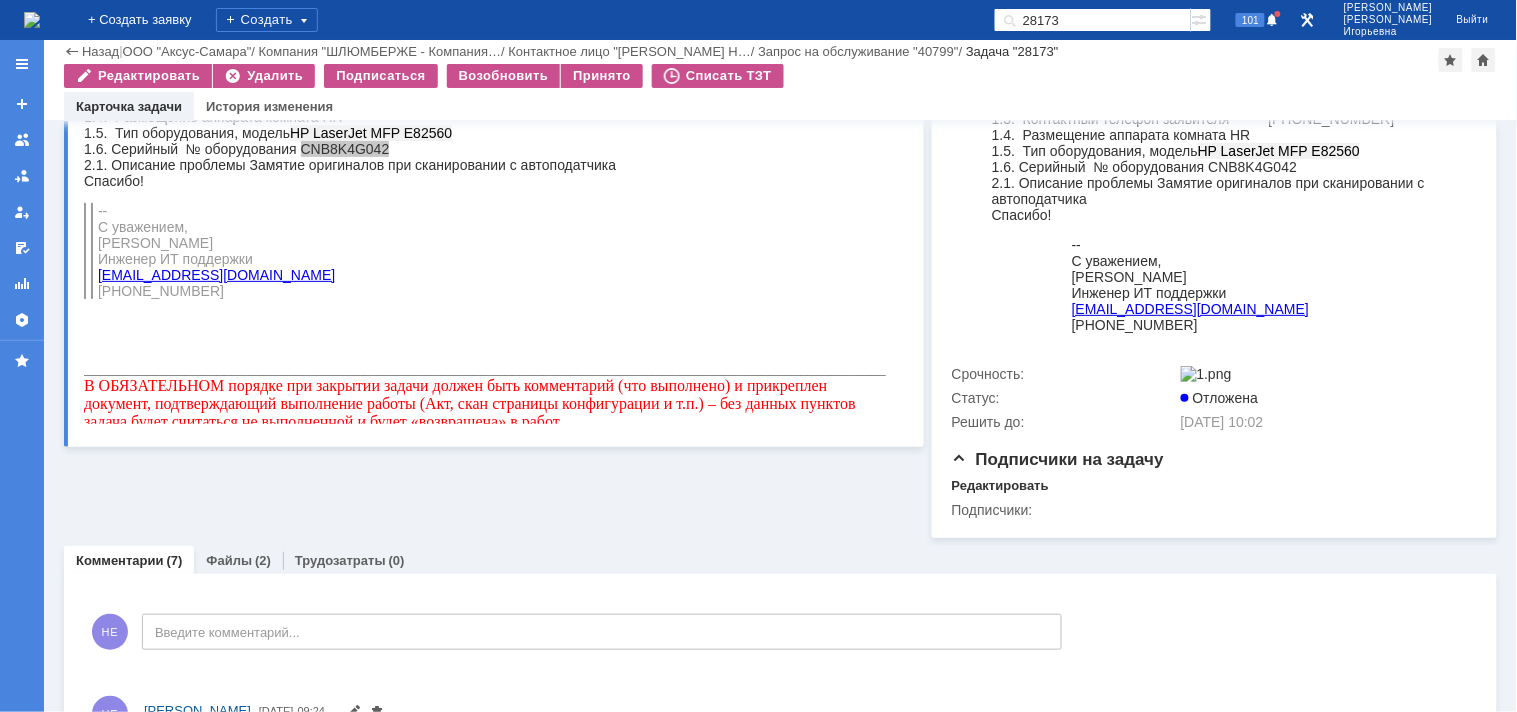 scroll, scrollTop: 666, scrollLeft: 0, axis: vertical 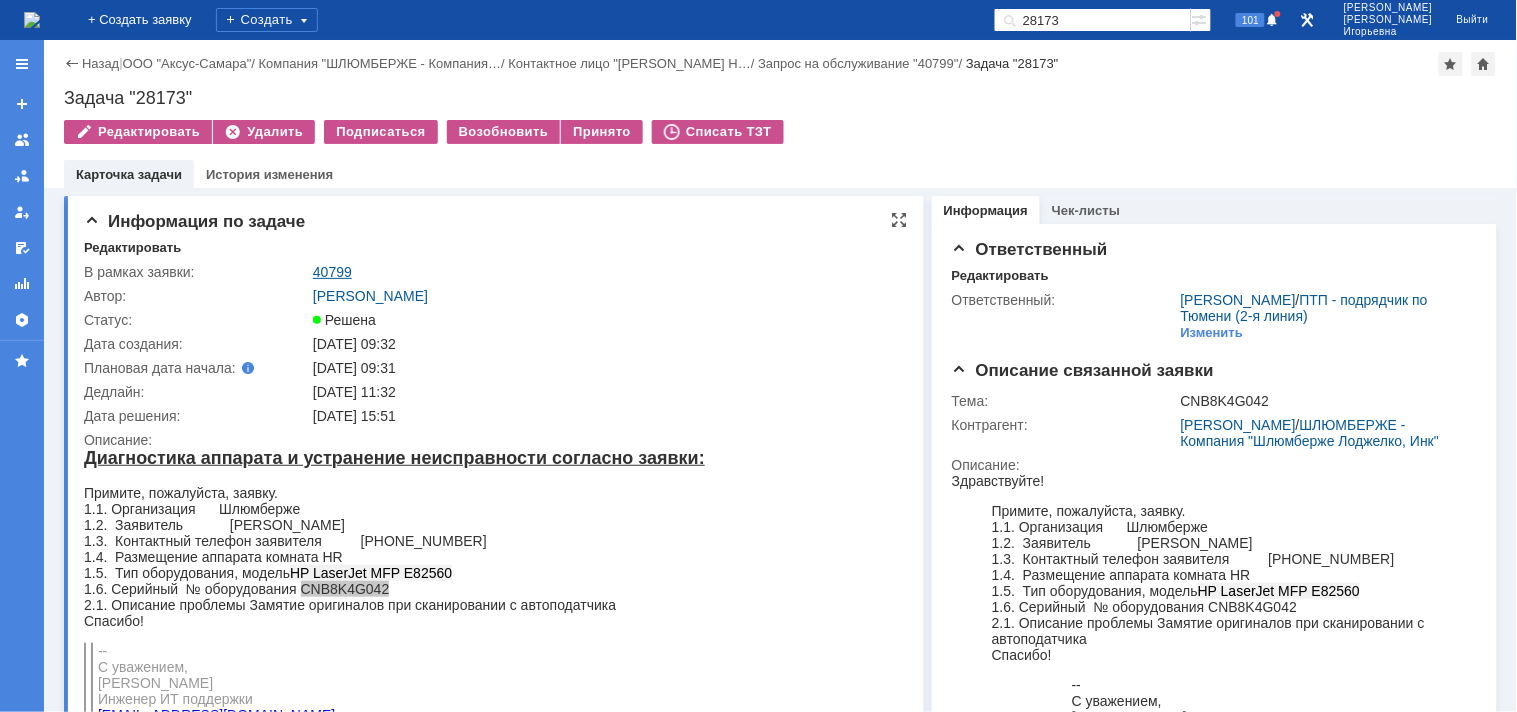 click on "40799" at bounding box center (332, 272) 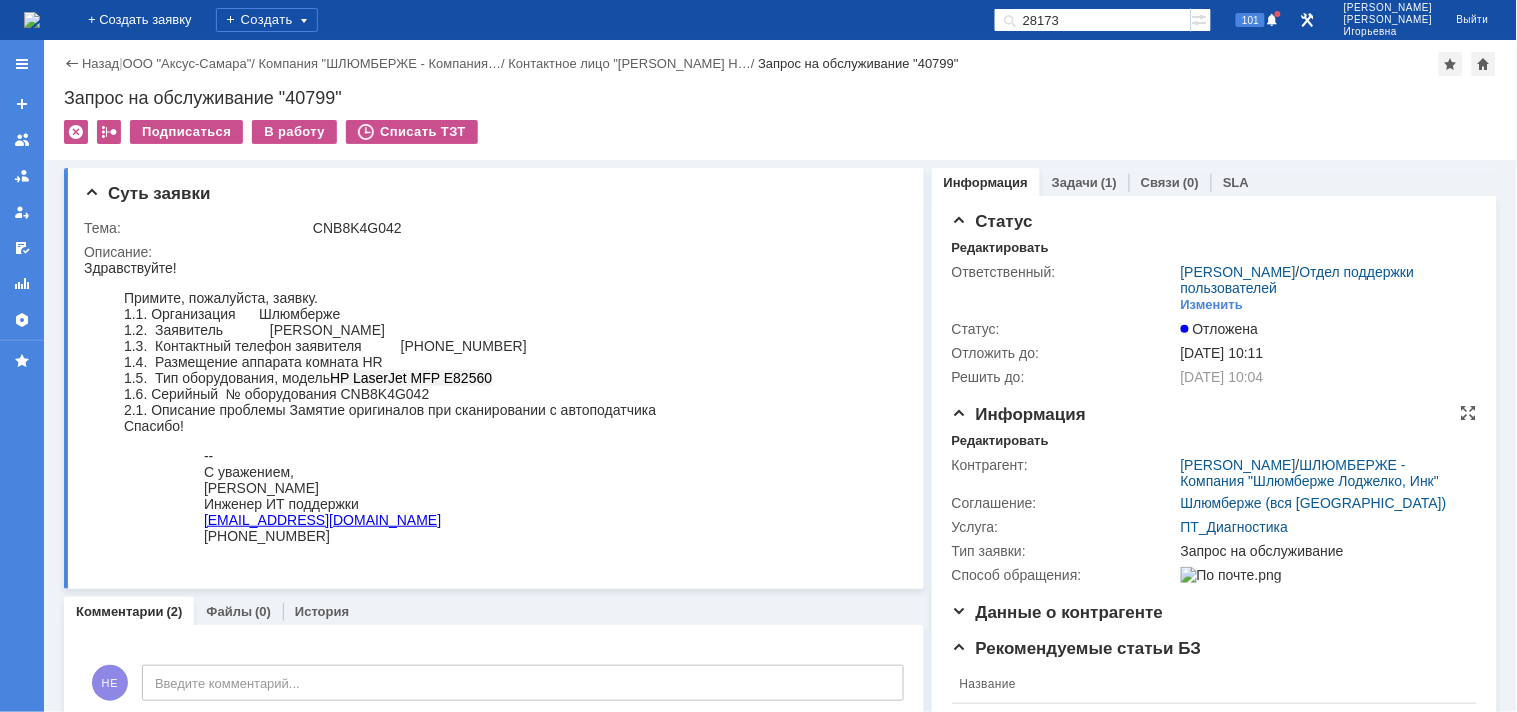 scroll, scrollTop: 0, scrollLeft: 0, axis: both 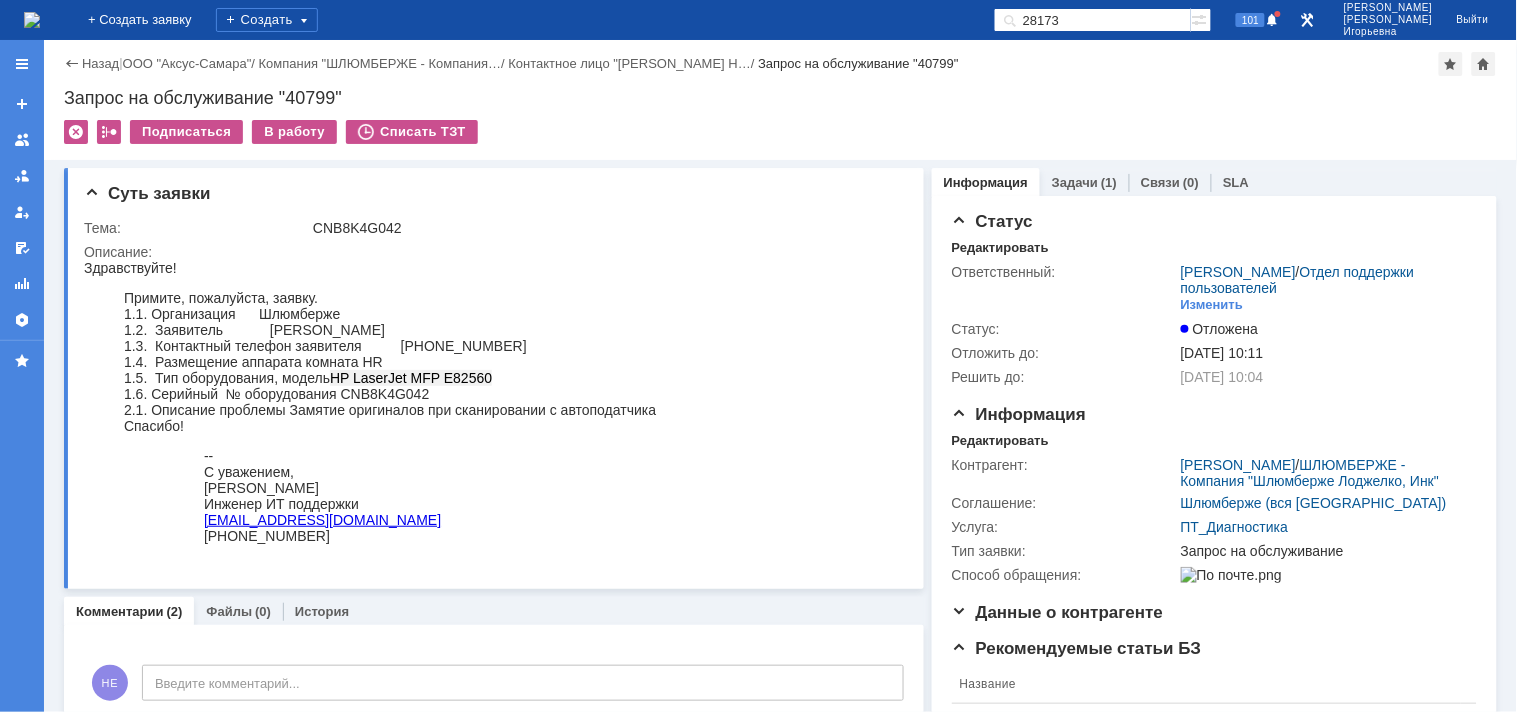 click at bounding box center (32, 20) 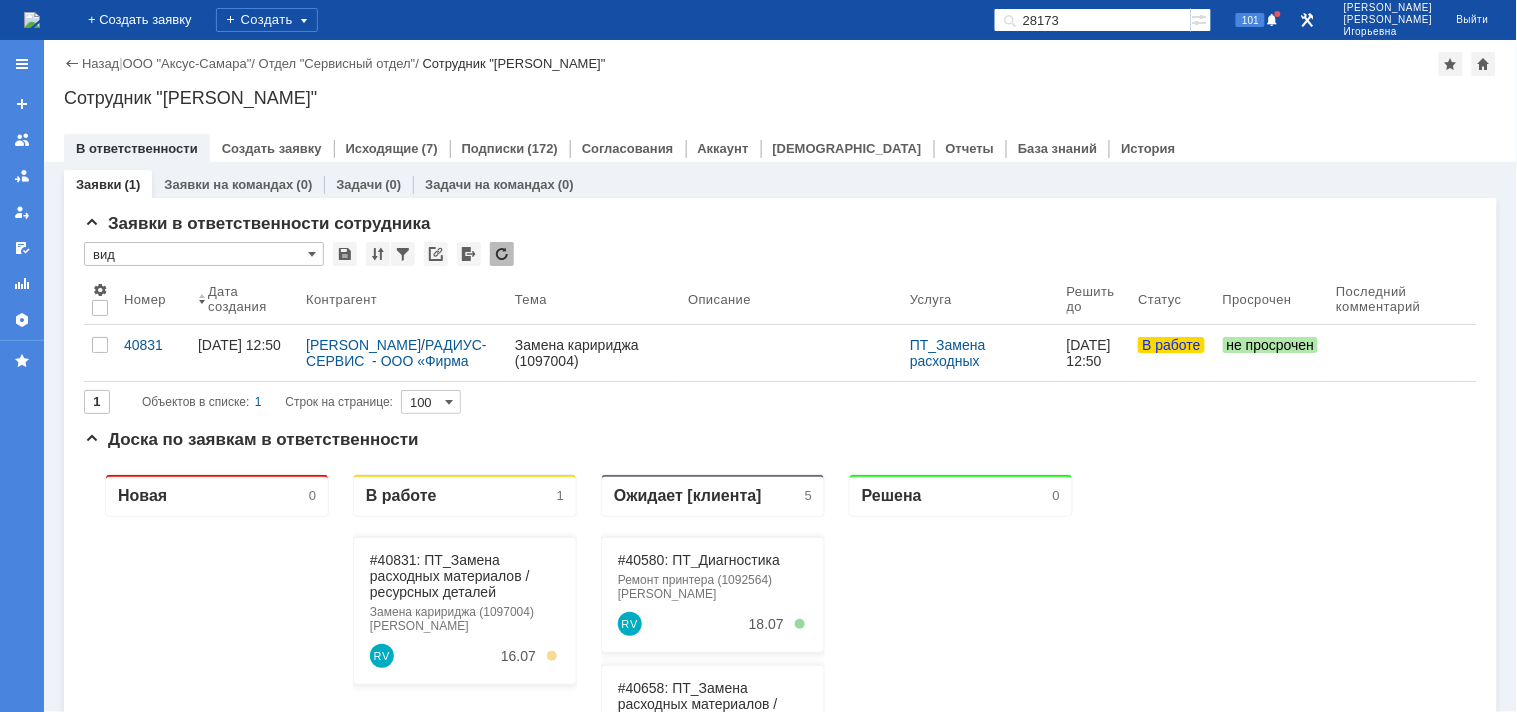 scroll, scrollTop: 0, scrollLeft: 0, axis: both 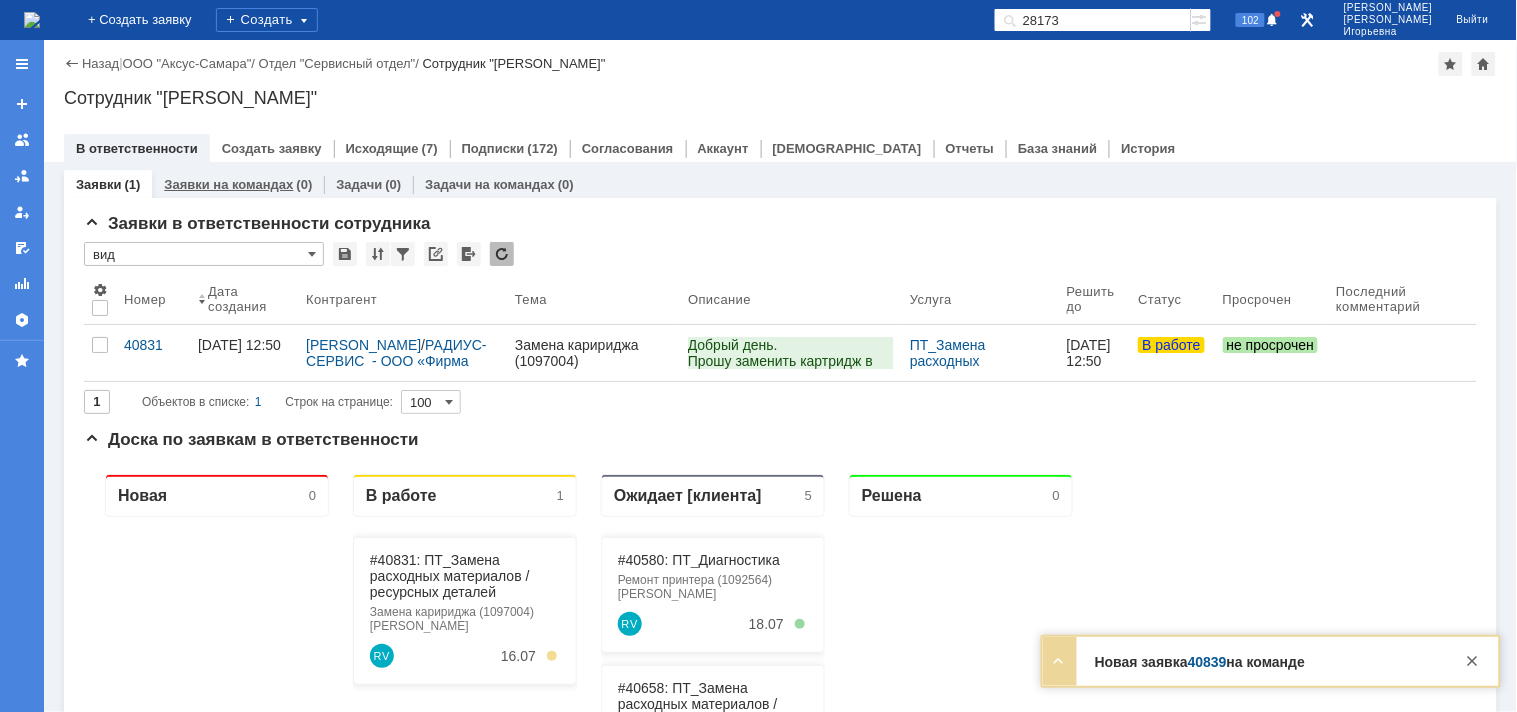 click on "Заявки на командах" at bounding box center [228, 184] 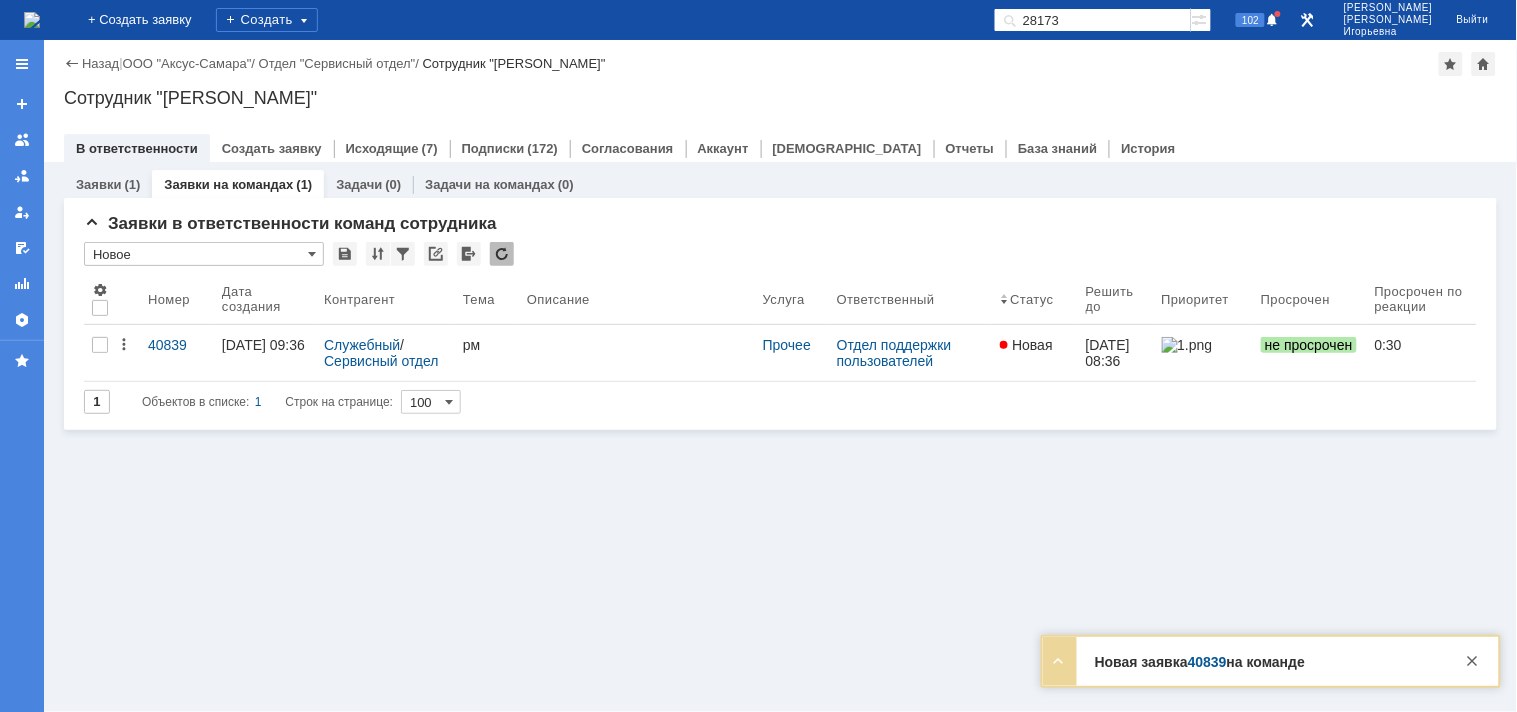 scroll, scrollTop: 0, scrollLeft: 0, axis: both 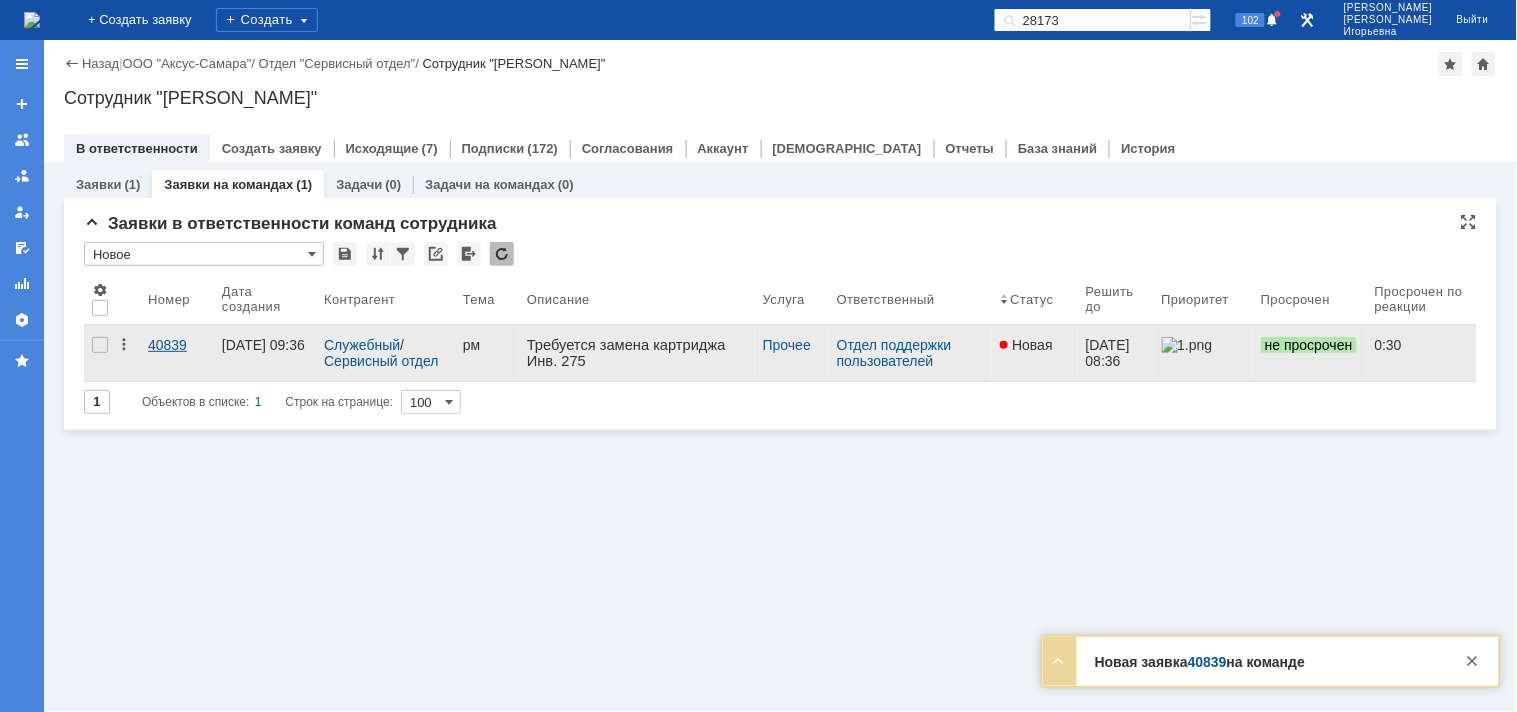 click on "40839" at bounding box center [177, 345] 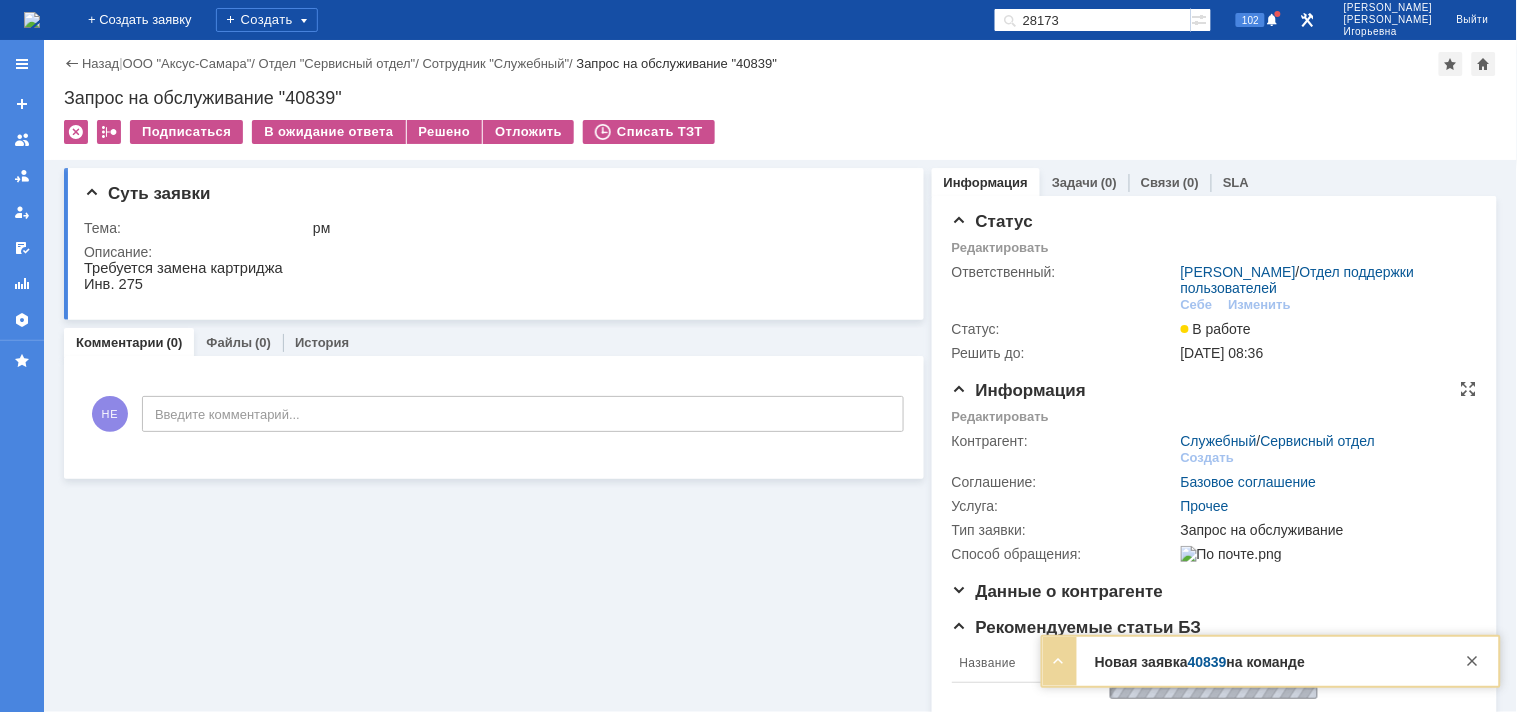 scroll, scrollTop: 0, scrollLeft: 0, axis: both 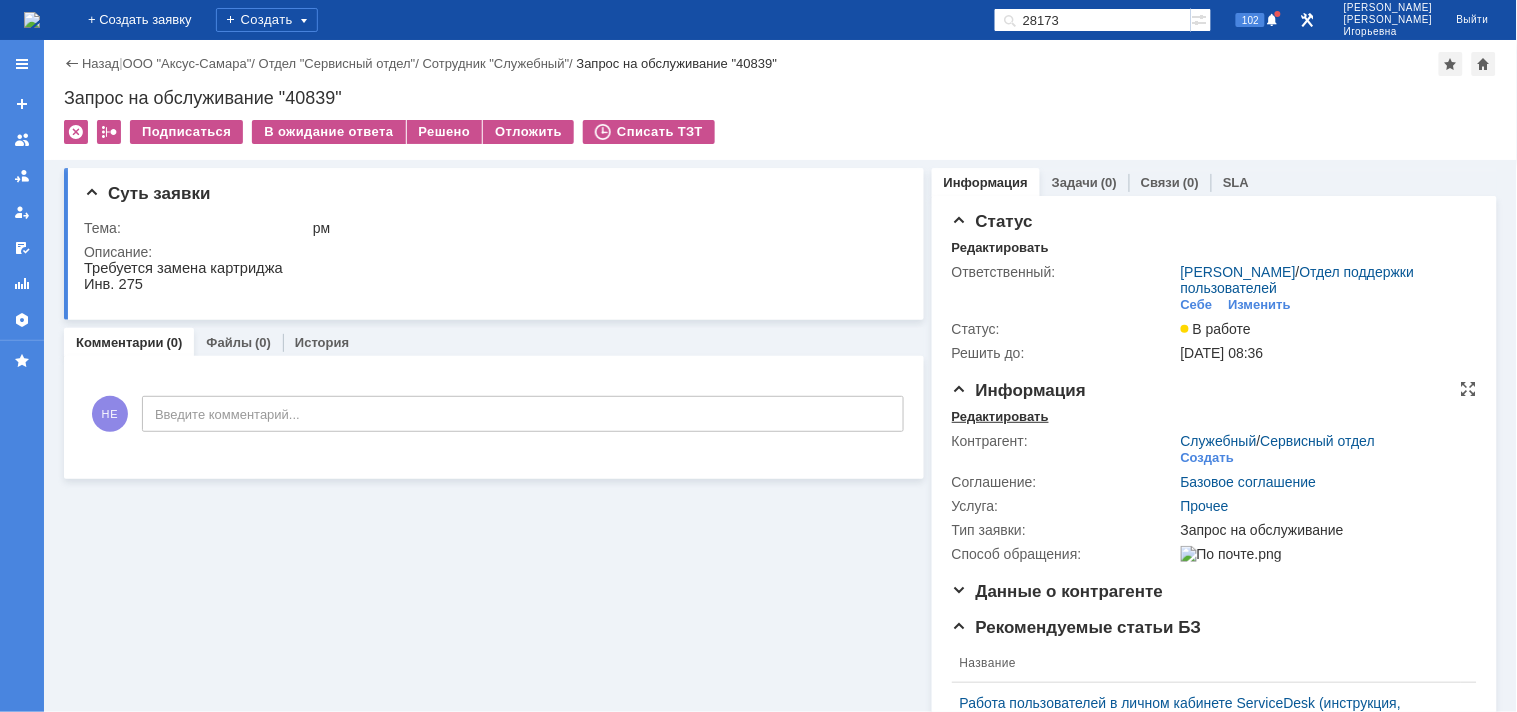 click on "Редактировать" at bounding box center (1000, 417) 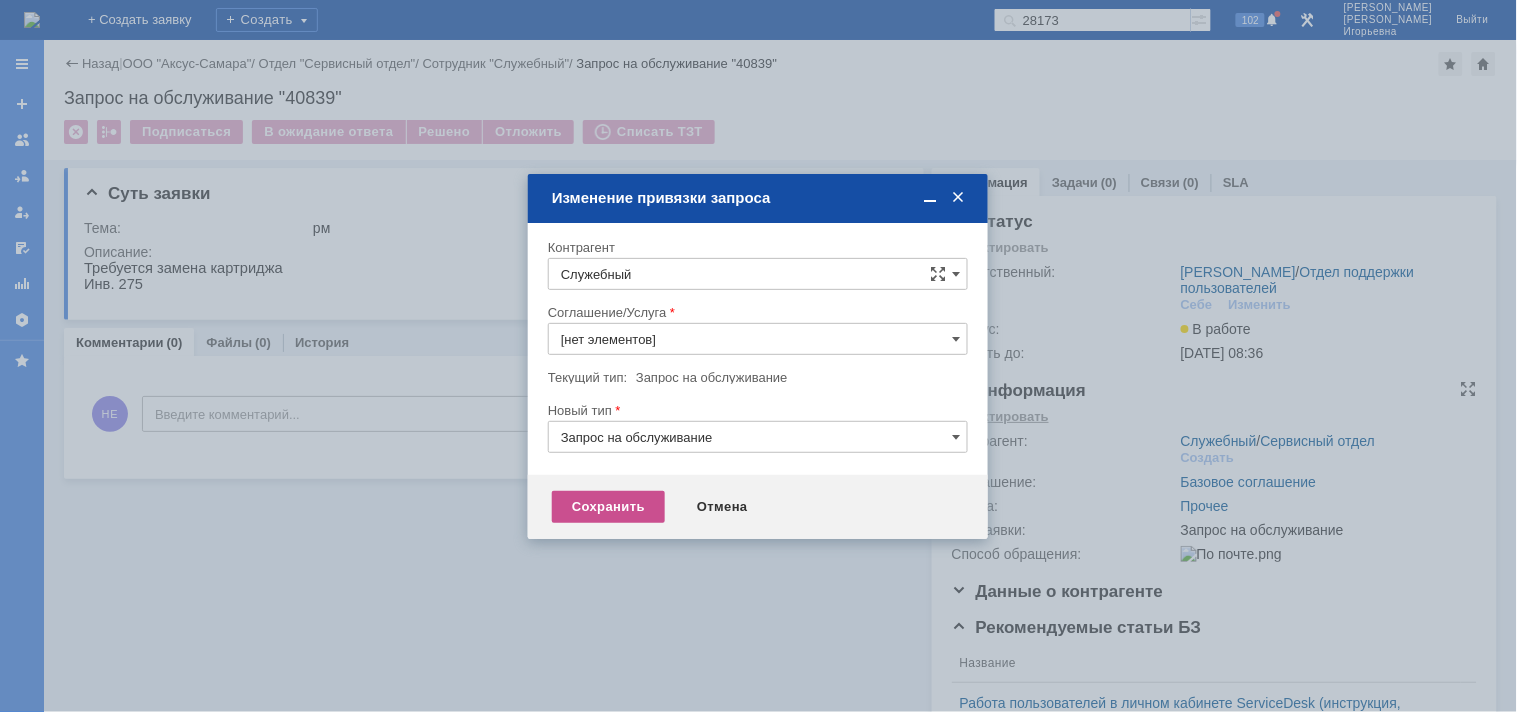 type on "Прочее" 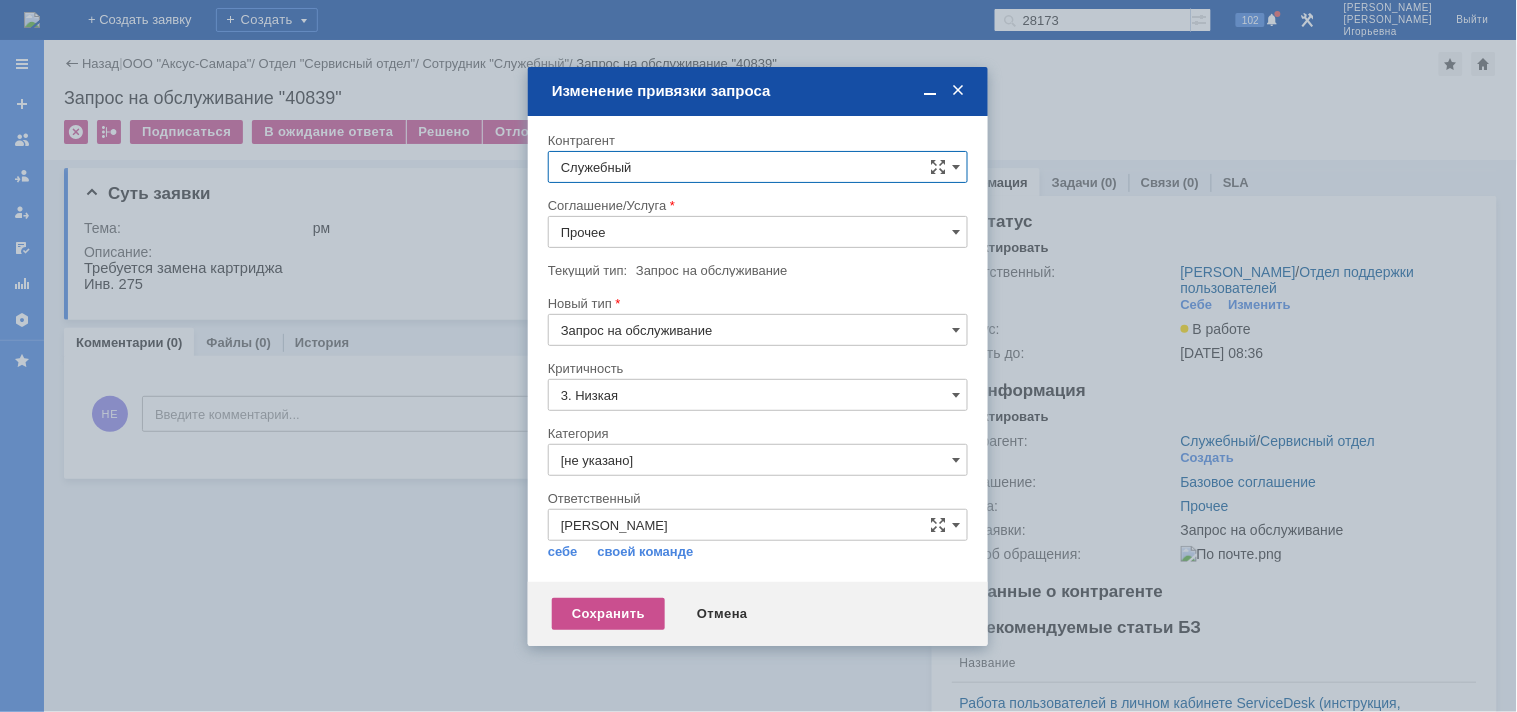 click at bounding box center (958, 91) 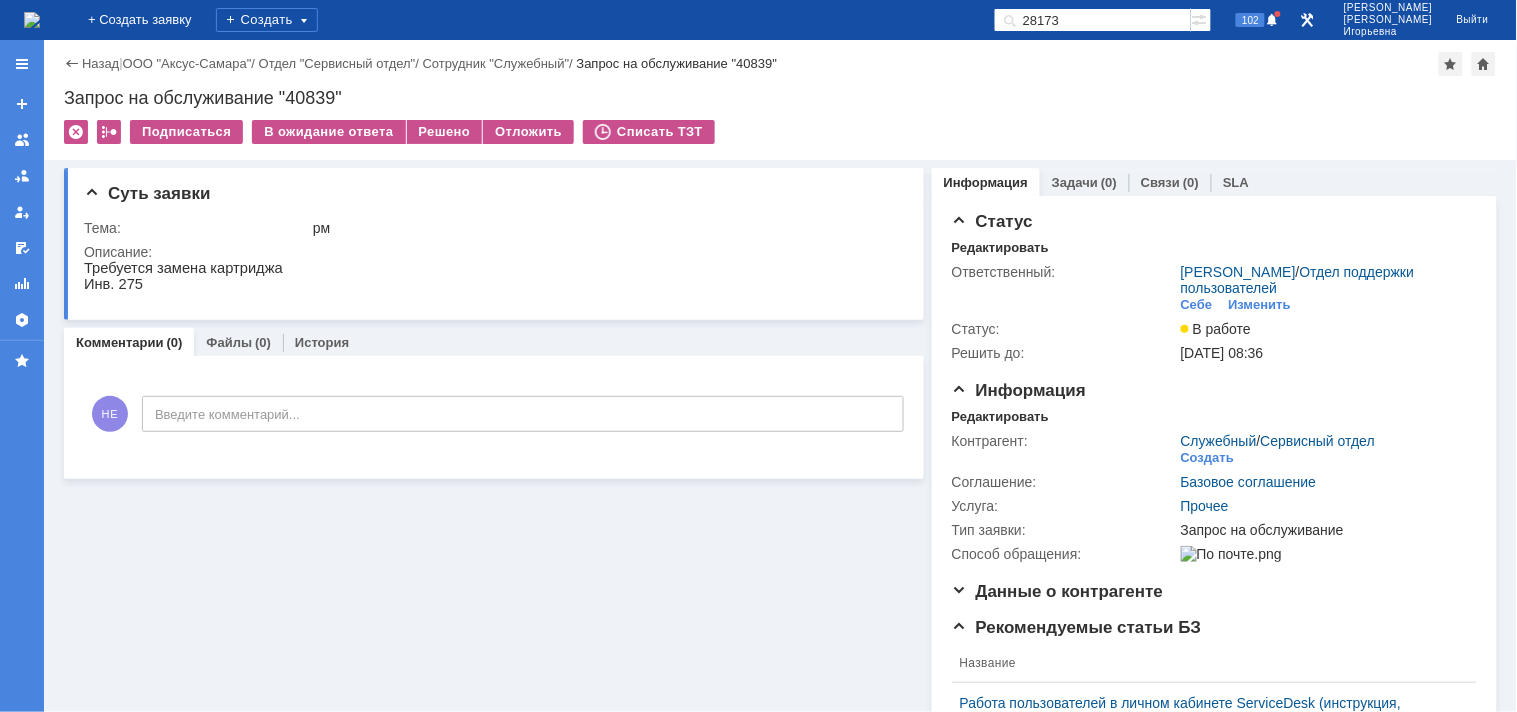 click at bounding box center [32, 20] 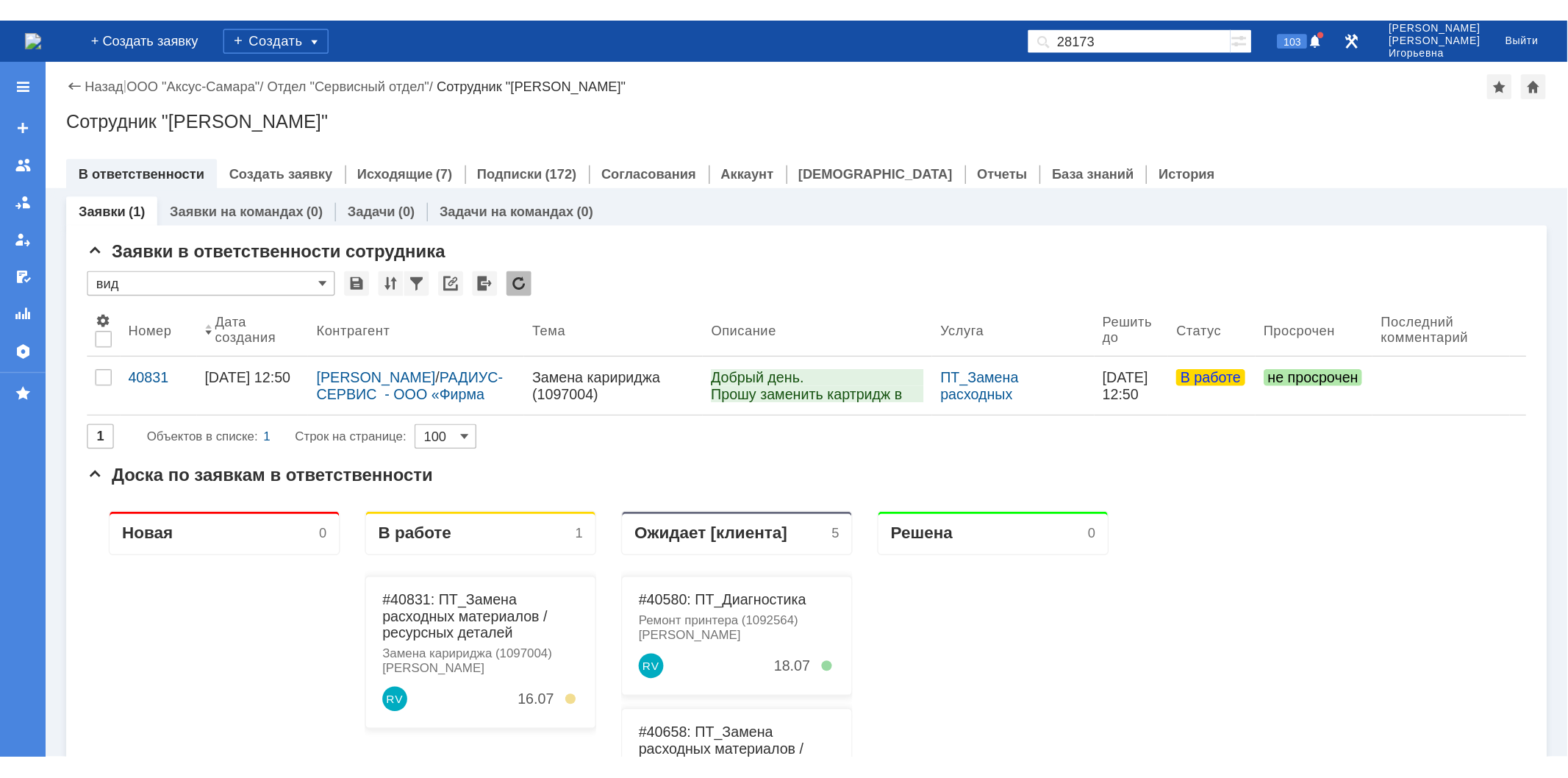 scroll, scrollTop: 0, scrollLeft: 0, axis: both 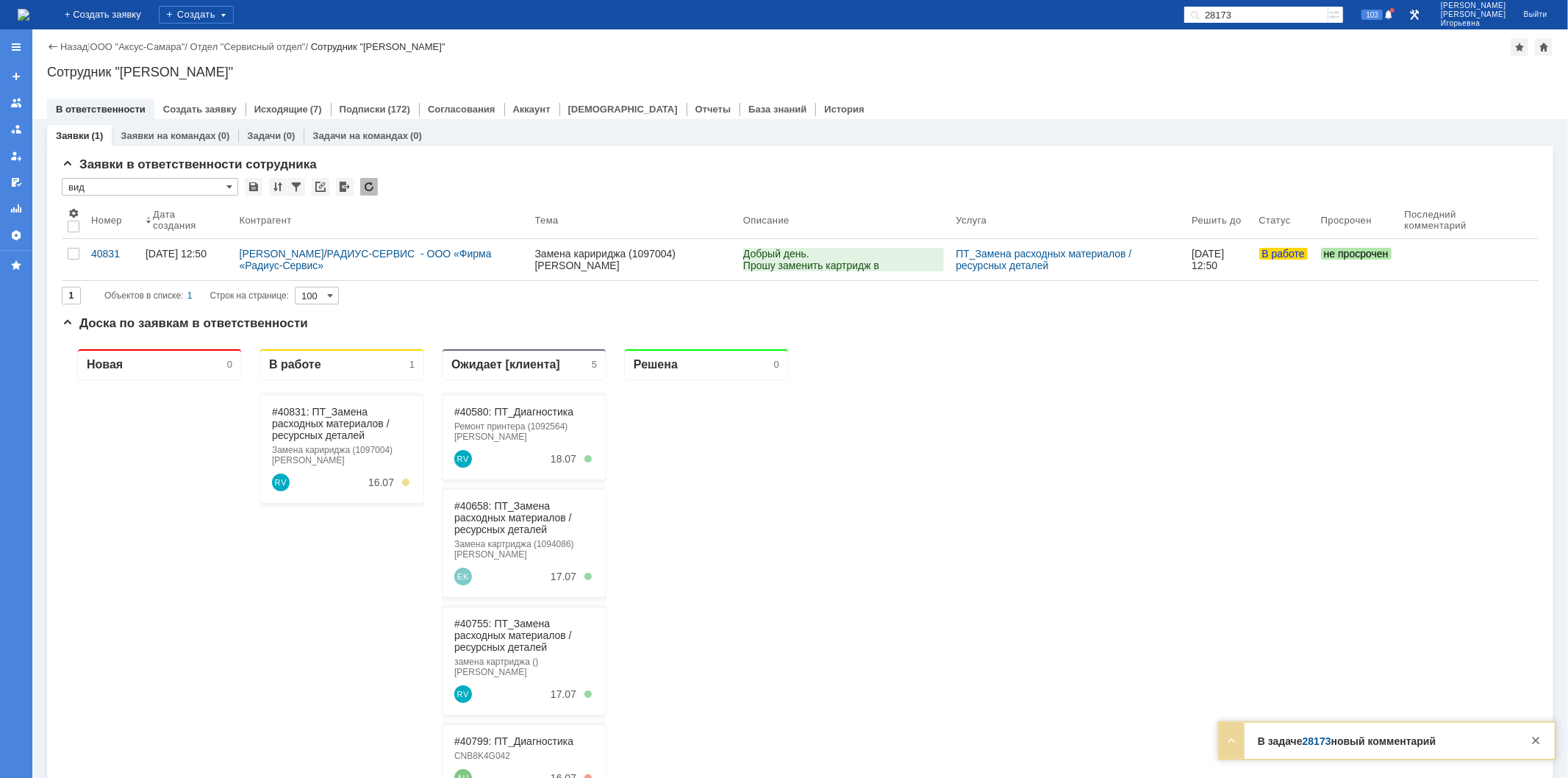 click on "28173" at bounding box center [1256, 15] 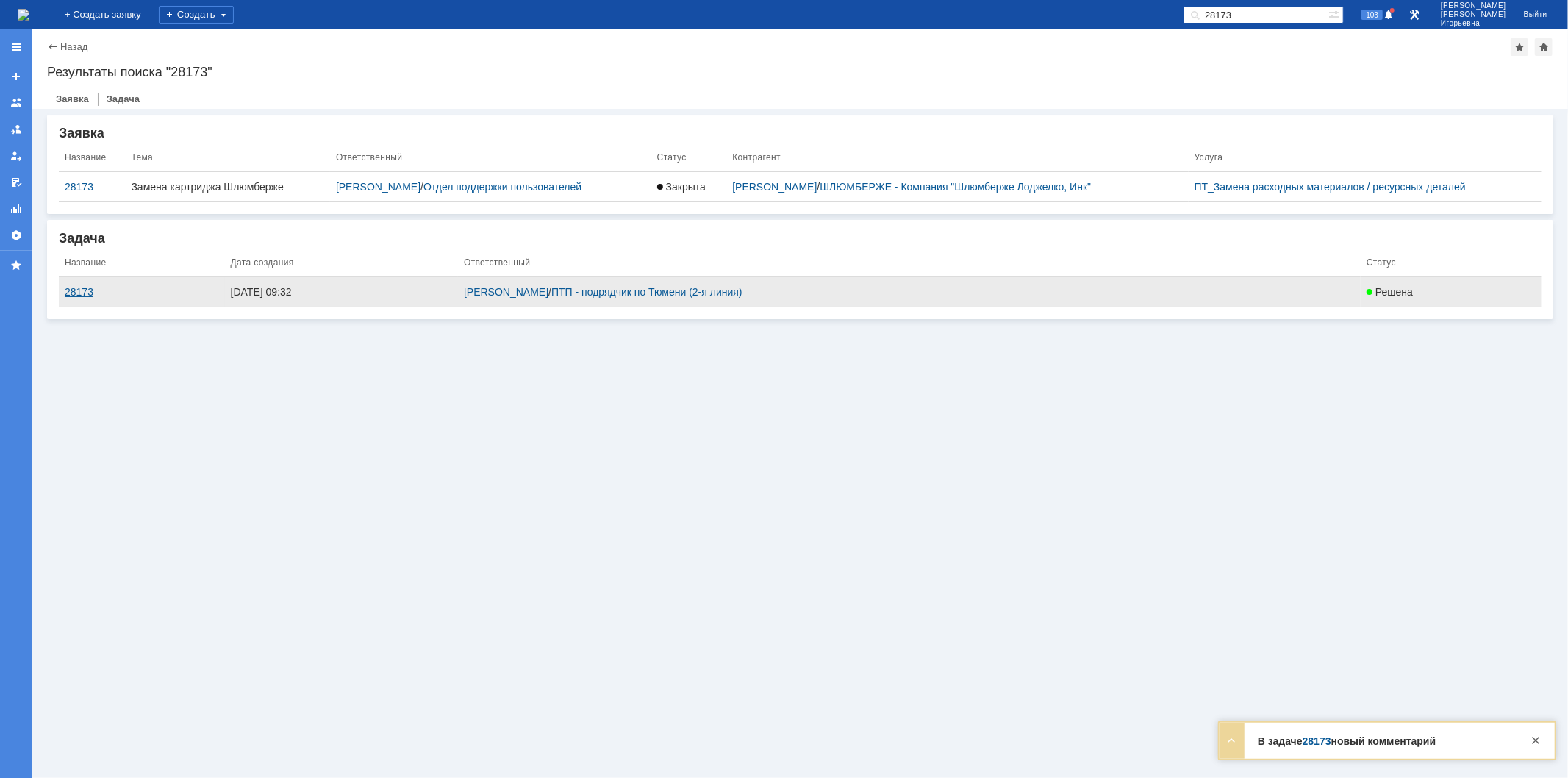 click on "28173" at bounding box center [142, 292] 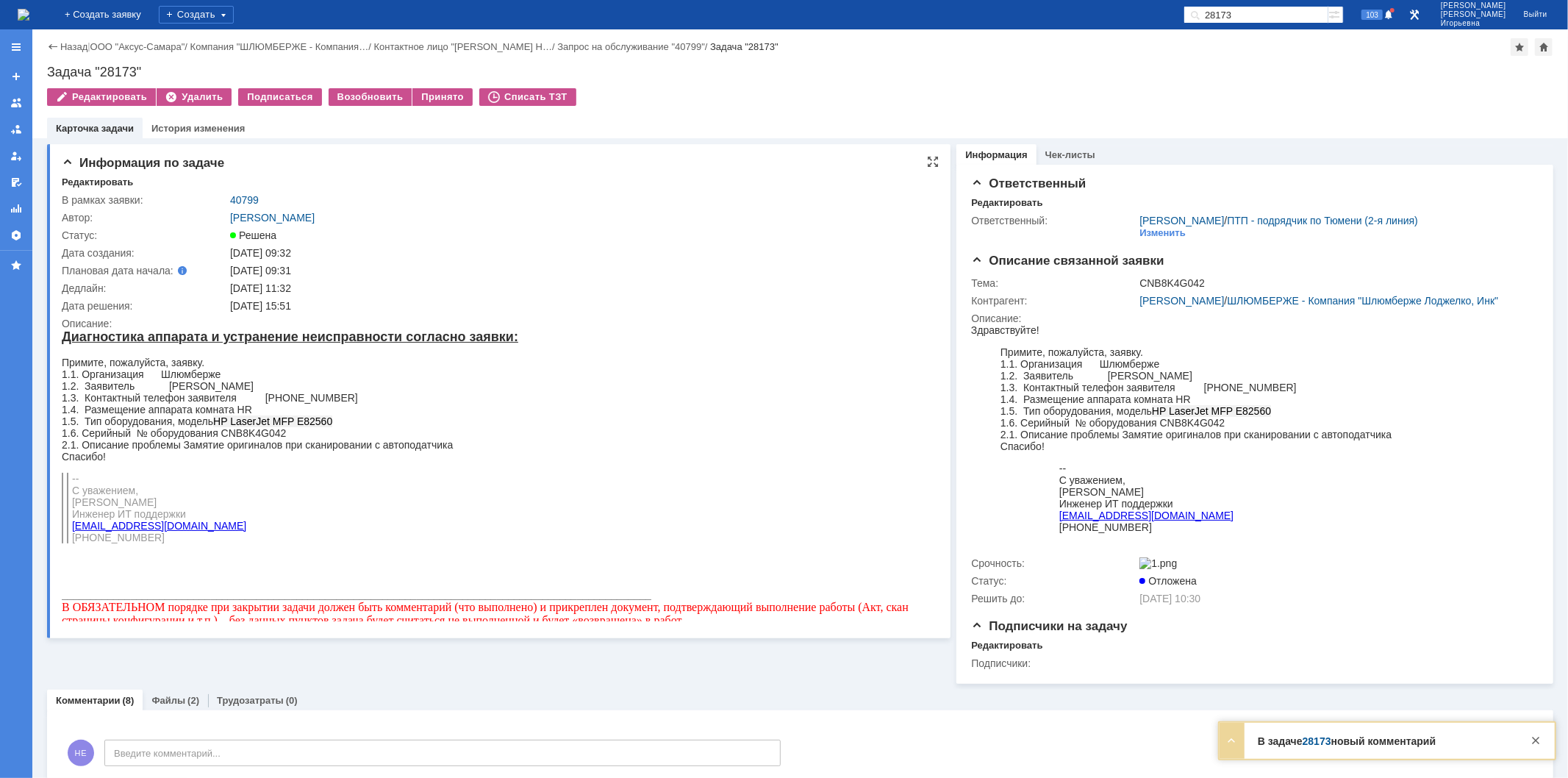 scroll, scrollTop: 0, scrollLeft: 0, axis: both 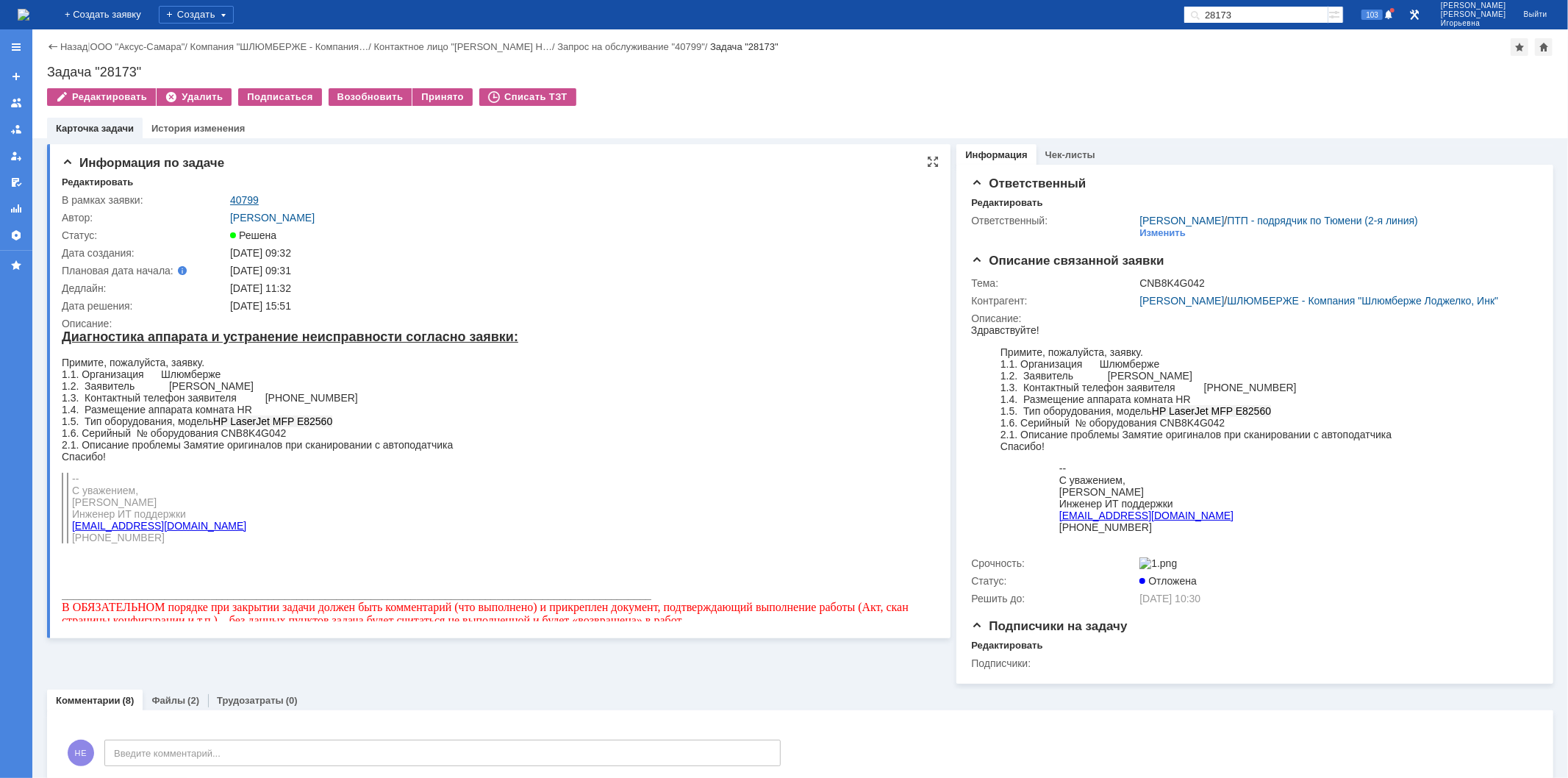 click on "40799" at bounding box center (244, 200) 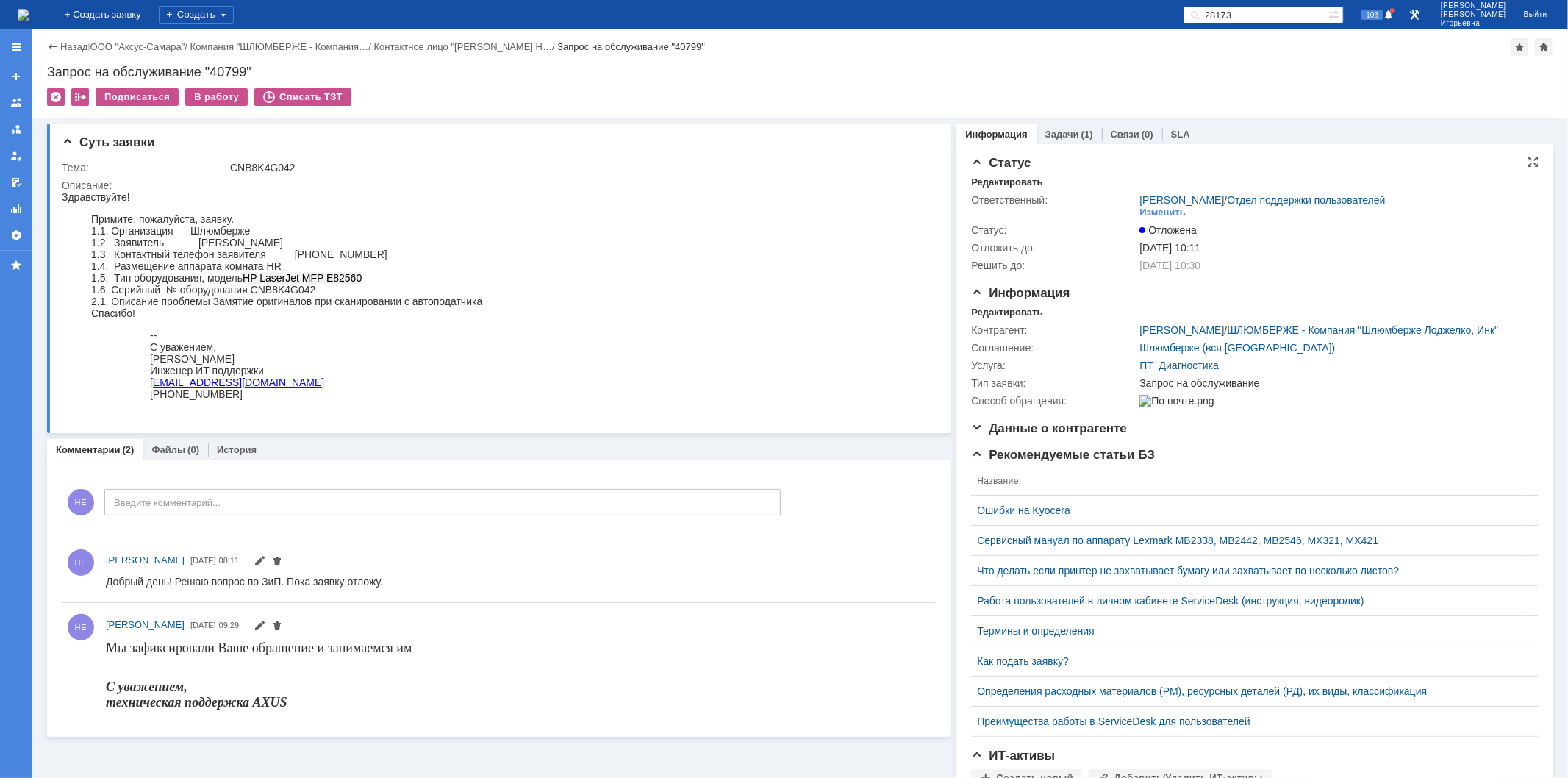 scroll, scrollTop: 0, scrollLeft: 0, axis: both 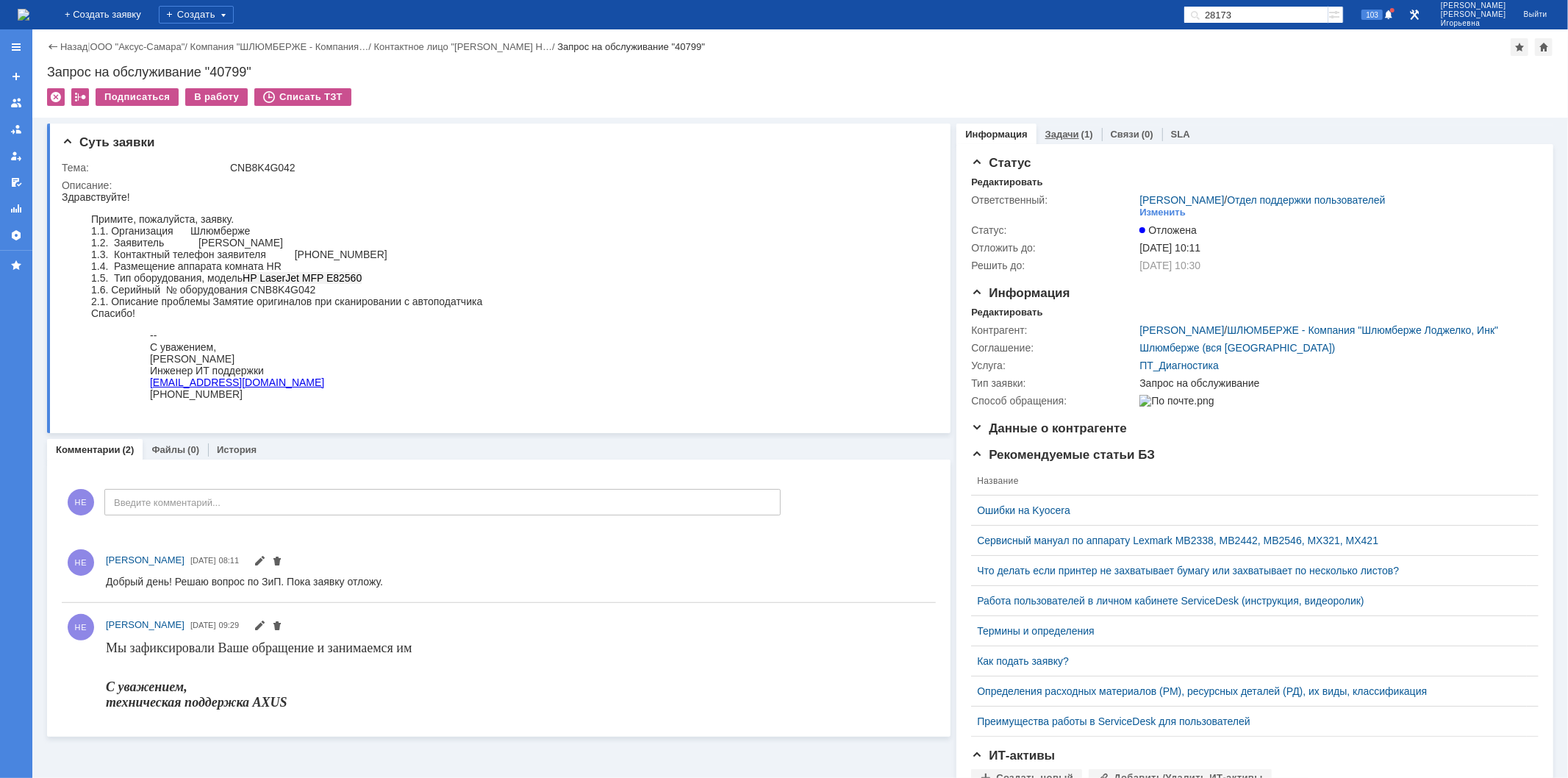 click on "Задачи" at bounding box center (1062, 134) 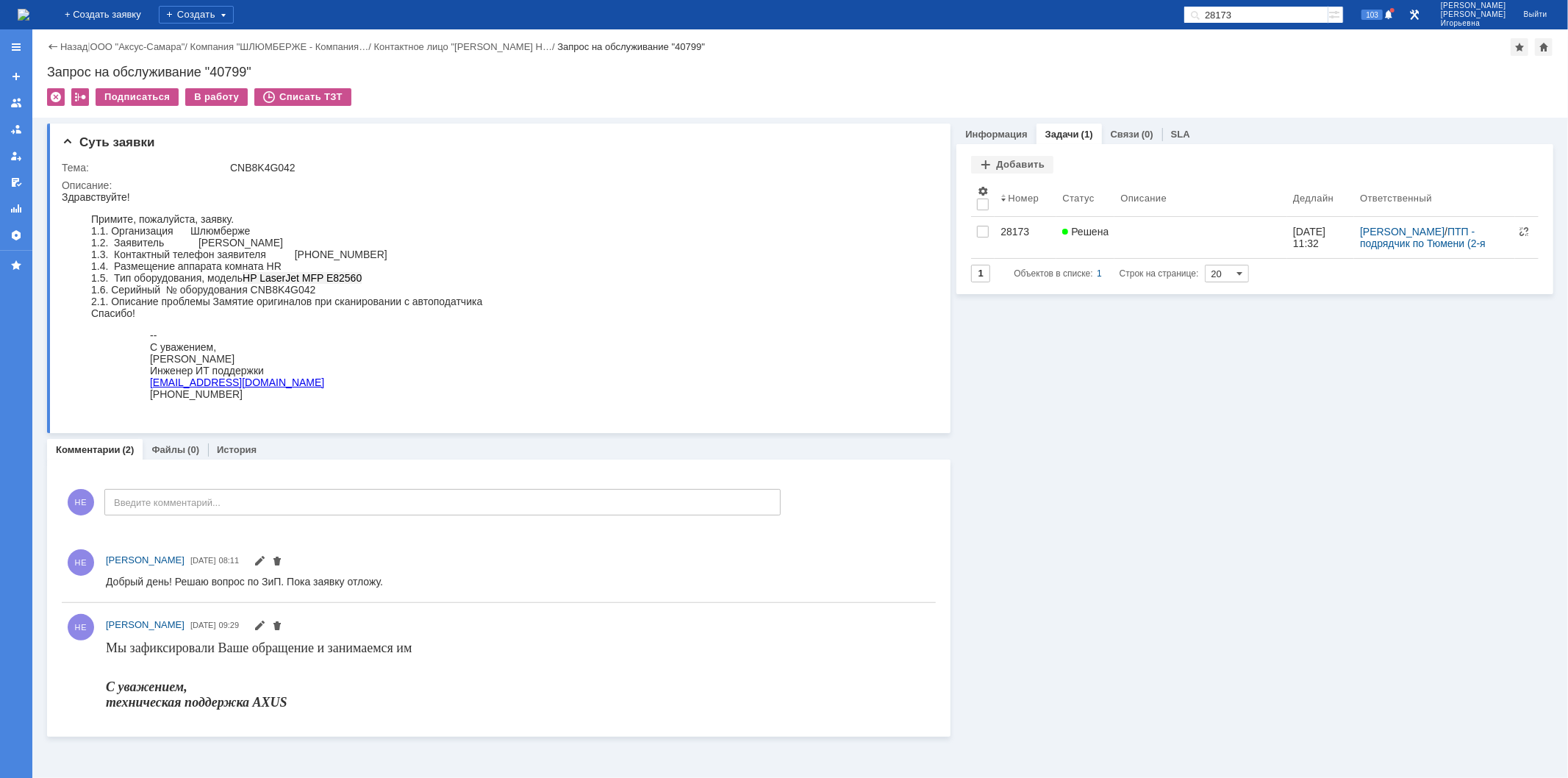 scroll, scrollTop: 0, scrollLeft: 0, axis: both 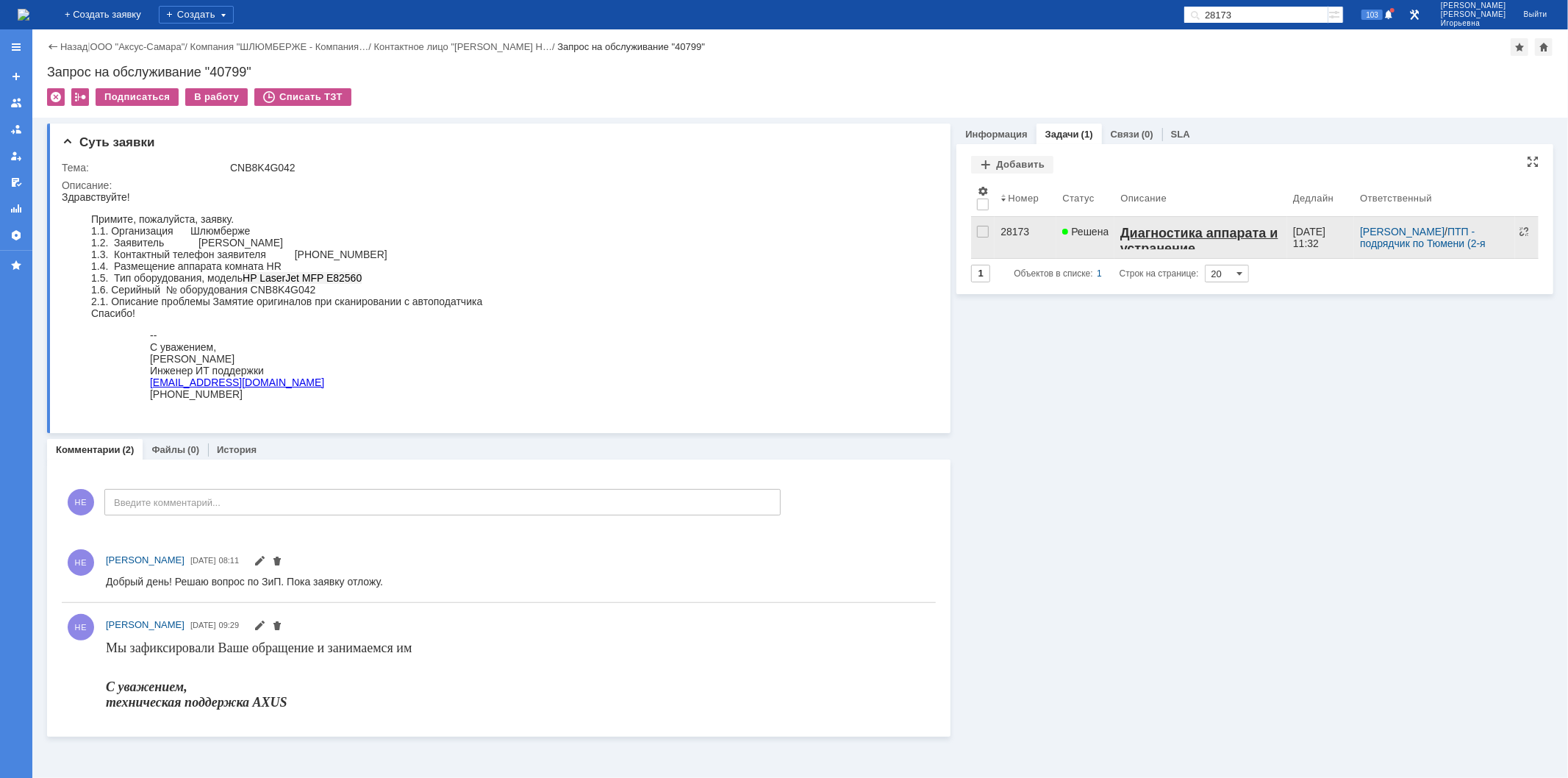 click on "28173" at bounding box center (1025, 232) 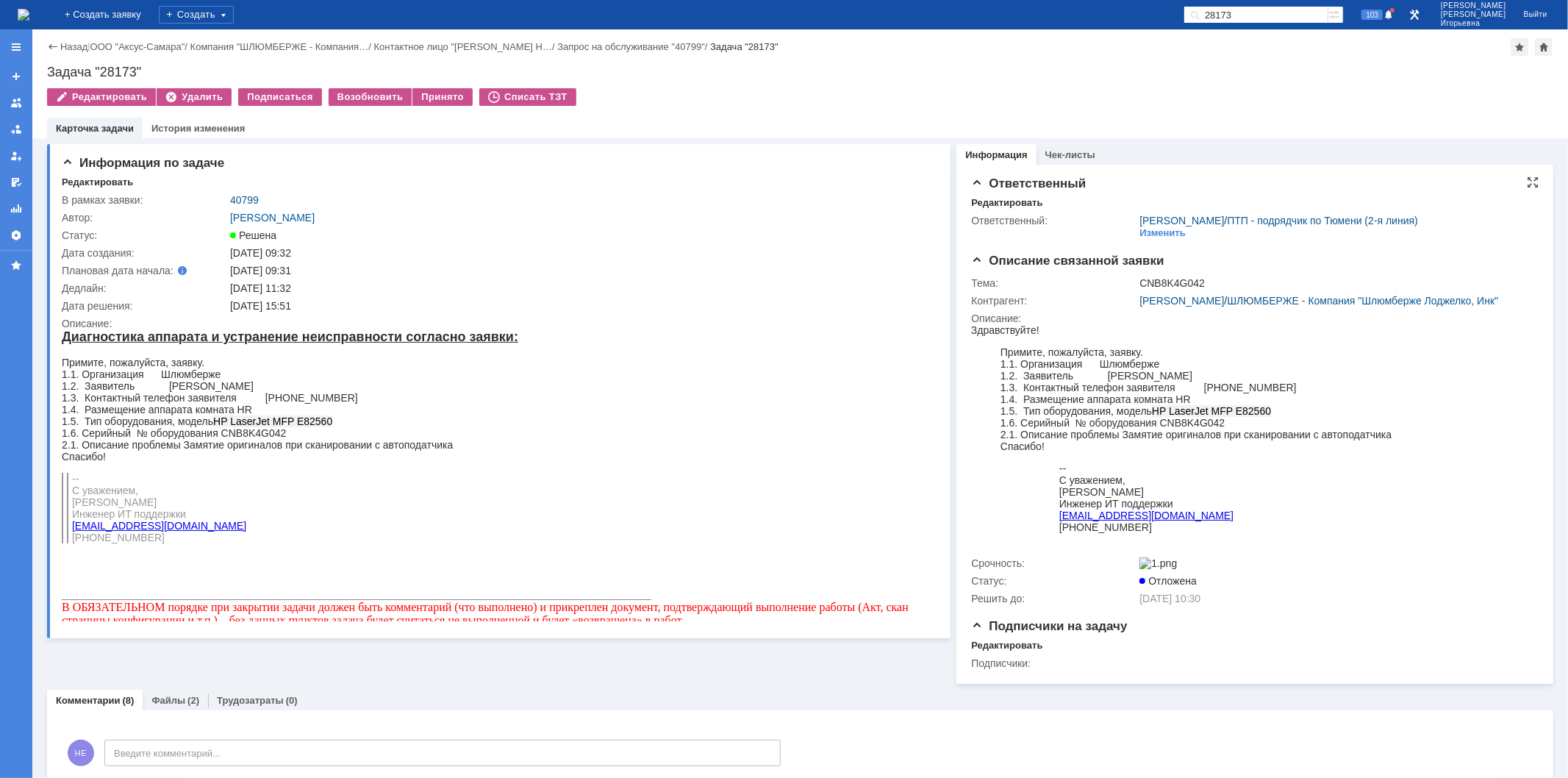 scroll, scrollTop: 0, scrollLeft: 0, axis: both 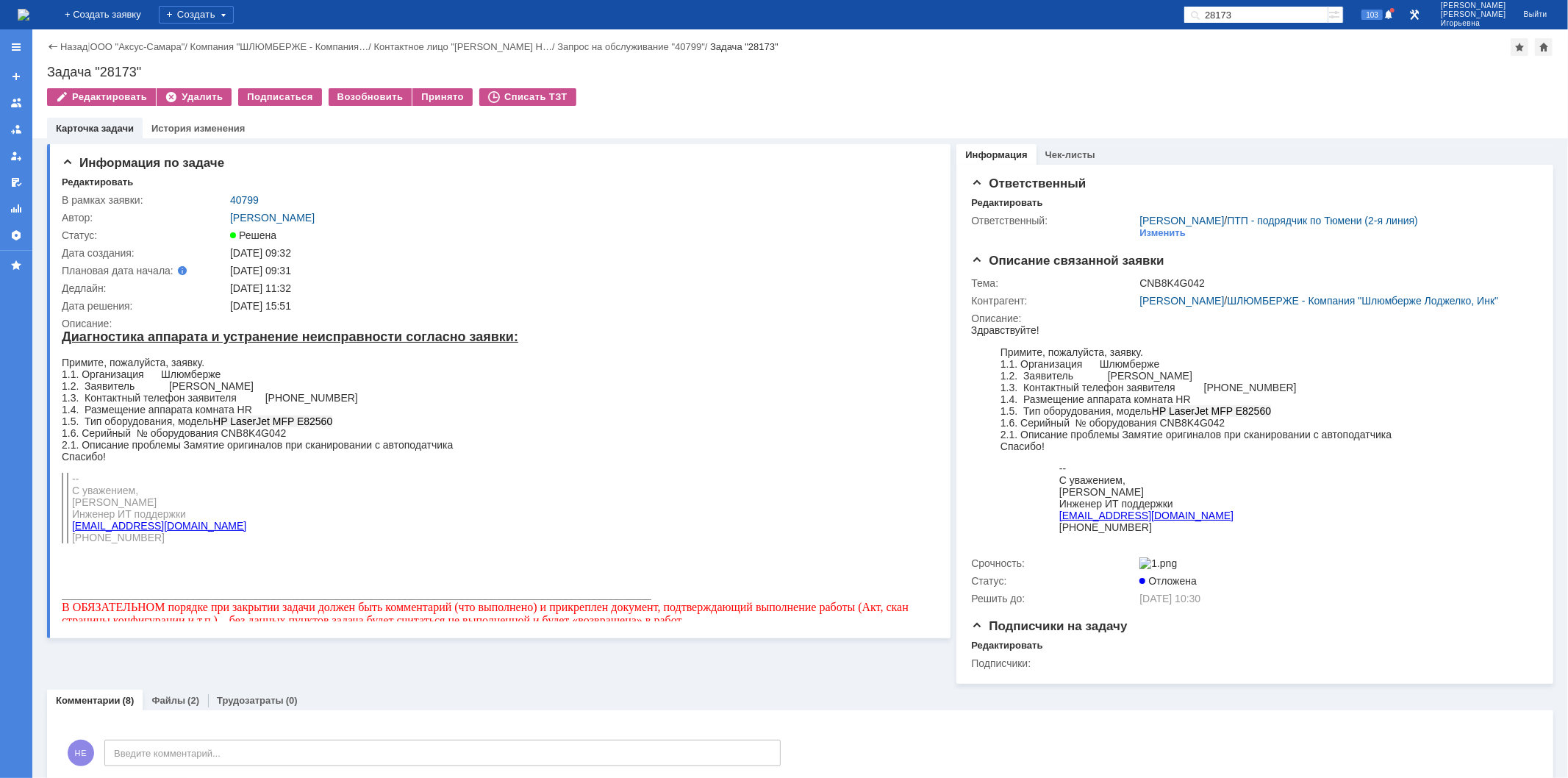 click at bounding box center [24, 15] 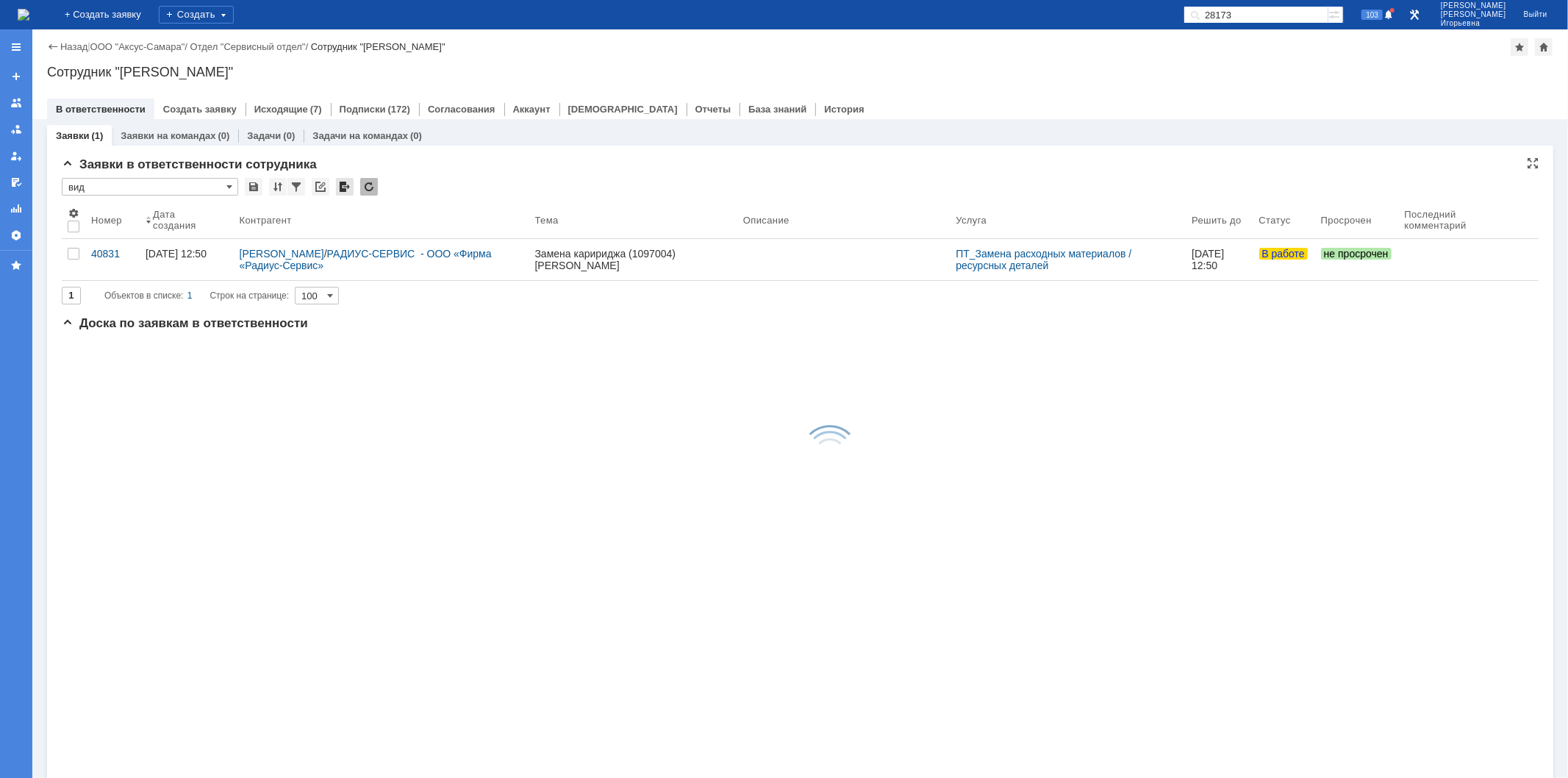 scroll, scrollTop: 0, scrollLeft: 0, axis: both 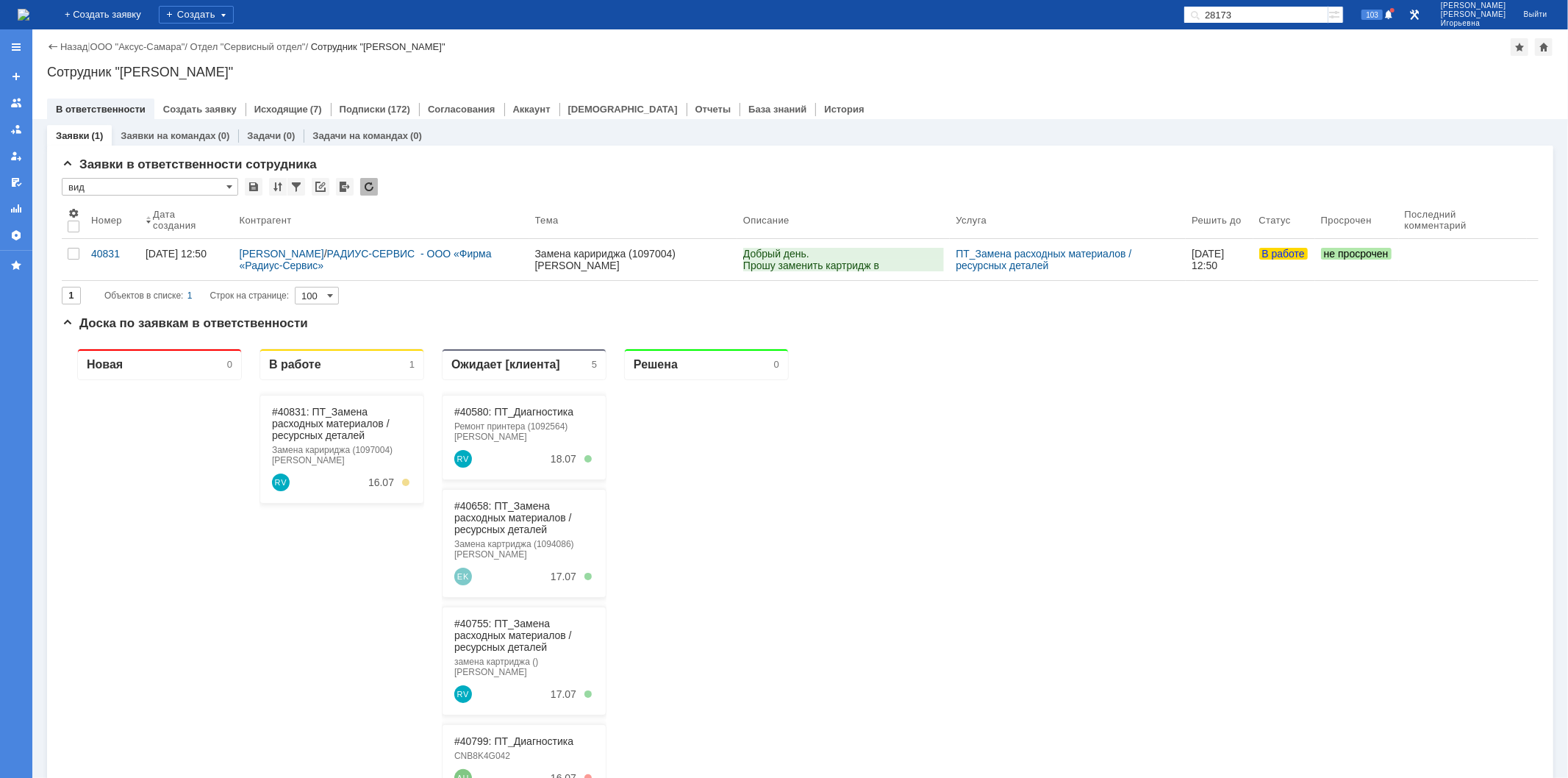 click on "28173" at bounding box center (1256, 15) 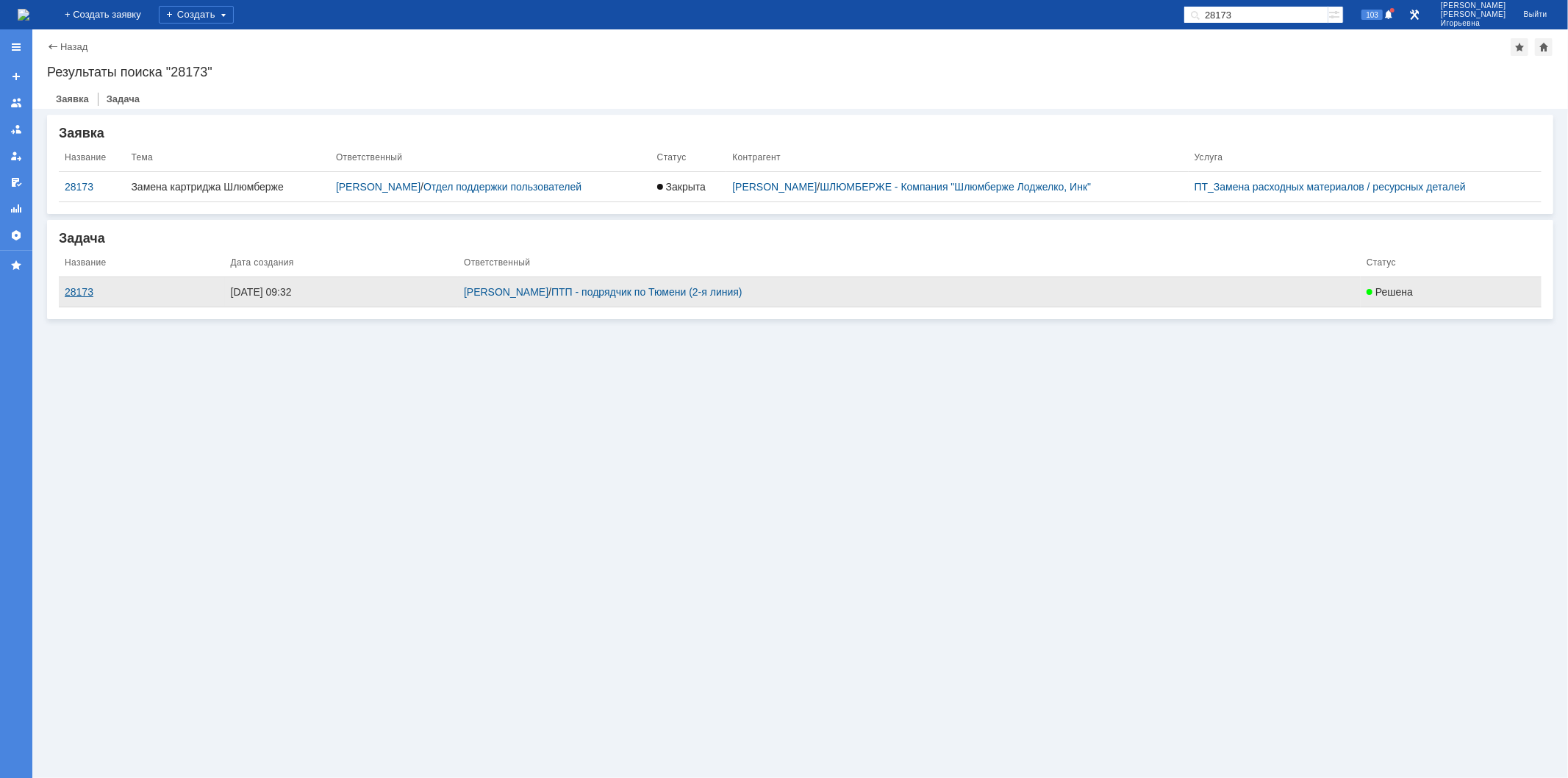 click on "28173" at bounding box center (142, 292) 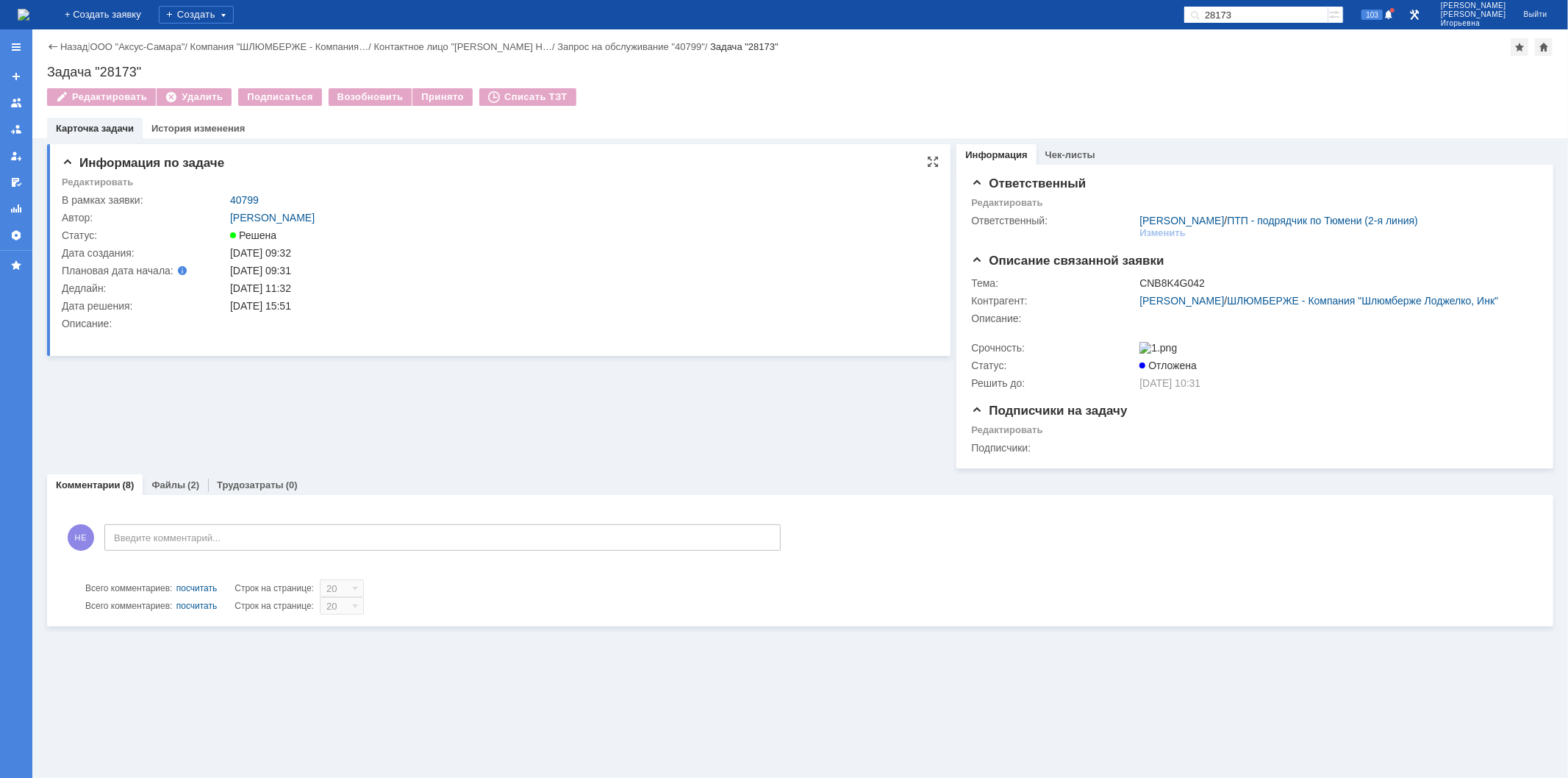 scroll 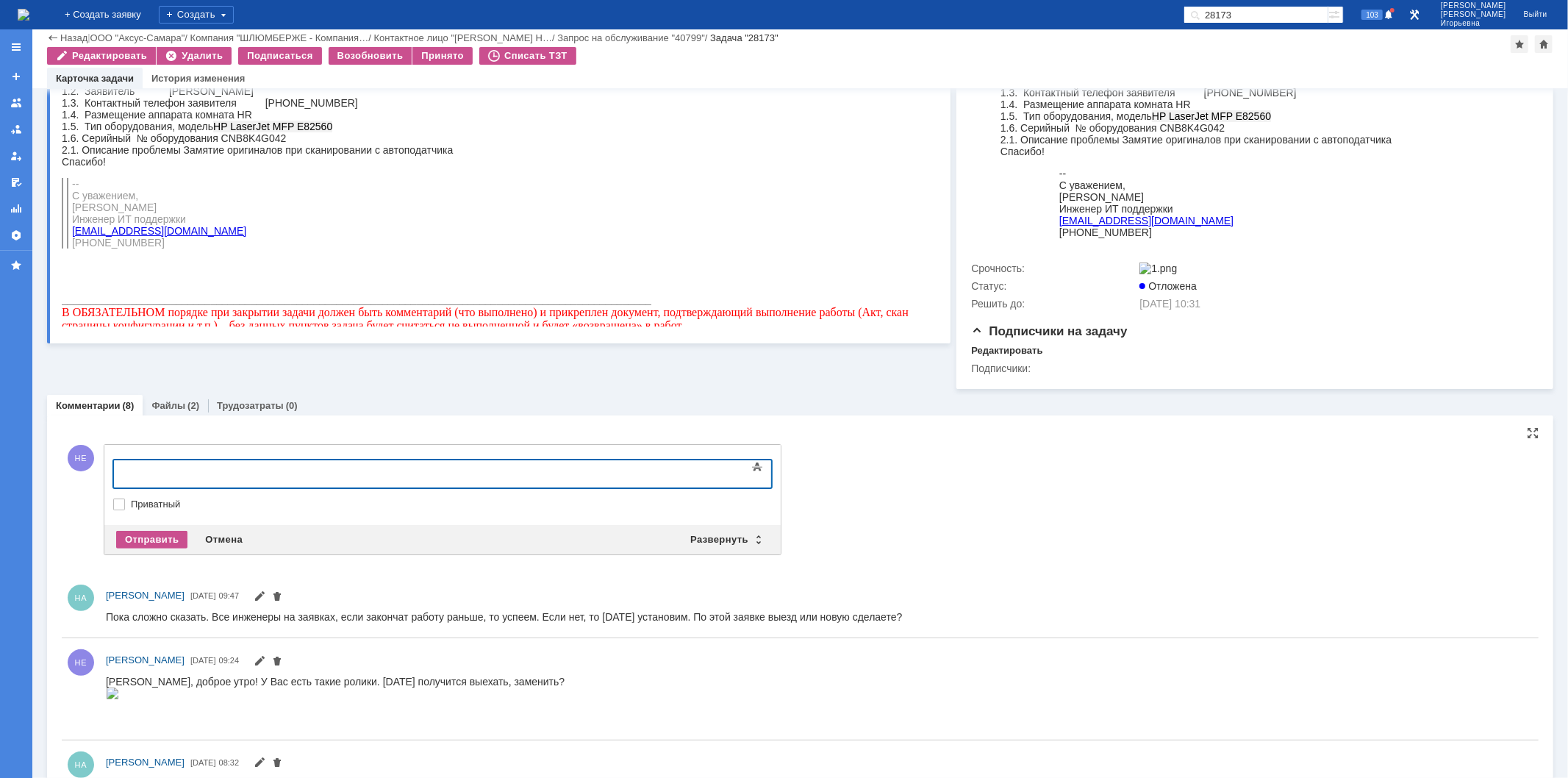 type 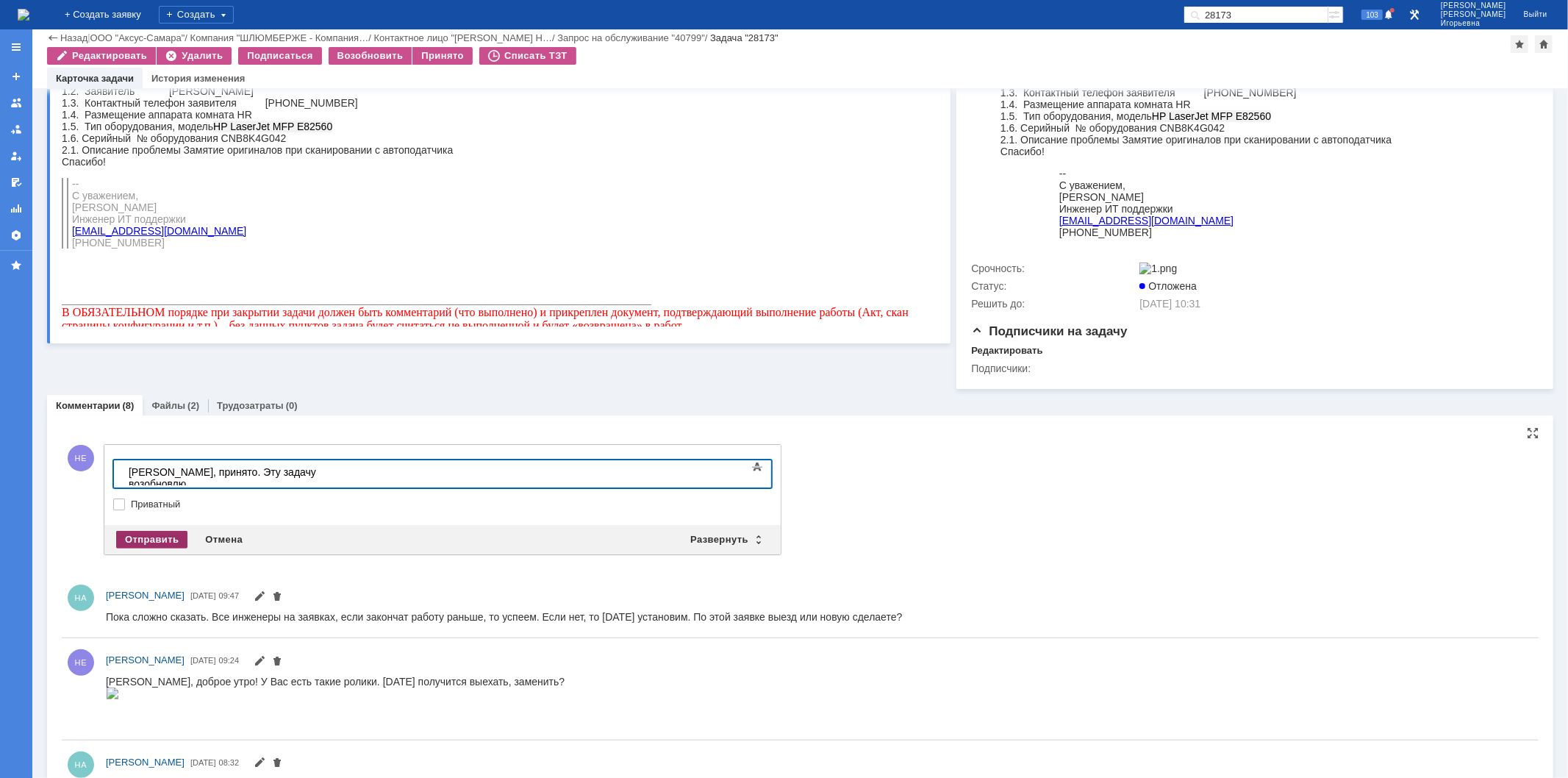 click on "Отправить" at bounding box center (151, 540) 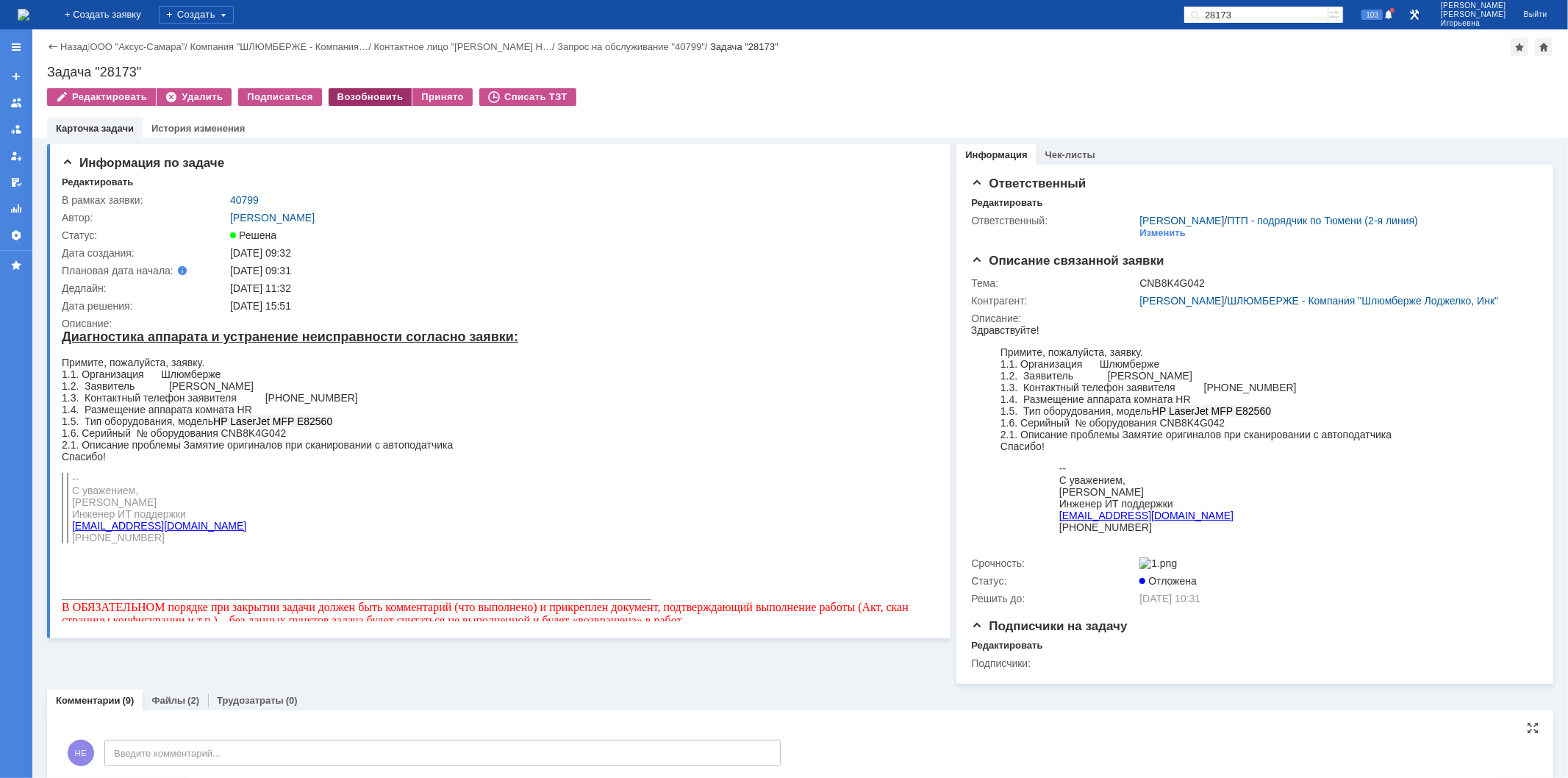 click on "Возобновить" at bounding box center [370, 97] 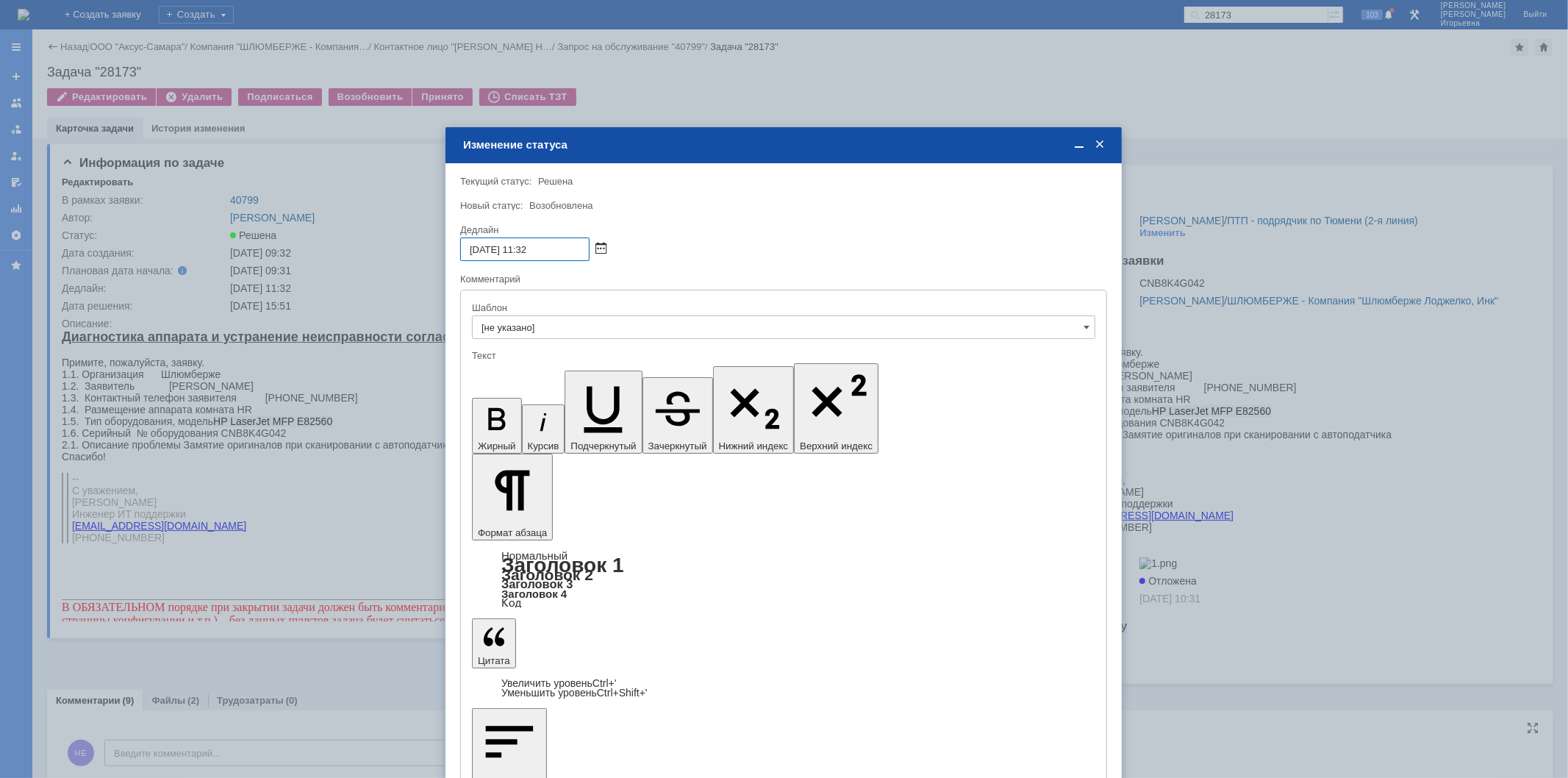 click at bounding box center [601, 249] 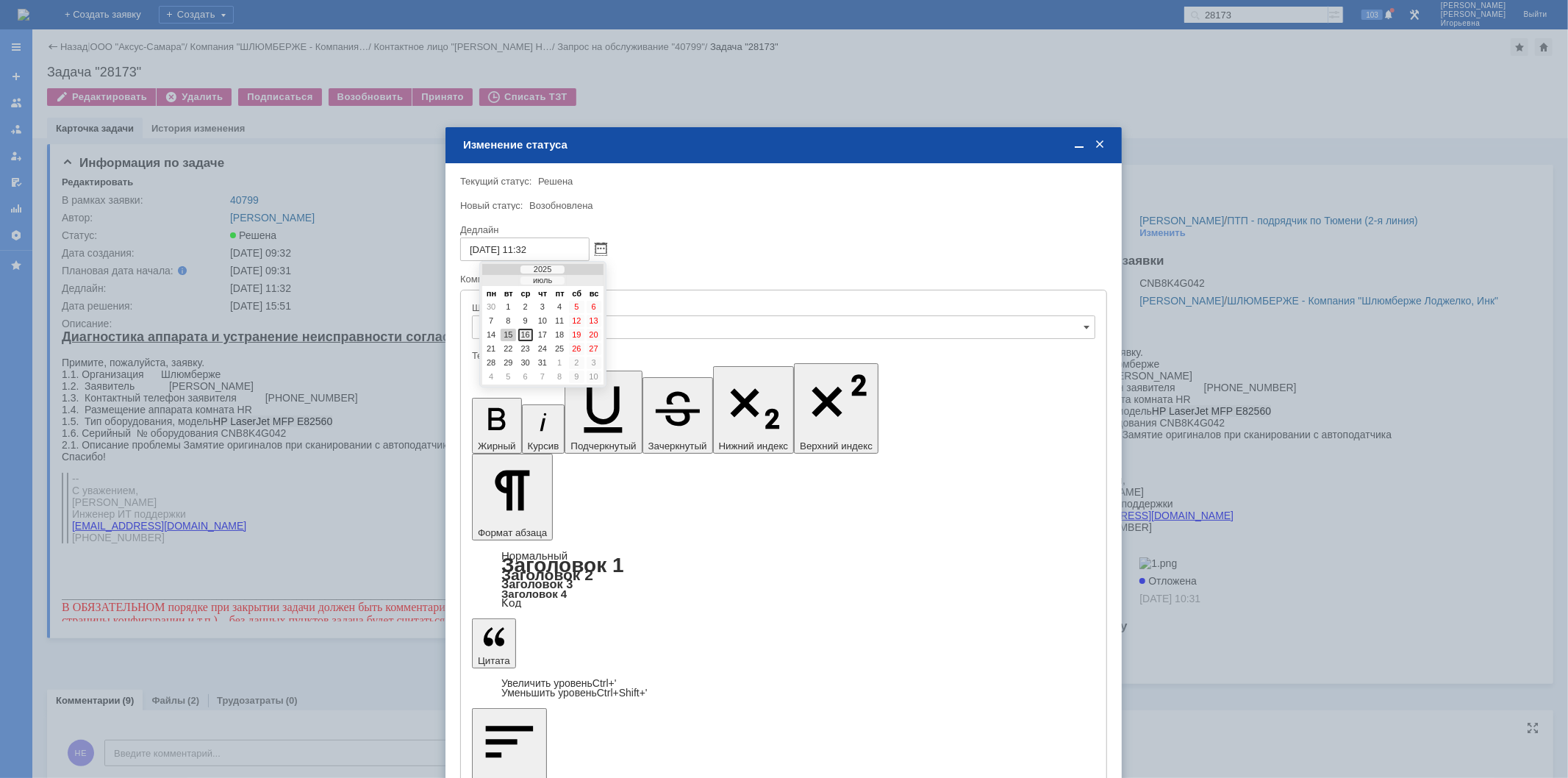 click on "16" at bounding box center [526, 335] 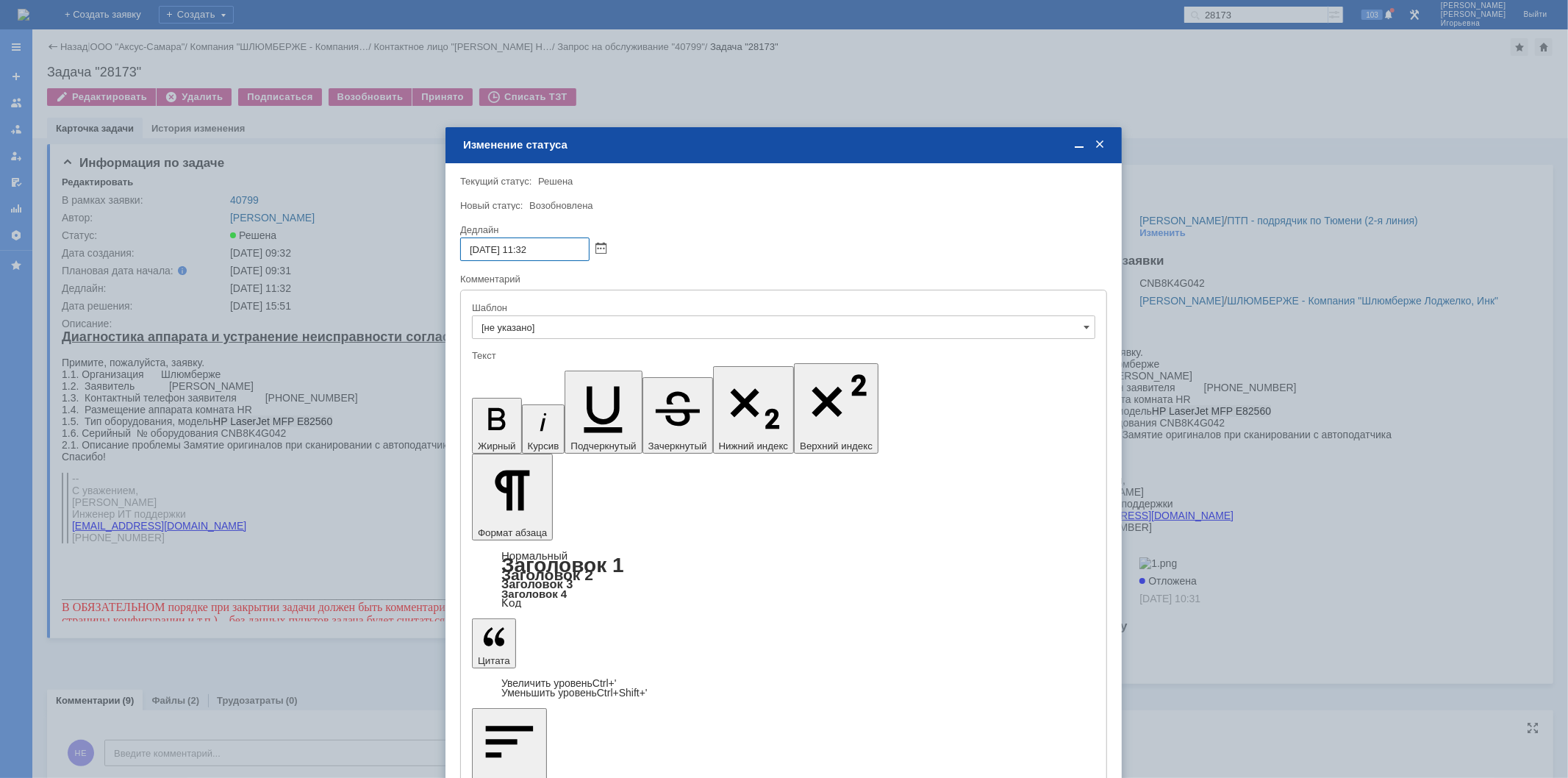 click on "16.07.2025 11:32" at bounding box center (525, 249) 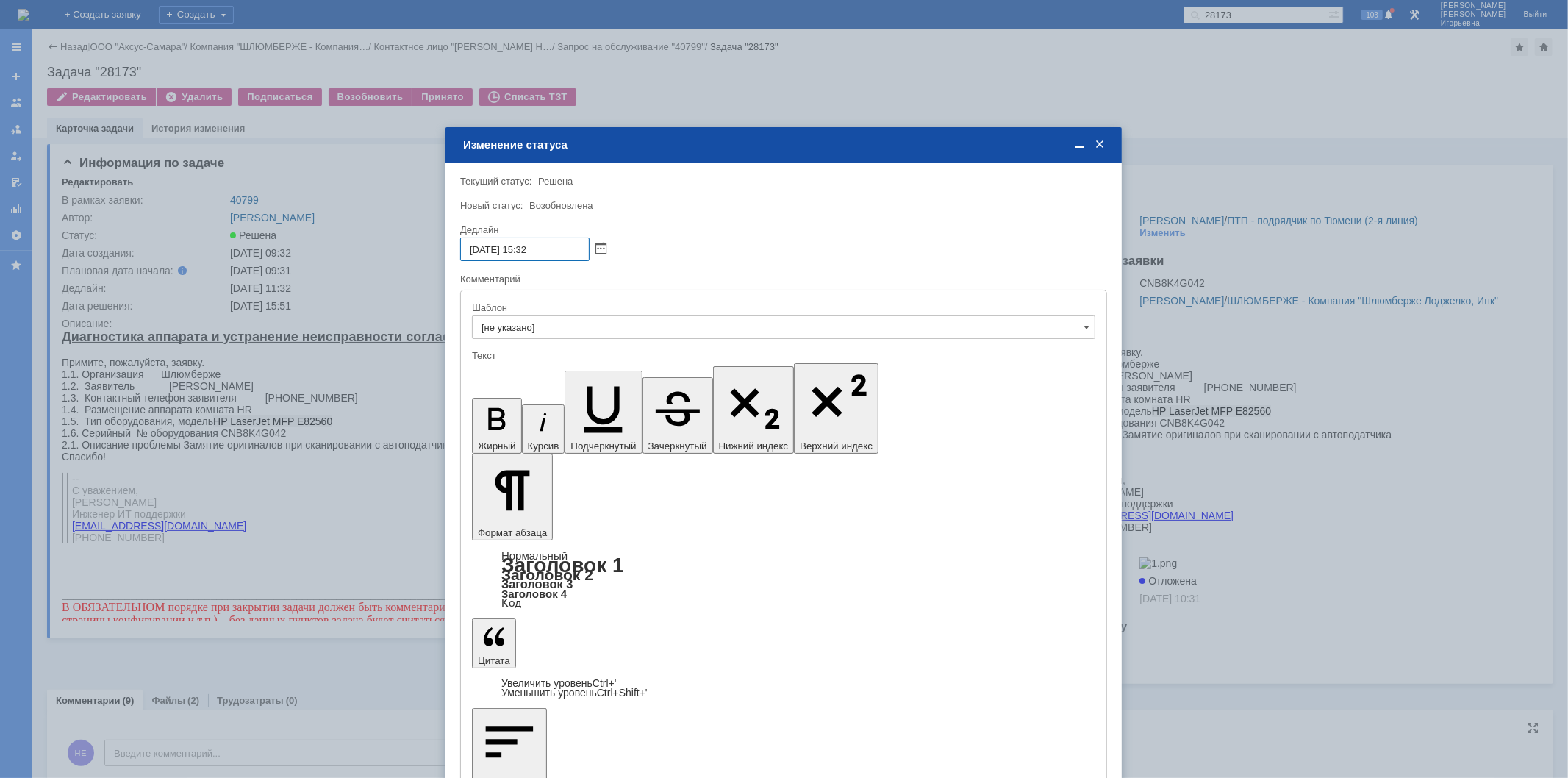 type on "16.07.2025 15:32" 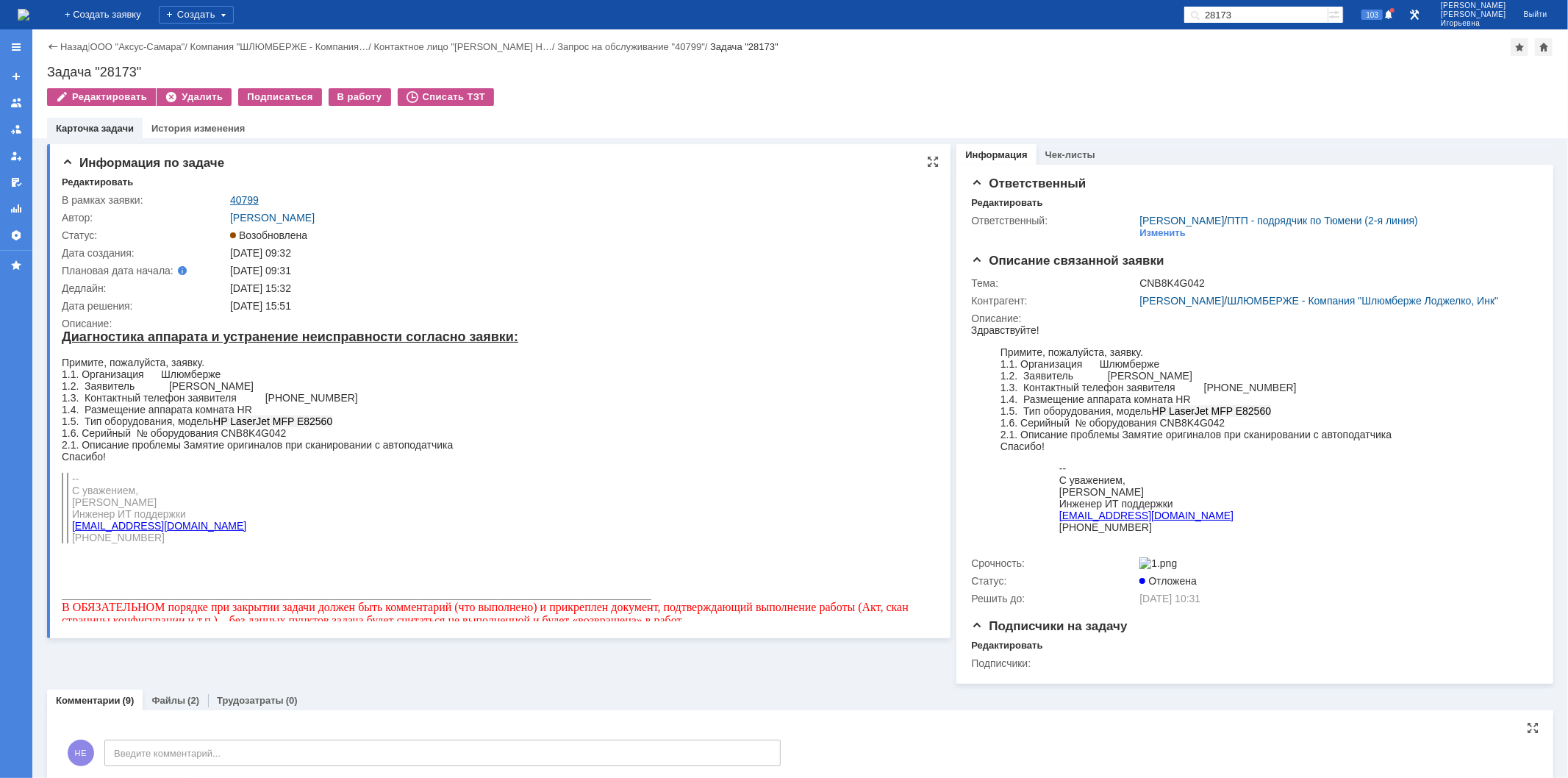 click on "40799" at bounding box center (244, 200) 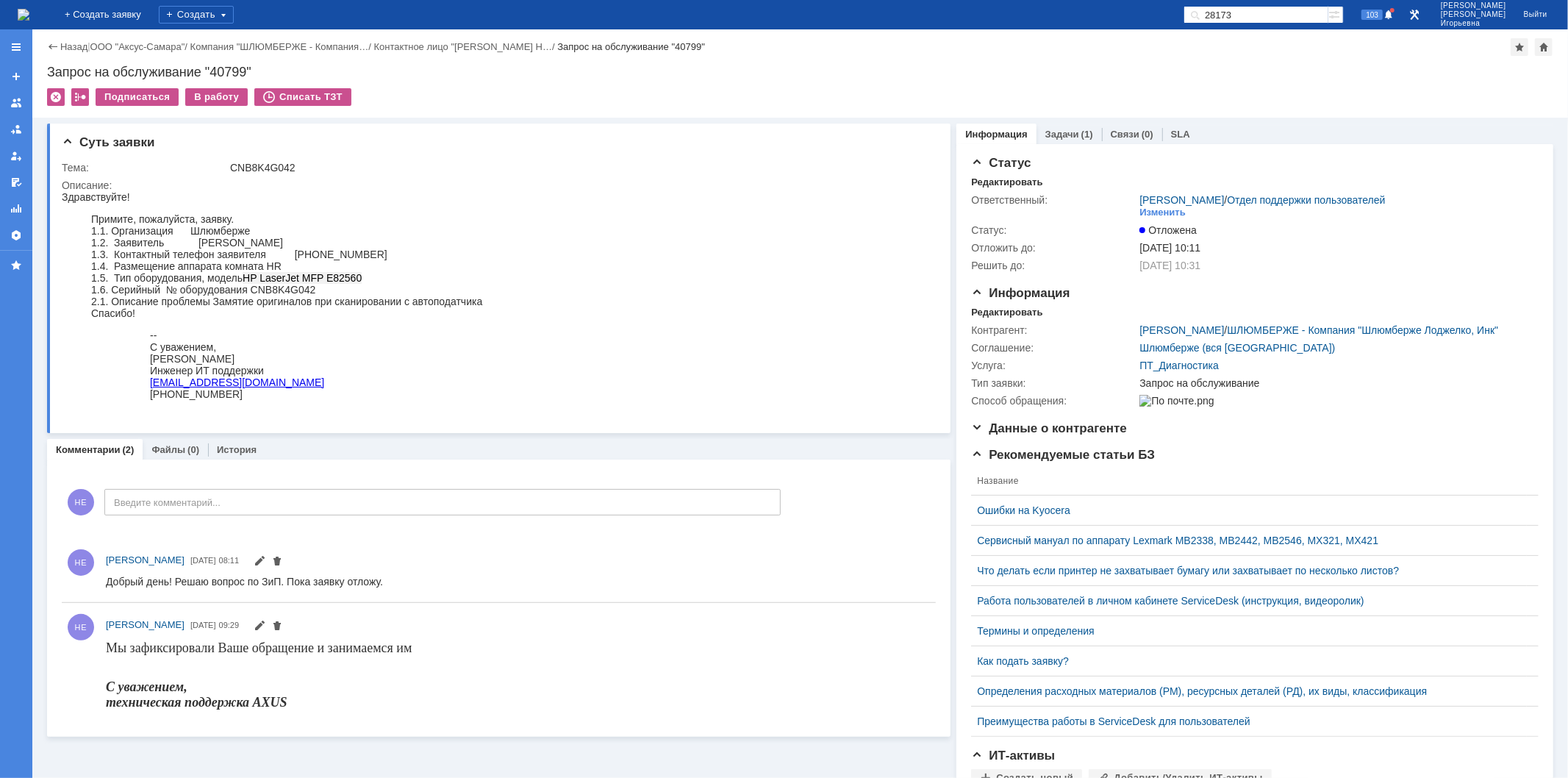 click at bounding box center (24, 15) 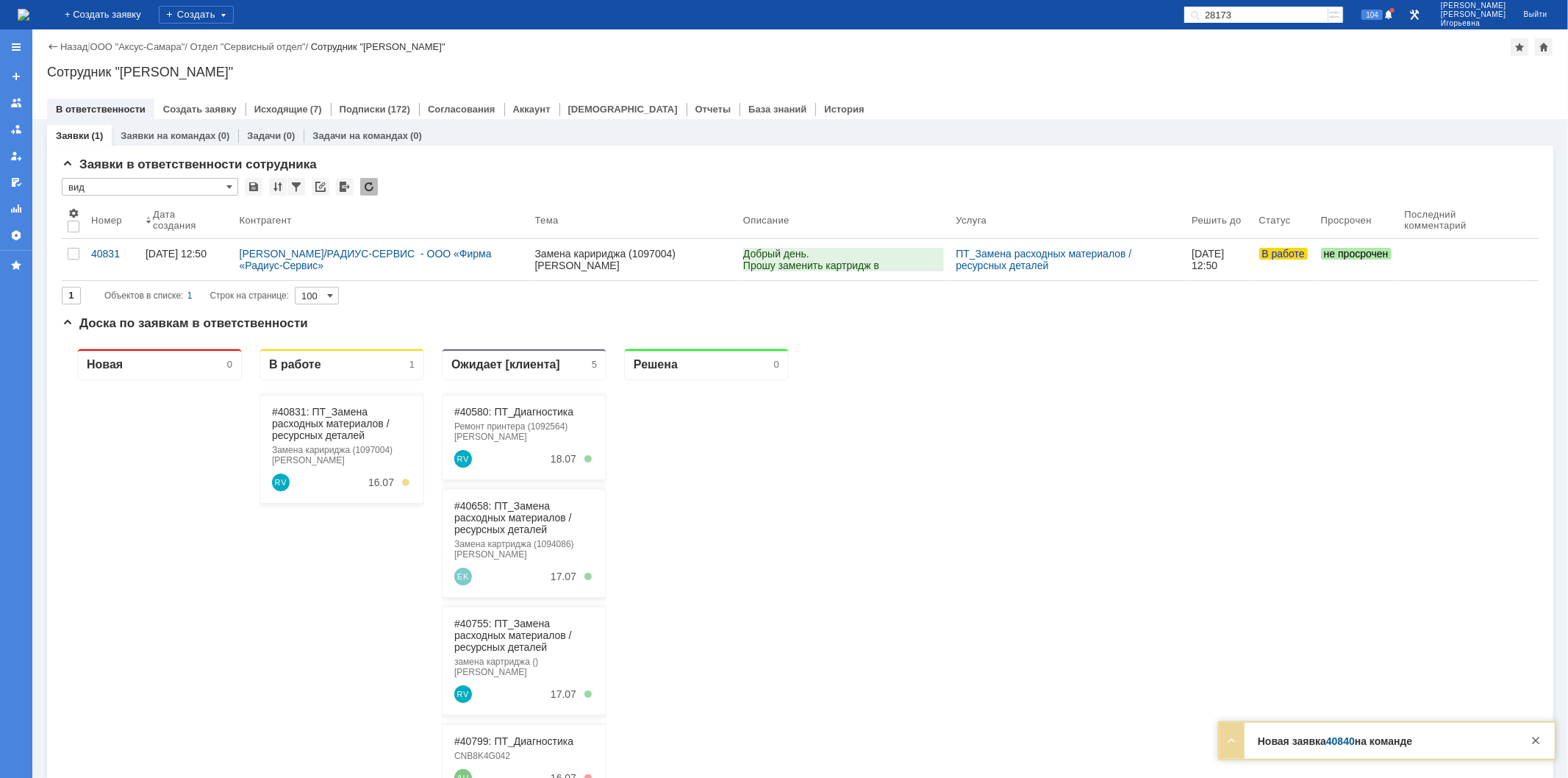 scroll, scrollTop: 0, scrollLeft: 0, axis: both 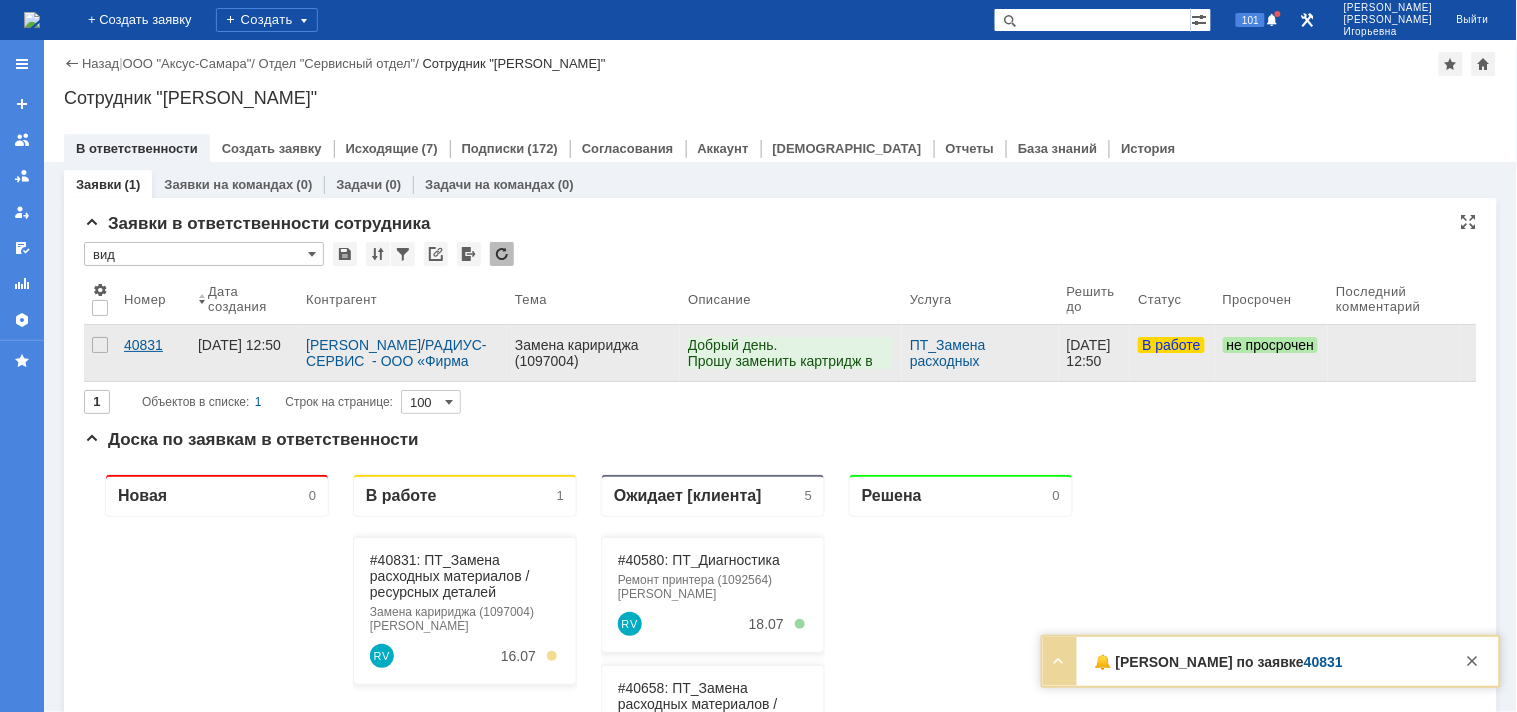 click on "40831" at bounding box center (153, 345) 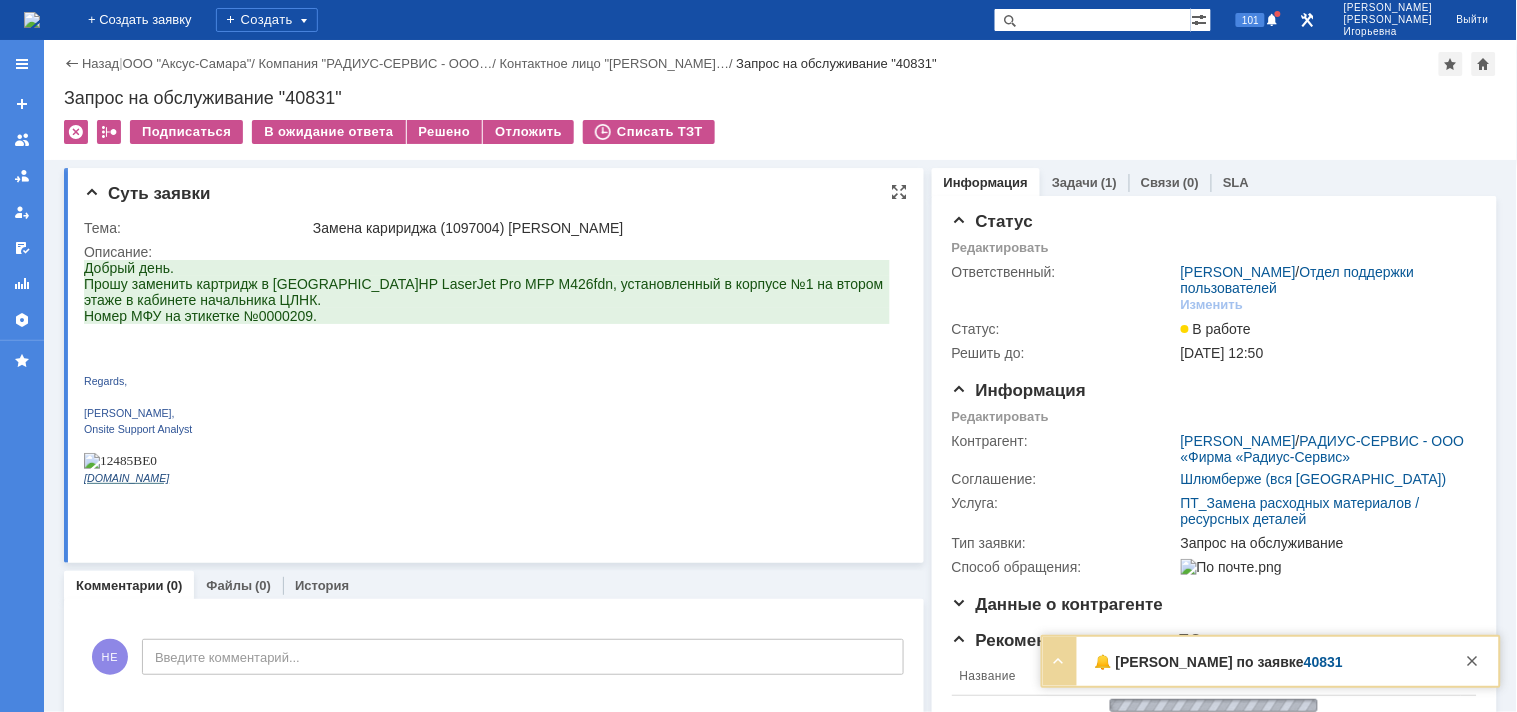 scroll, scrollTop: 0, scrollLeft: 0, axis: both 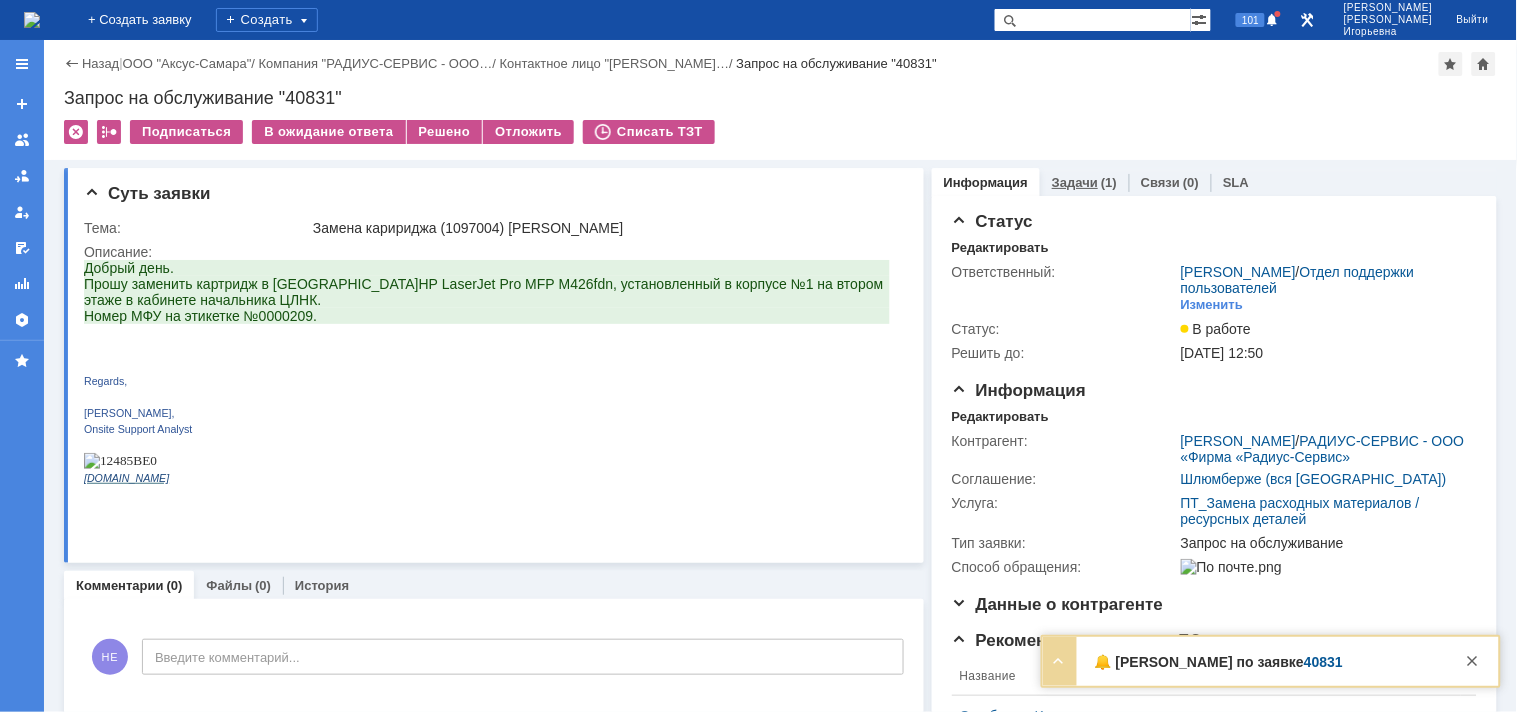 click on "Задачи" at bounding box center [1075, 182] 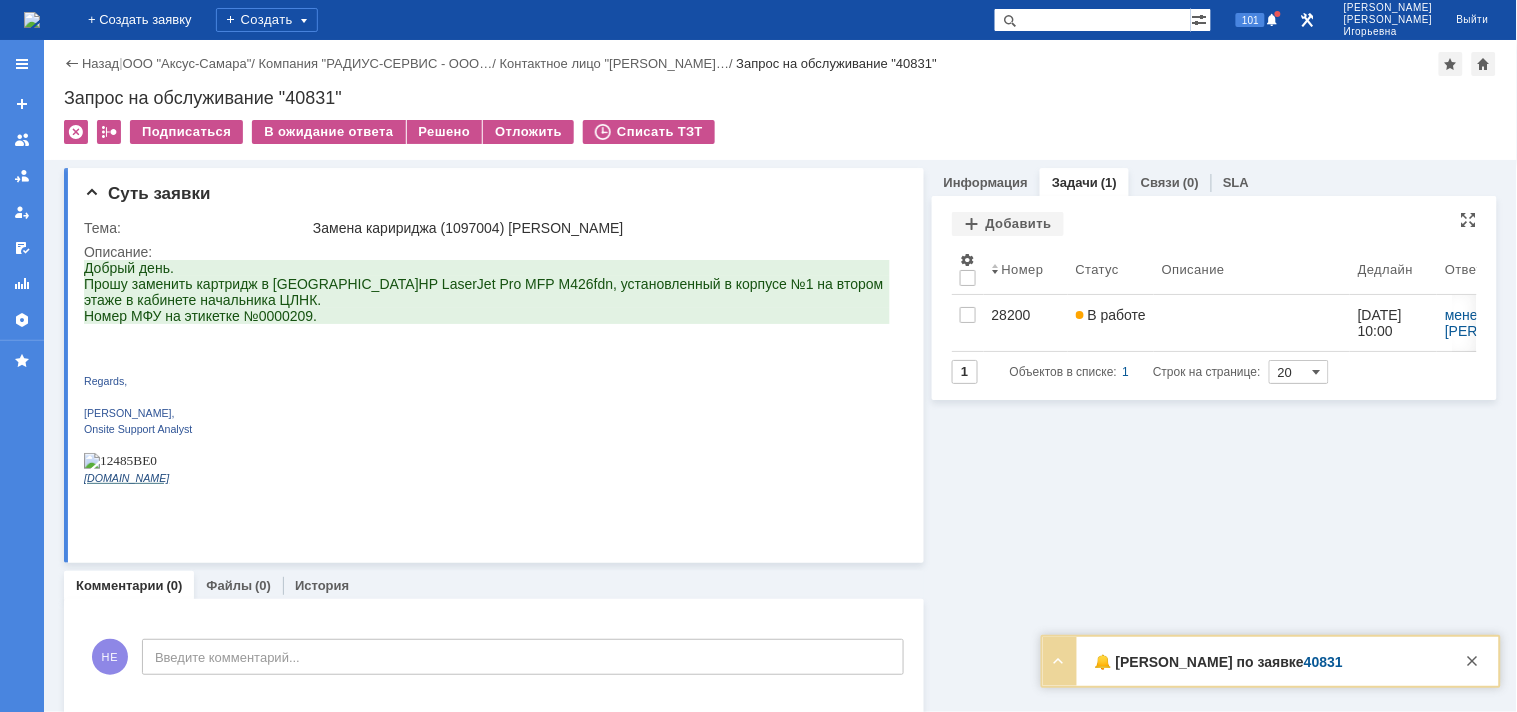 scroll, scrollTop: 0, scrollLeft: 0, axis: both 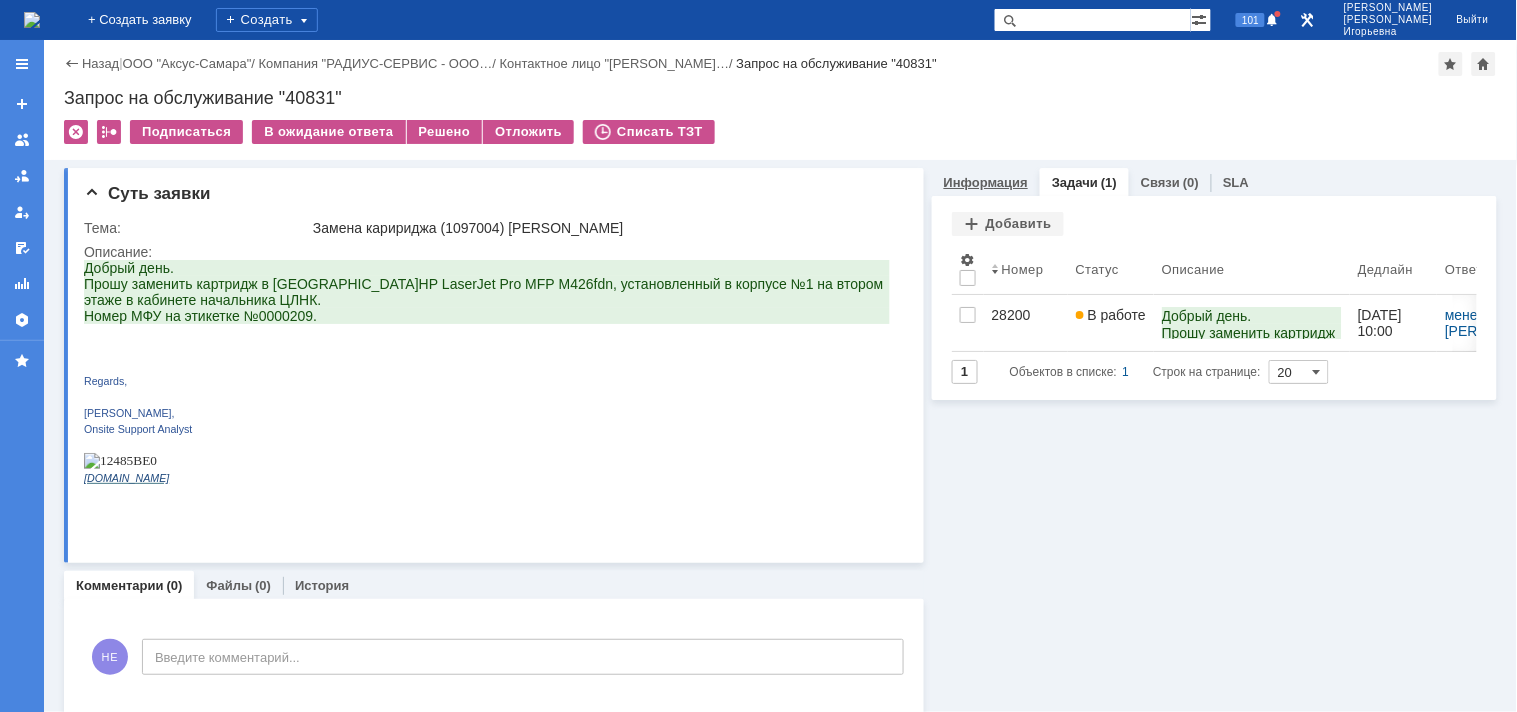 click on "Информация" at bounding box center [986, 182] 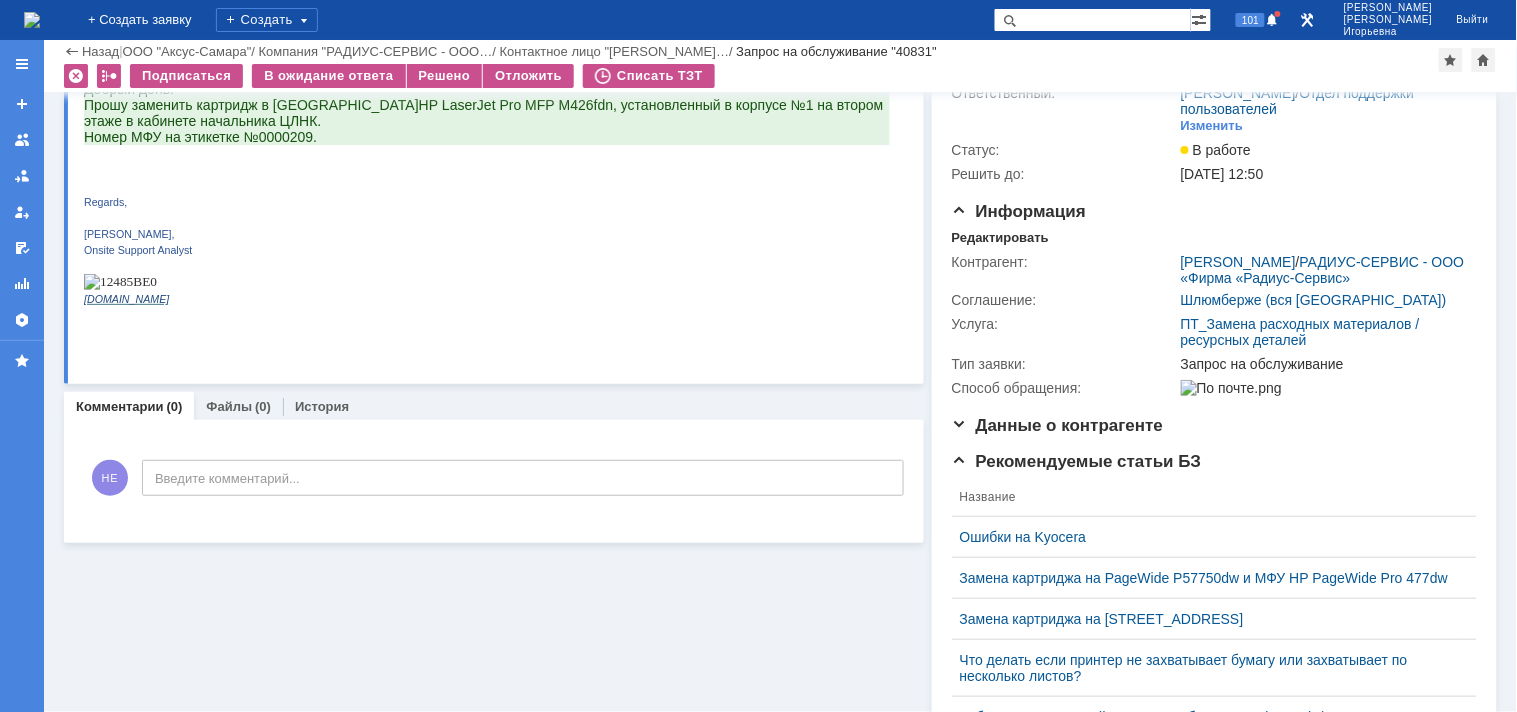 scroll, scrollTop: 0, scrollLeft: 0, axis: both 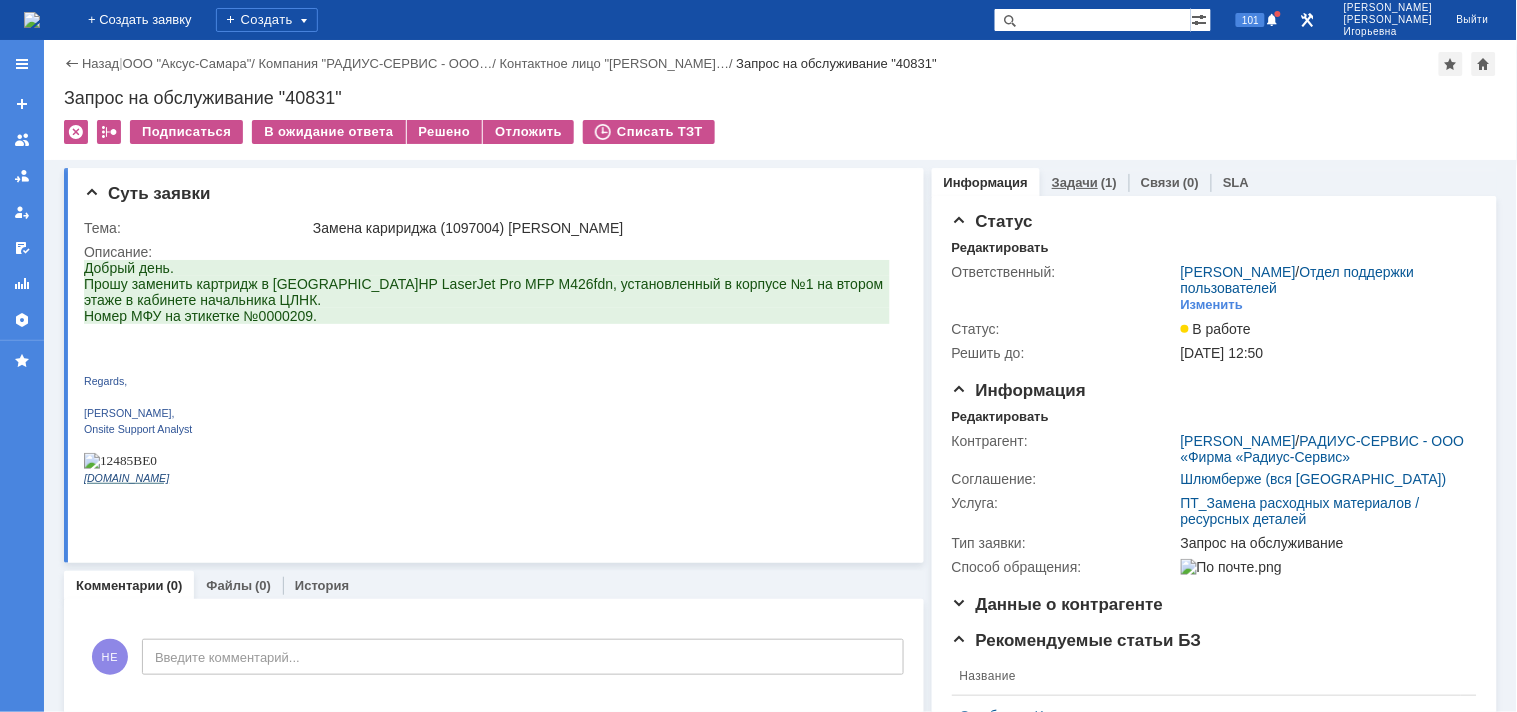 click on "Задачи" at bounding box center [1075, 182] 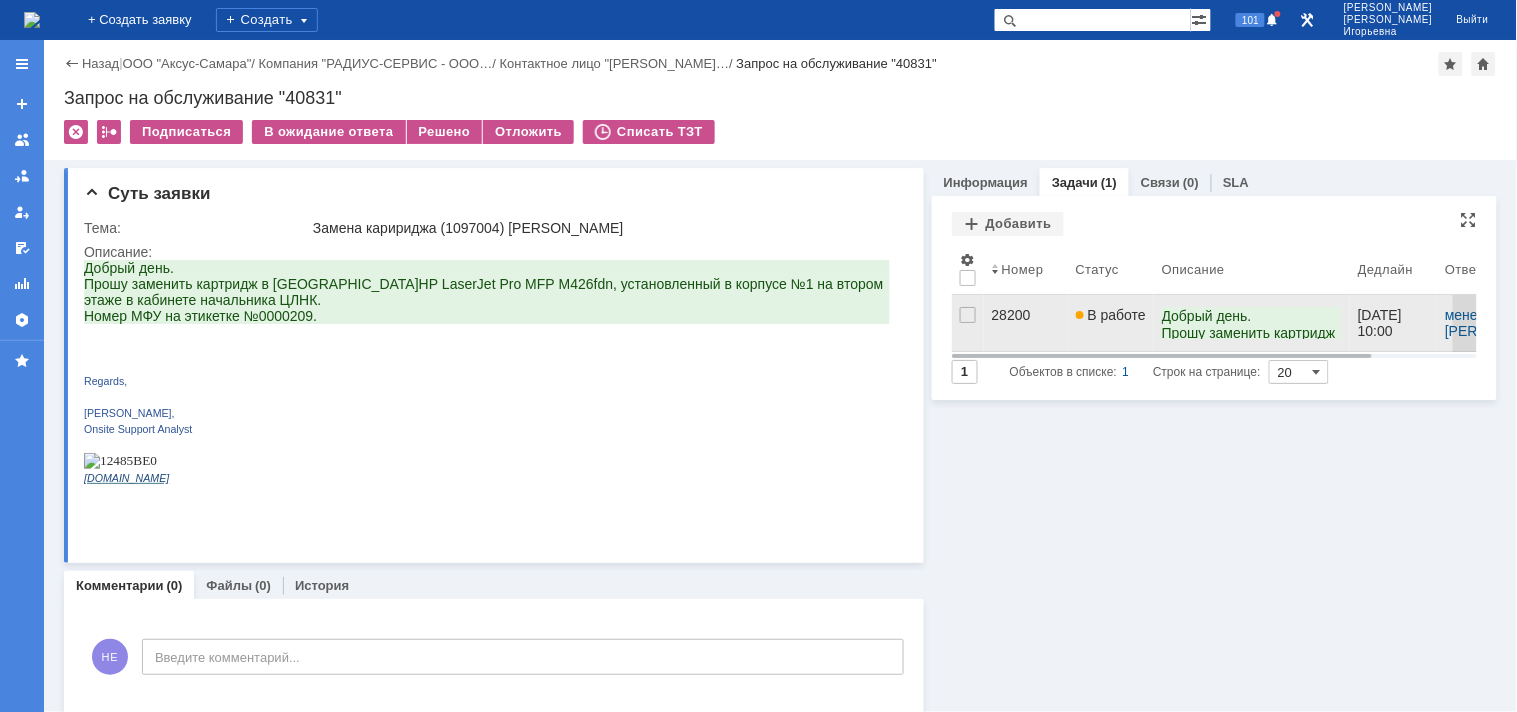 click on "28200" at bounding box center [1026, 315] 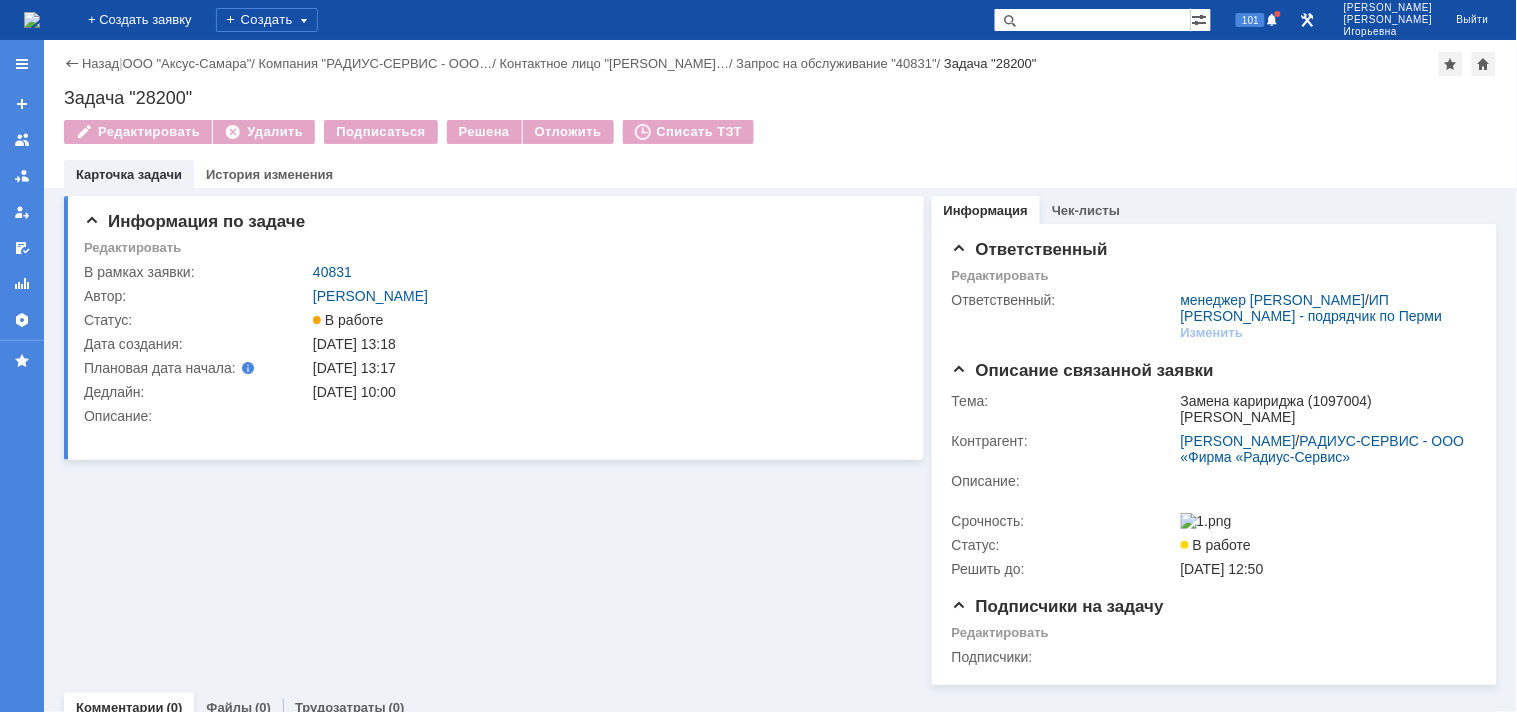 scroll, scrollTop: 0, scrollLeft: 0, axis: both 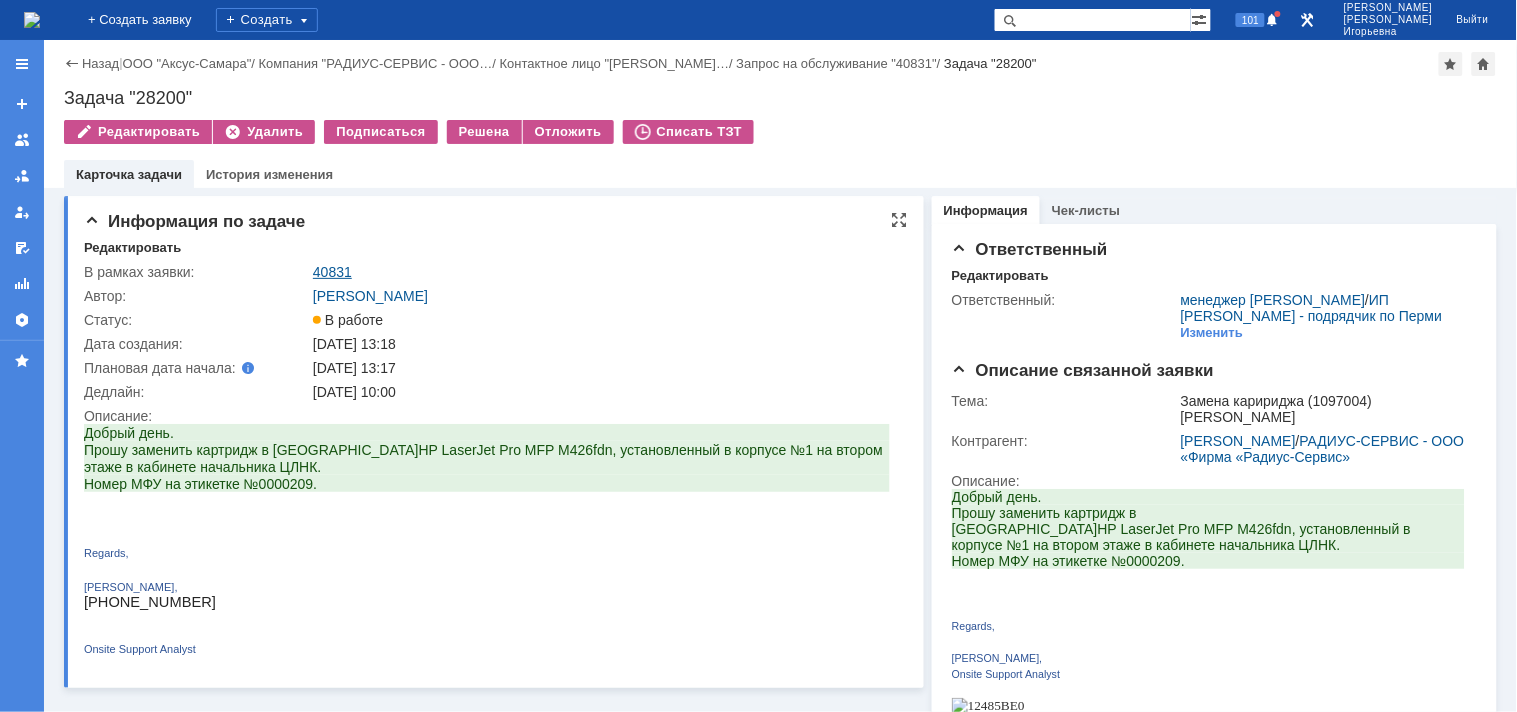 click on "40831" at bounding box center [332, 272] 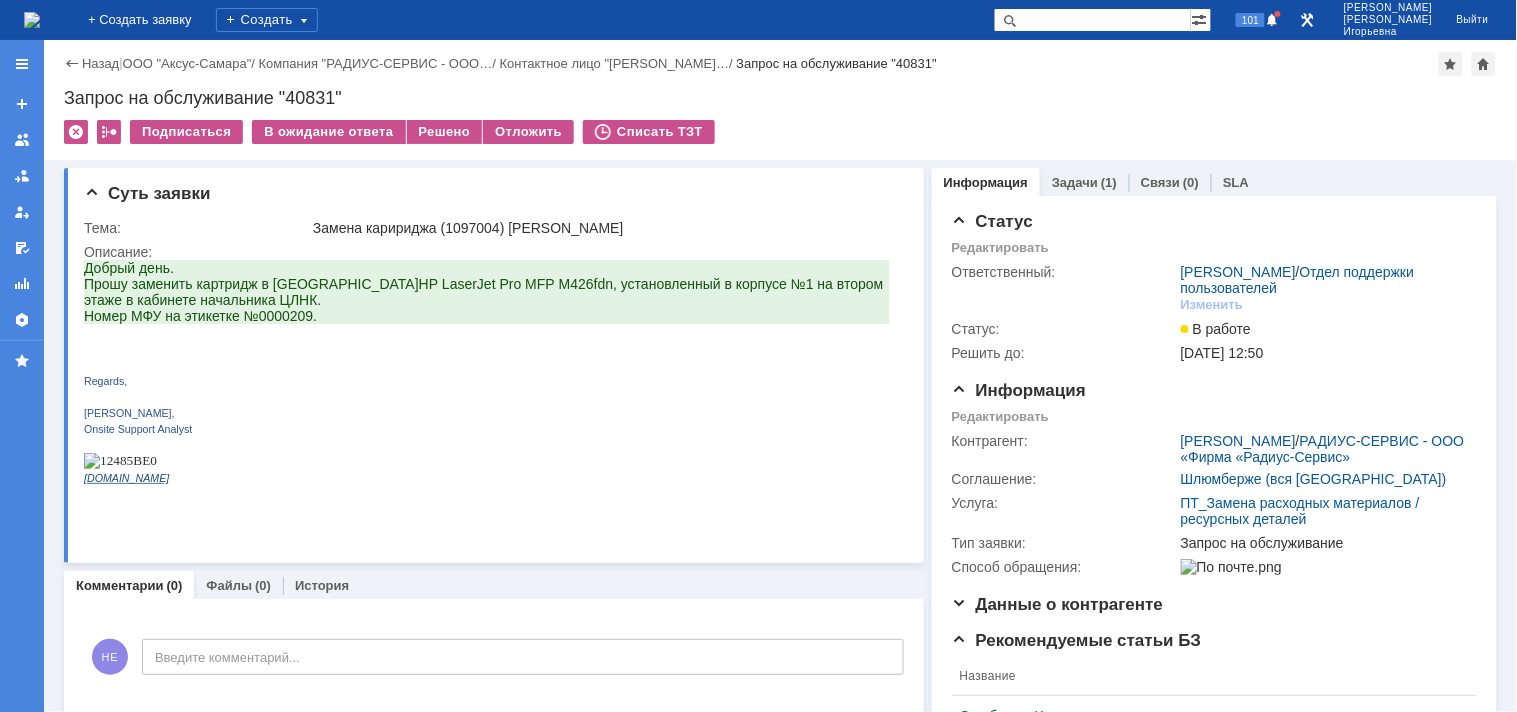 scroll, scrollTop: 0, scrollLeft: 0, axis: both 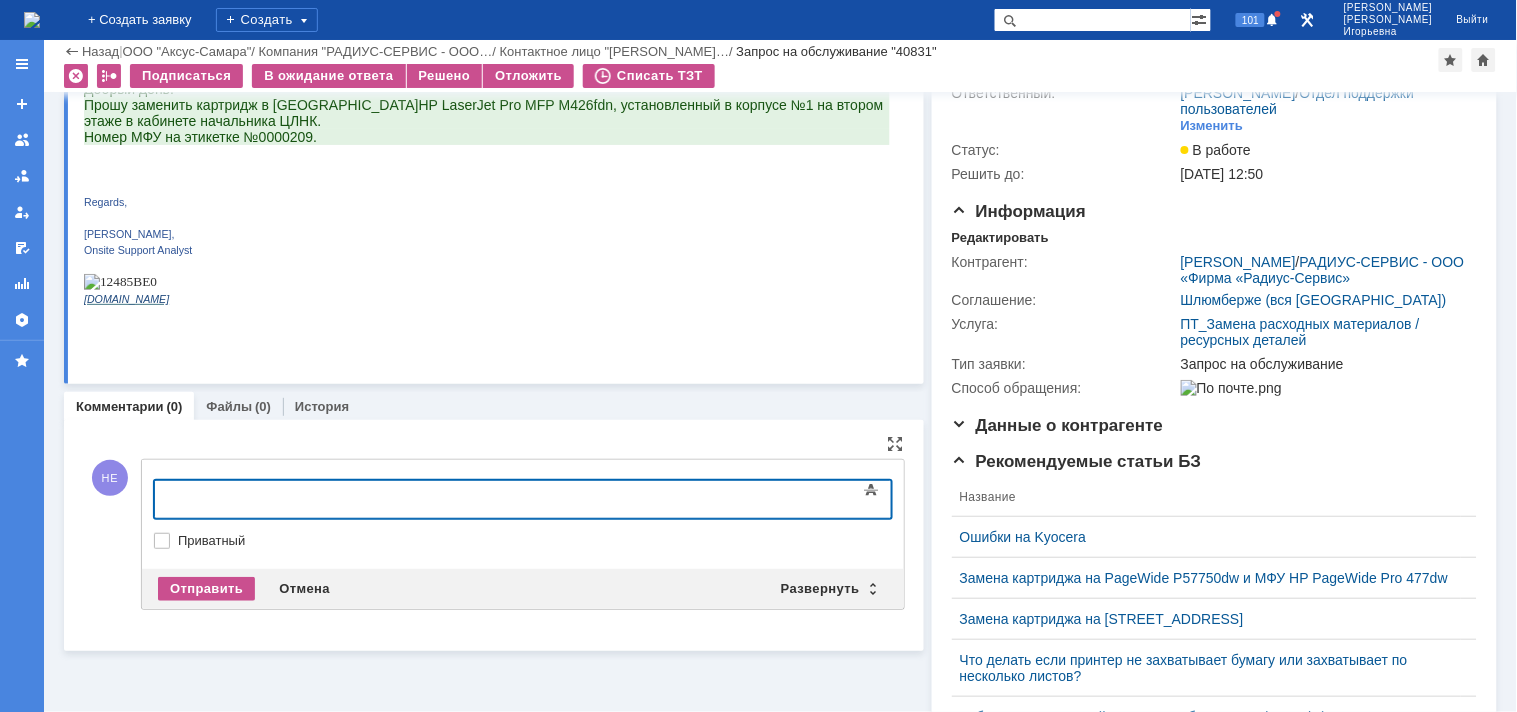 type 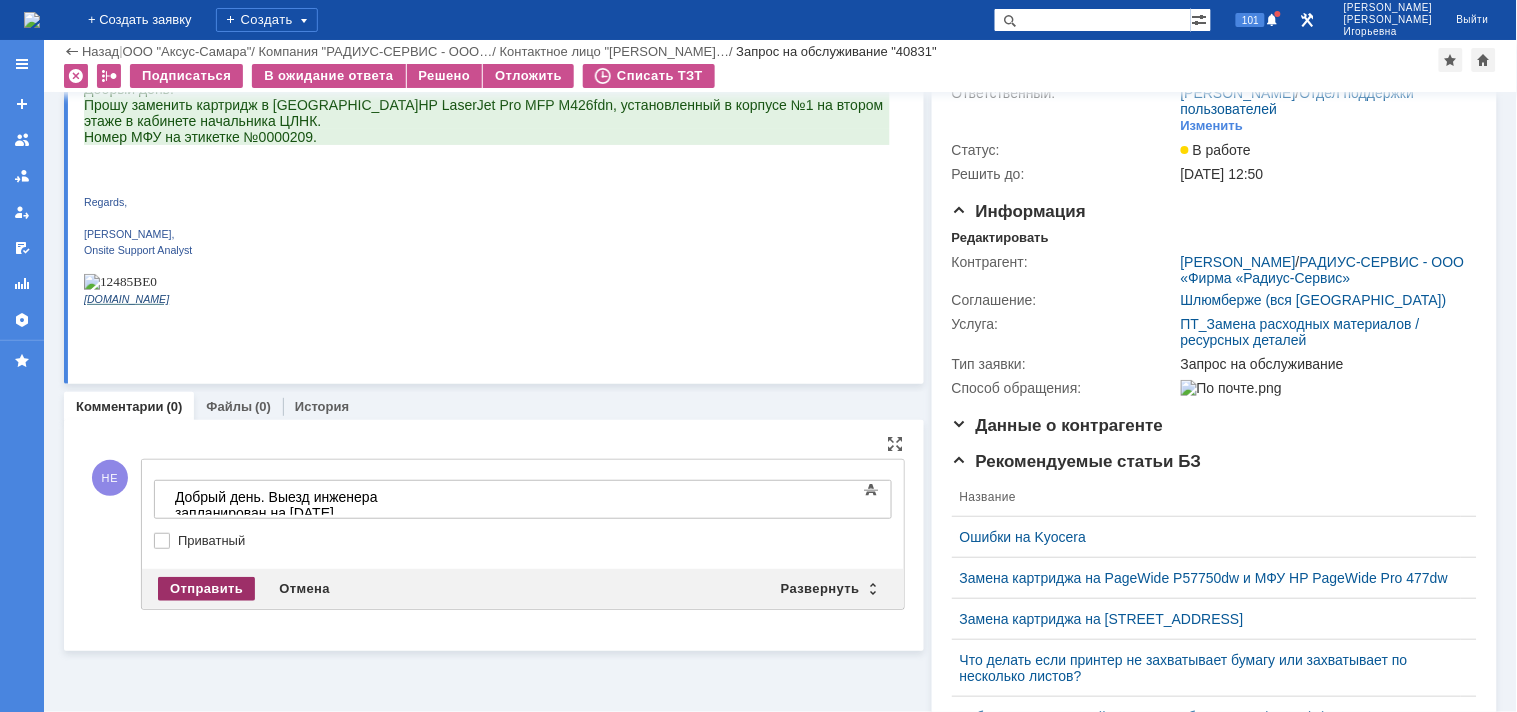 click on "Отправить" at bounding box center [206, 589] 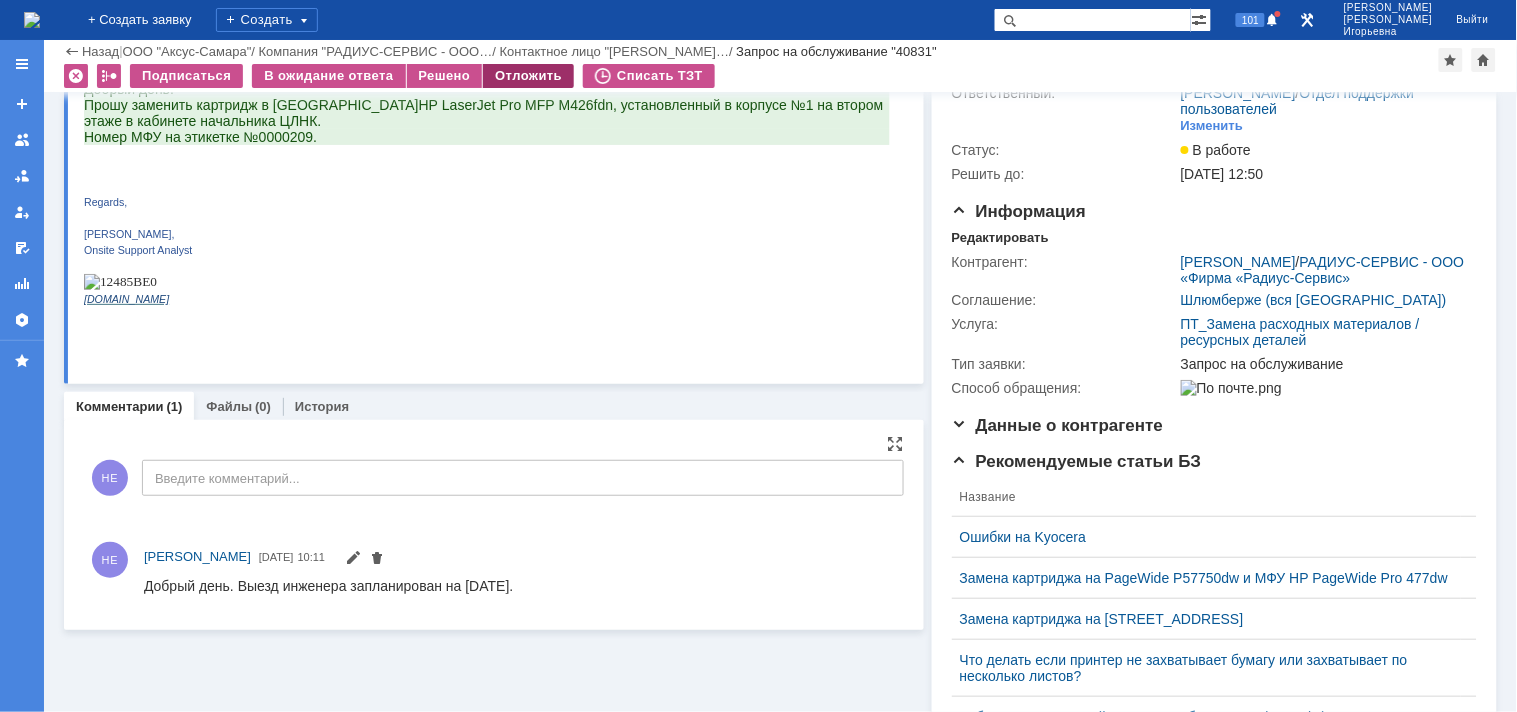scroll, scrollTop: 0, scrollLeft: 0, axis: both 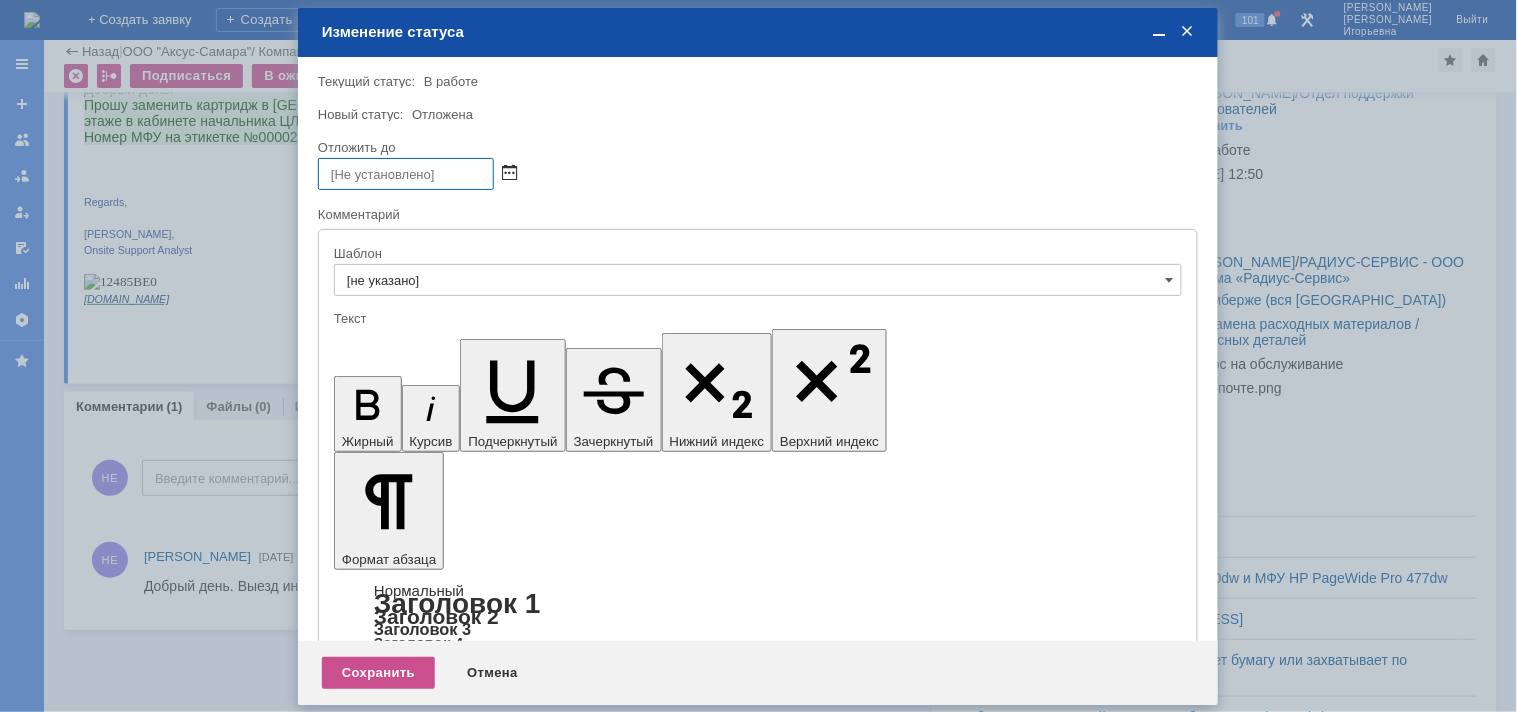 click at bounding box center [509, 174] 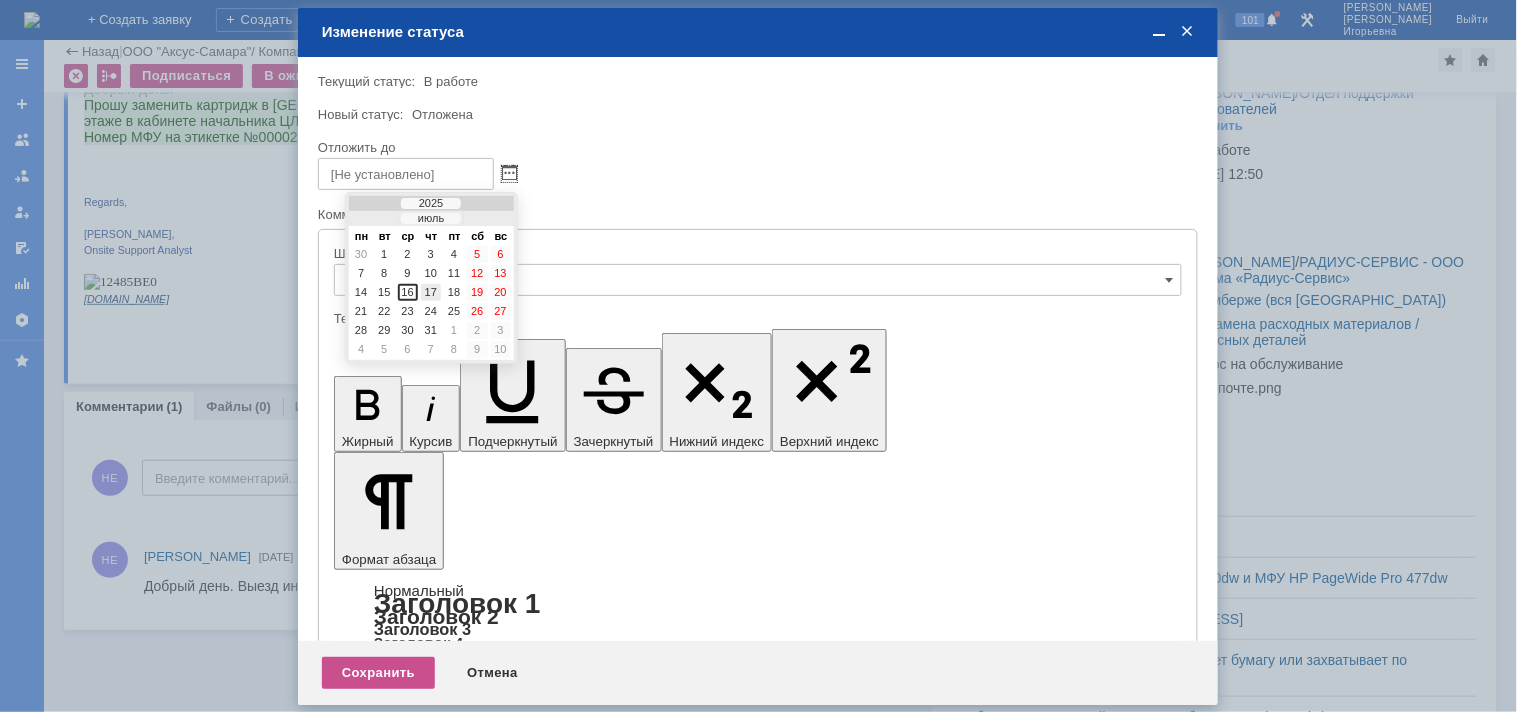 click on "17" at bounding box center (431, 292) 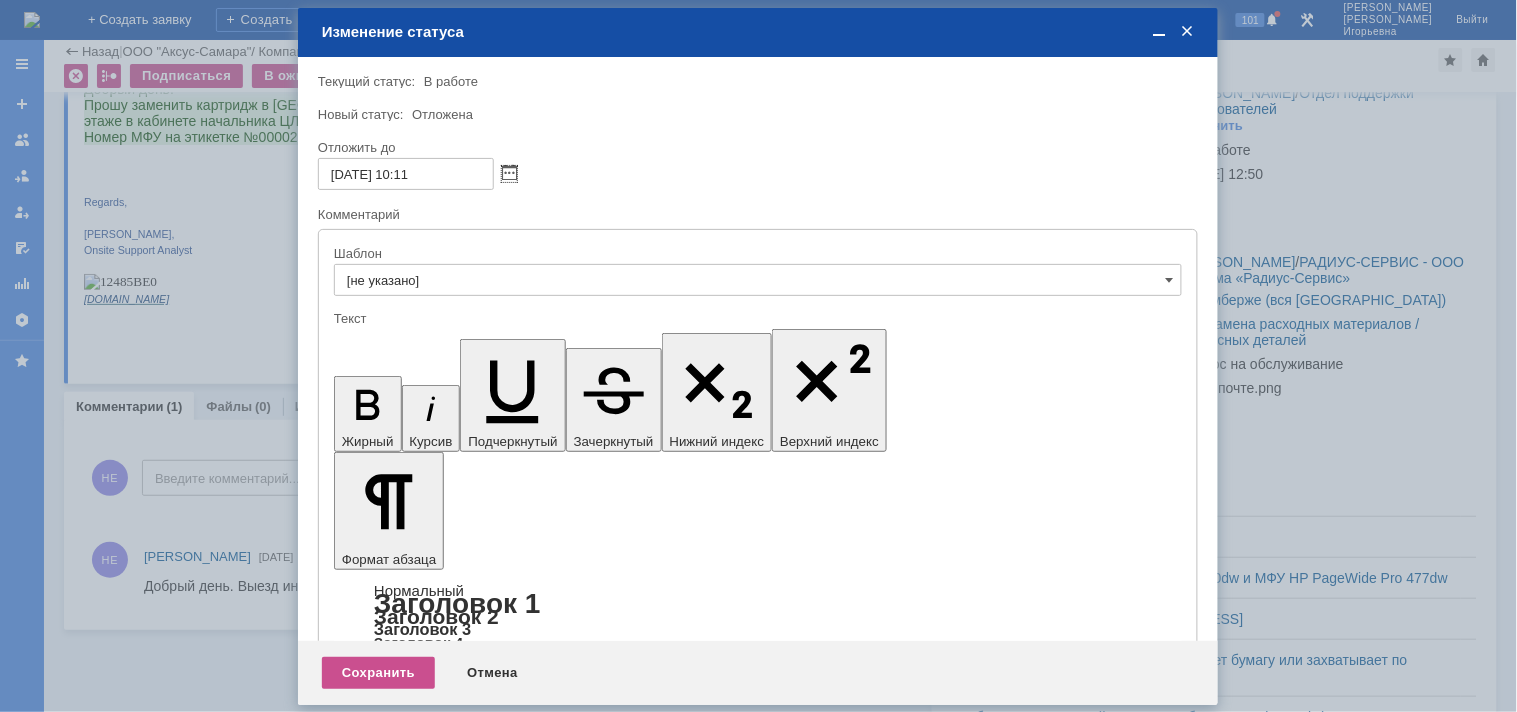 click on "17.07.2025 10:11" at bounding box center [406, 174] 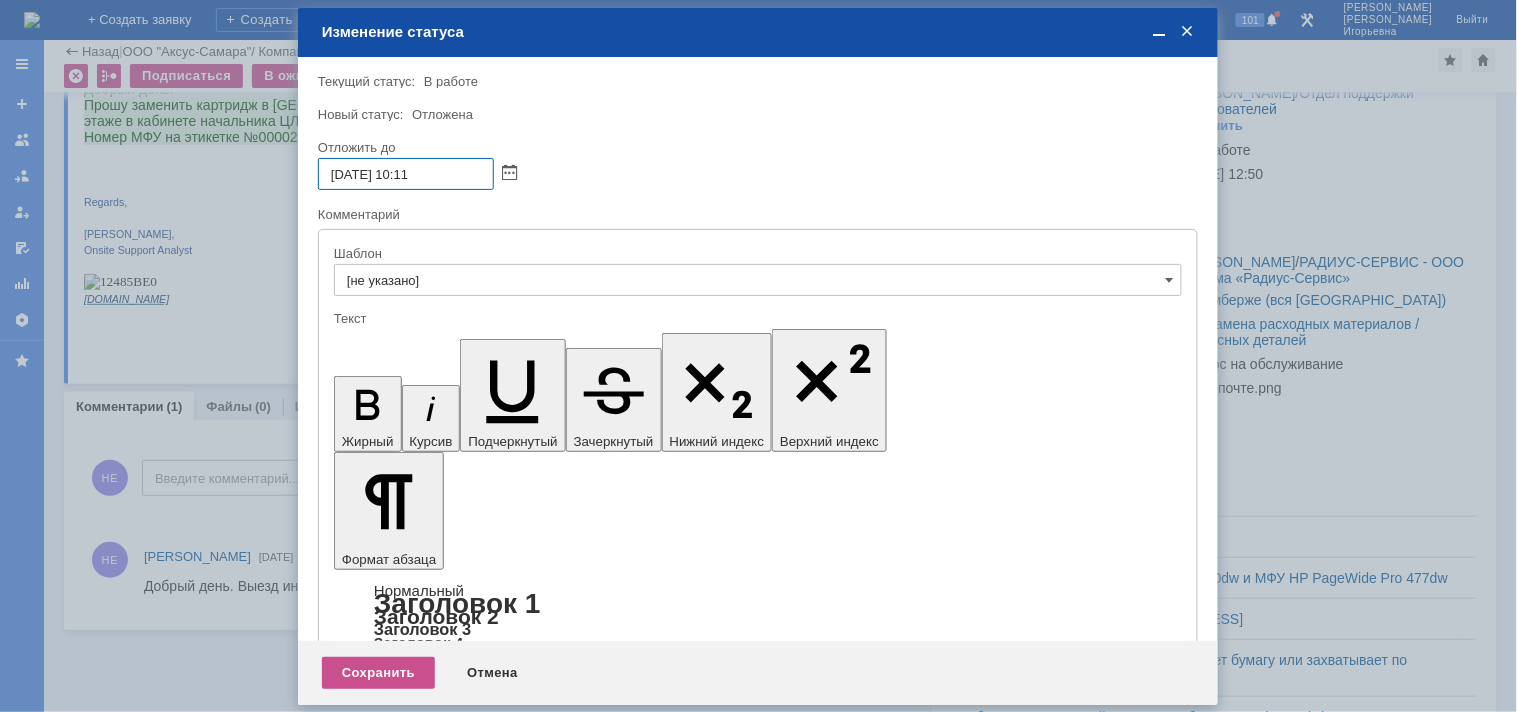 drag, startPoint x: 406, startPoint y: 166, endPoint x: 402, endPoint y: 182, distance: 16.492422 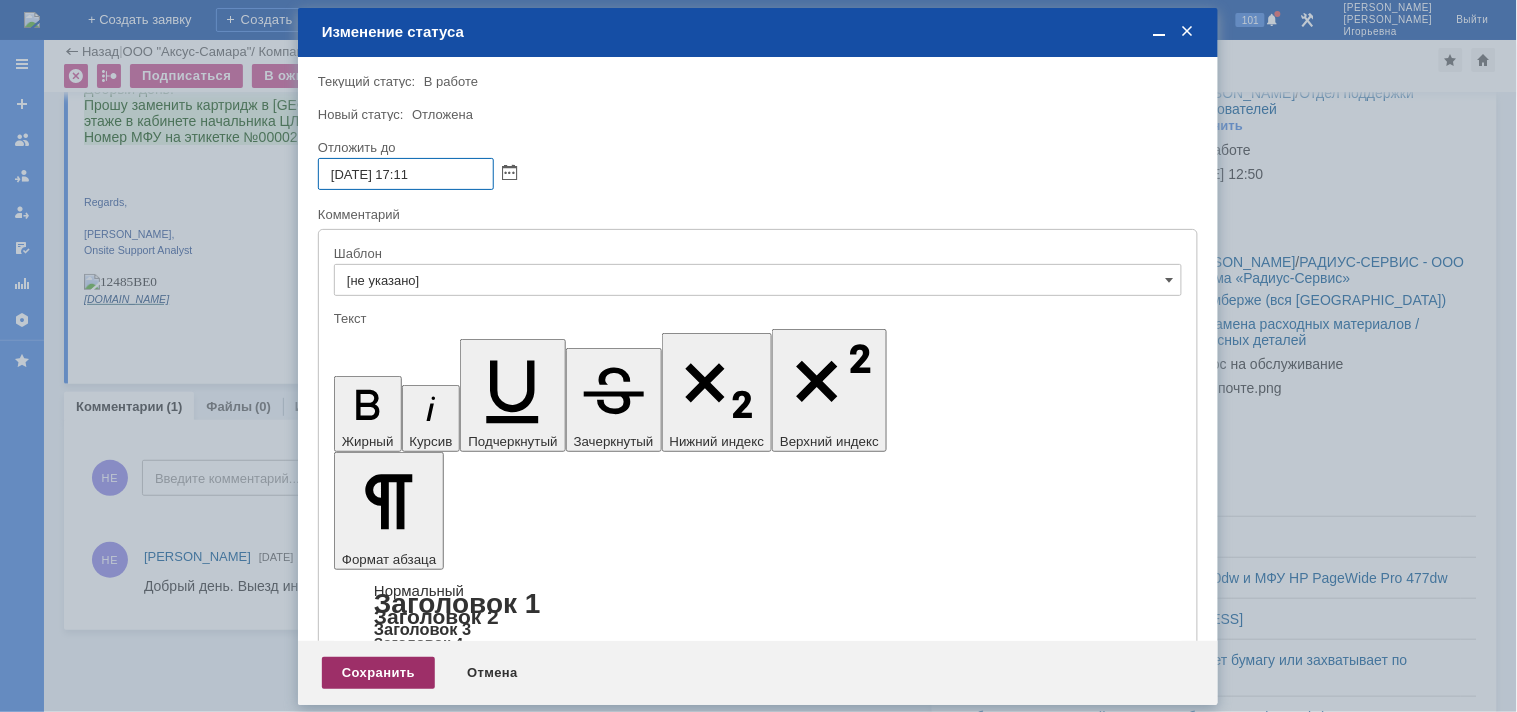 type on "[DATE] 17:11" 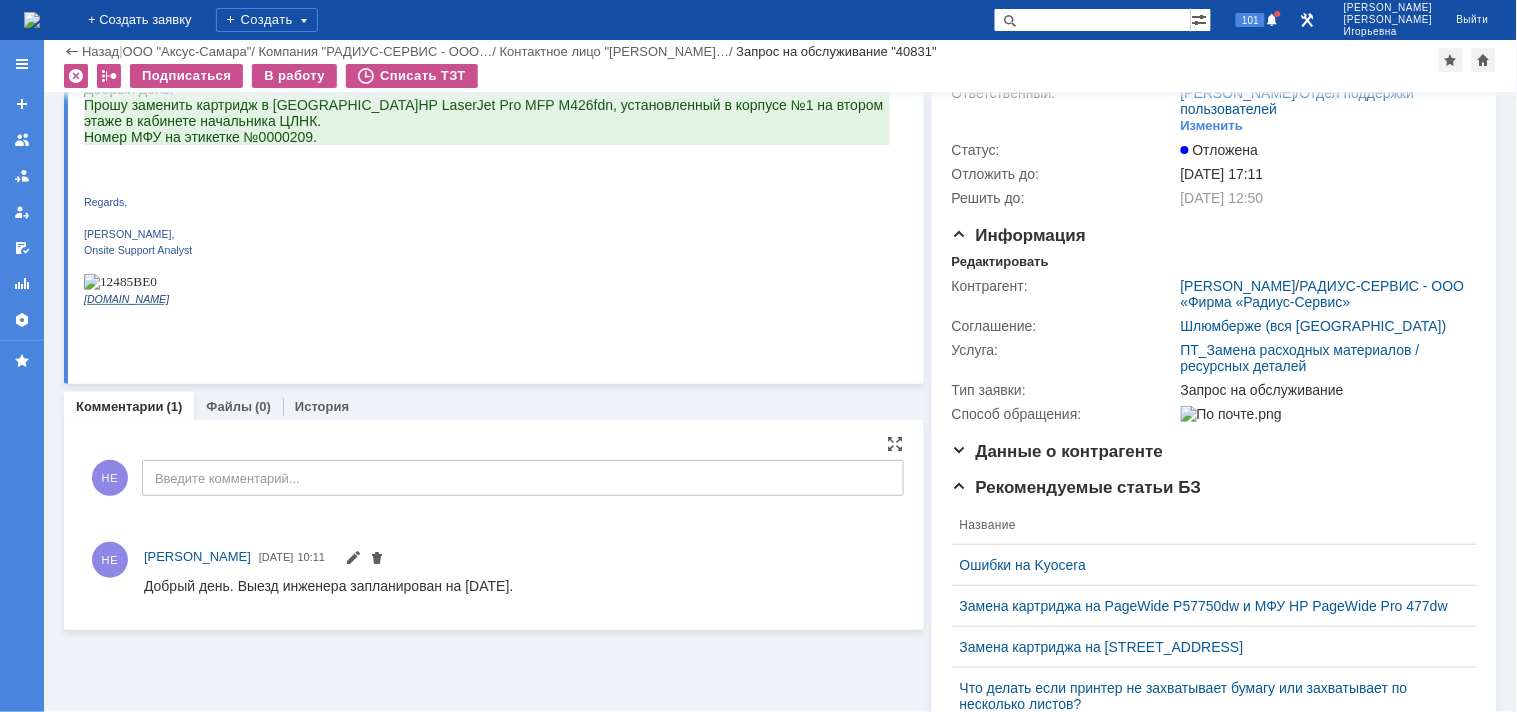 scroll, scrollTop: 0, scrollLeft: 0, axis: both 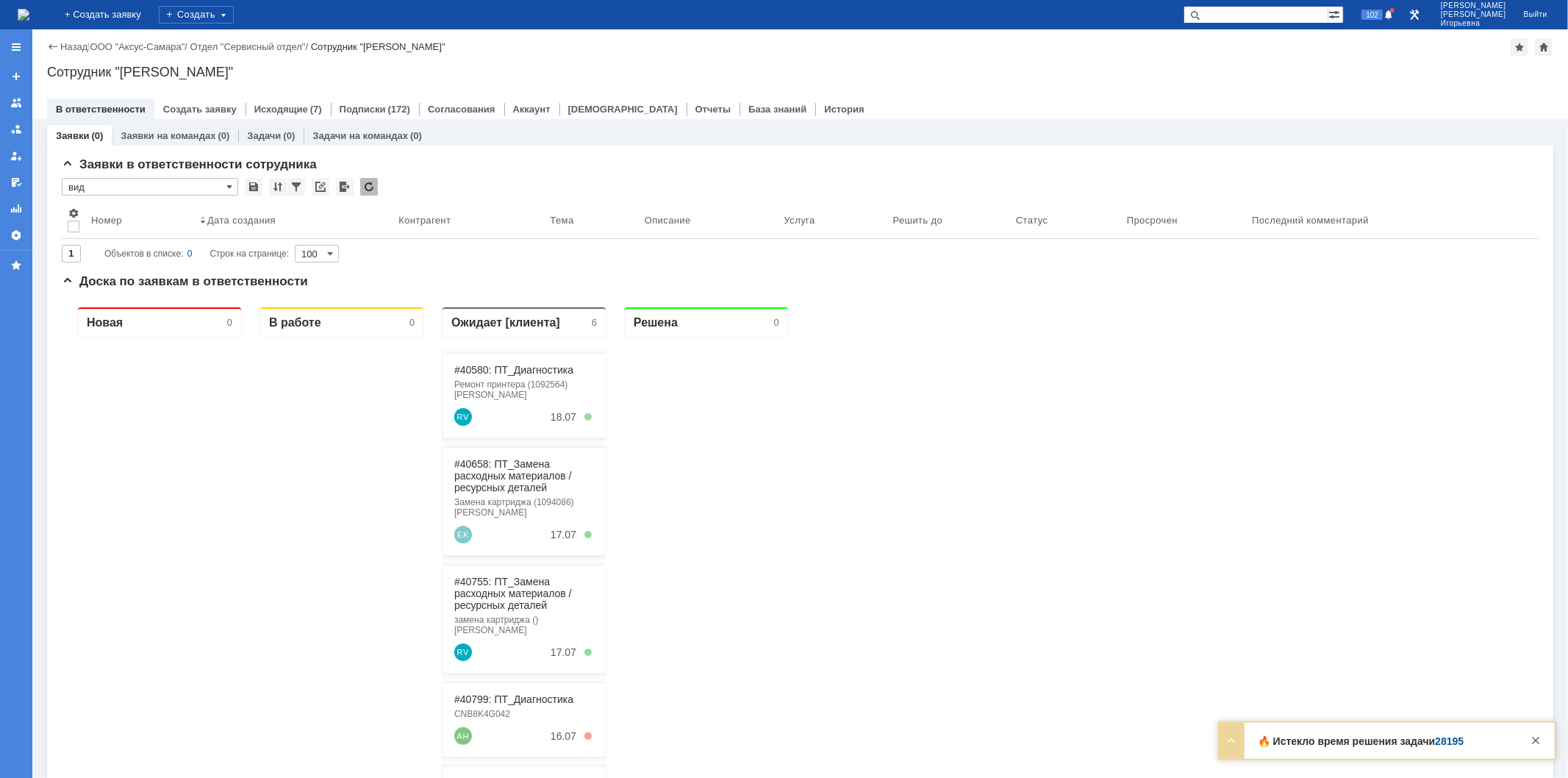 drag, startPoint x: 1256, startPoint y: 10, endPoint x: 1261, endPoint y: 2, distance: 9.433981 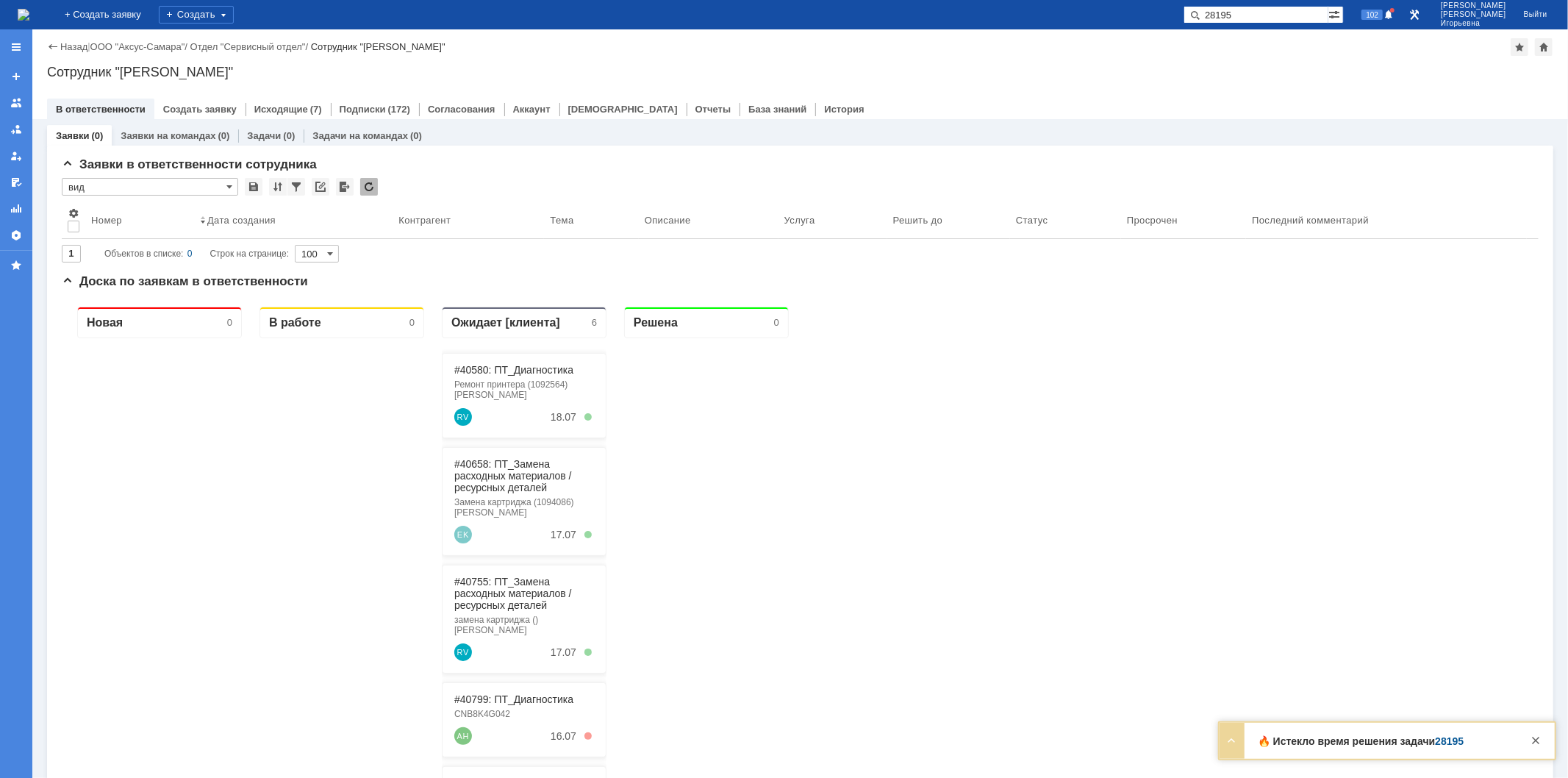 type on "28195" 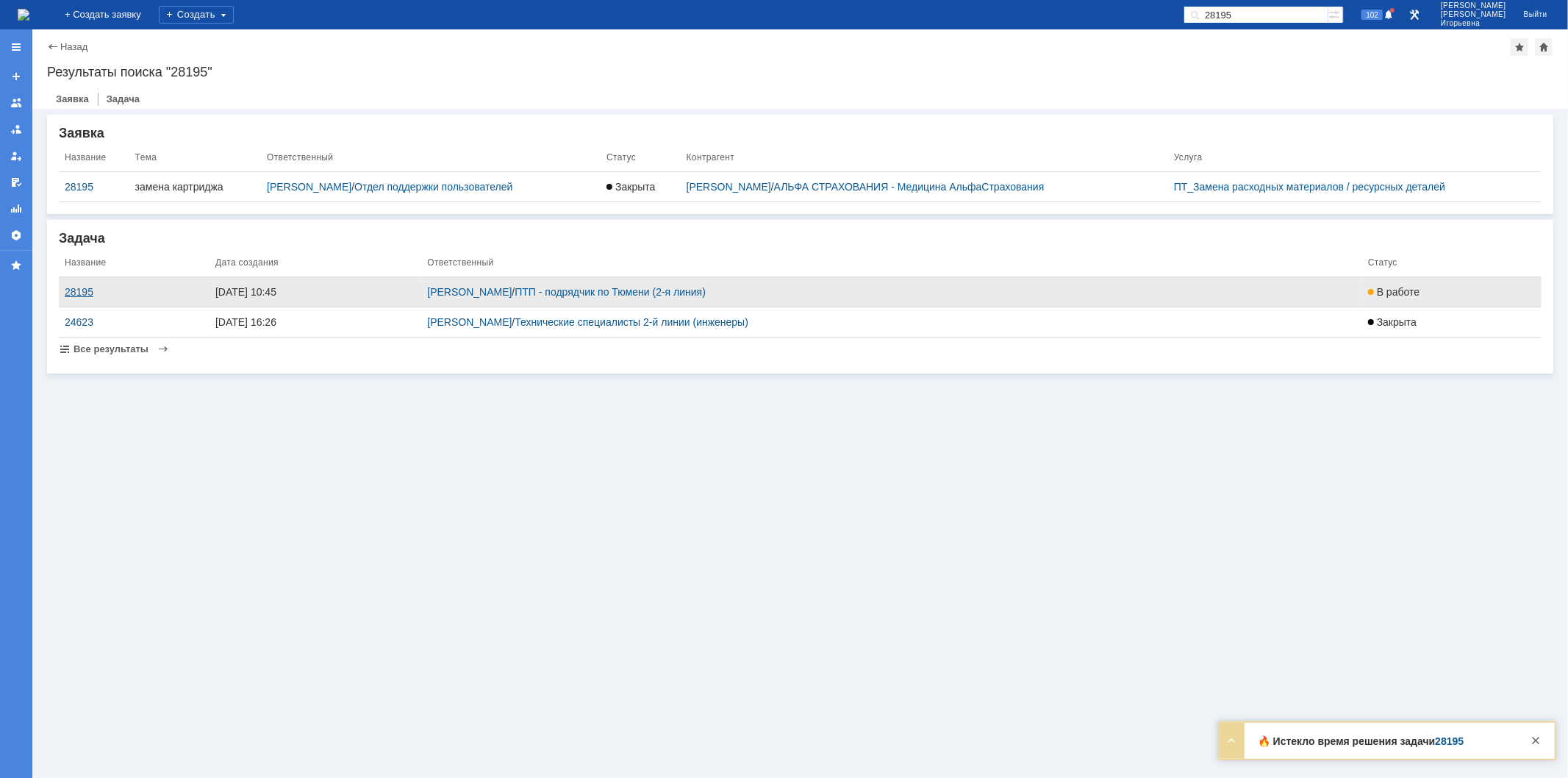 click on "28195" at bounding box center [134, 292] 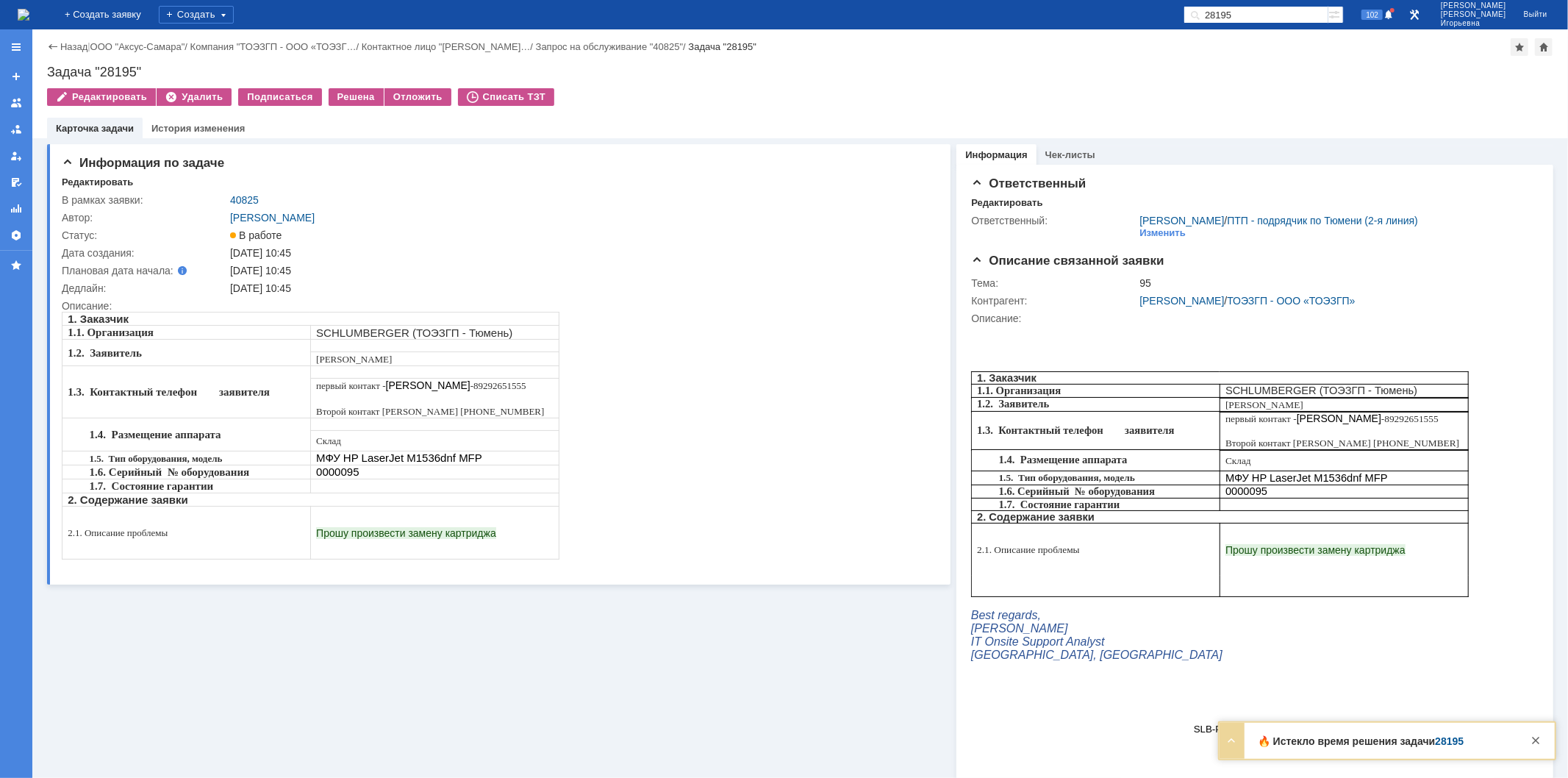 scroll, scrollTop: 0, scrollLeft: 0, axis: both 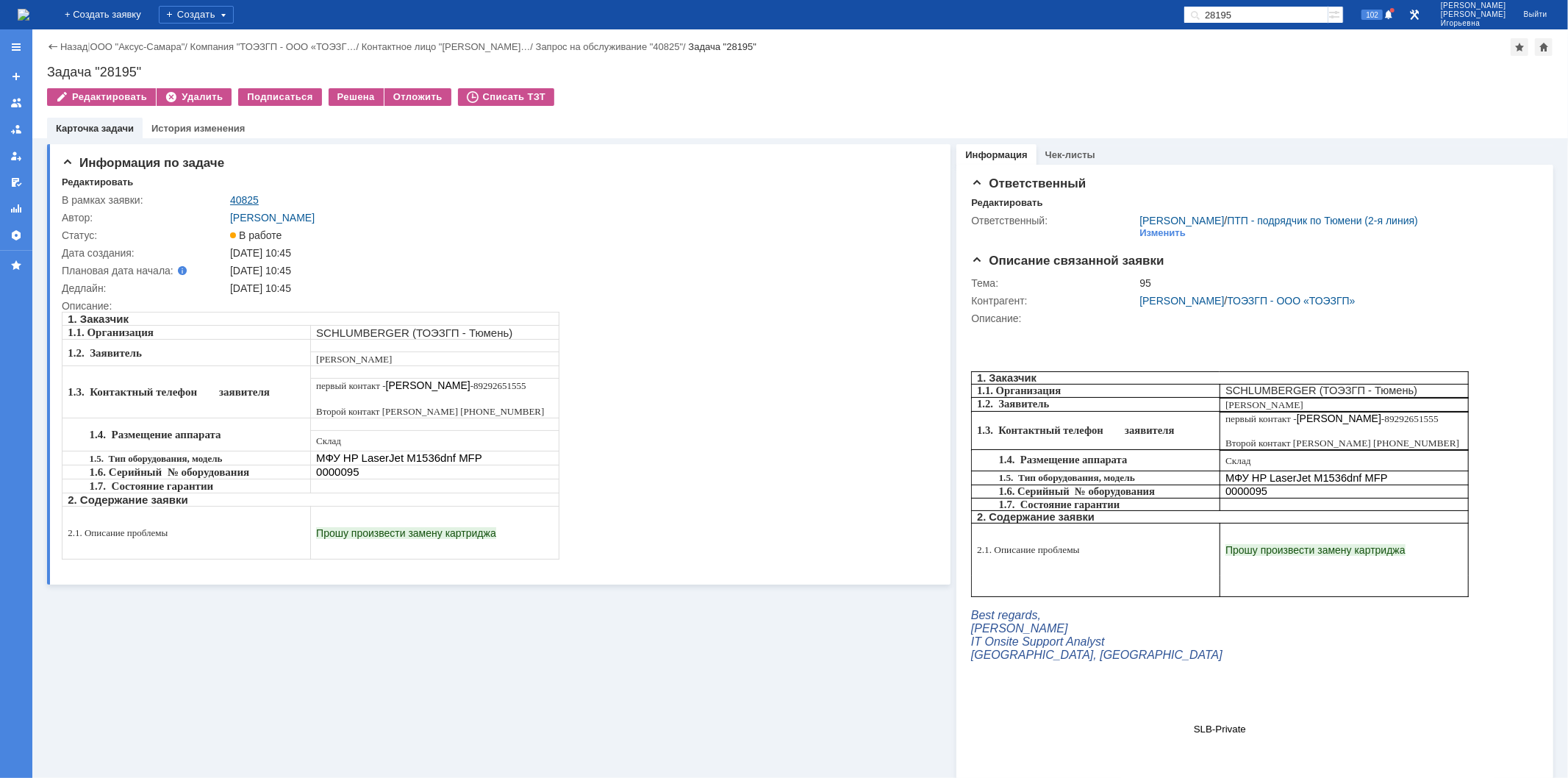 click on "40825" at bounding box center [244, 200] 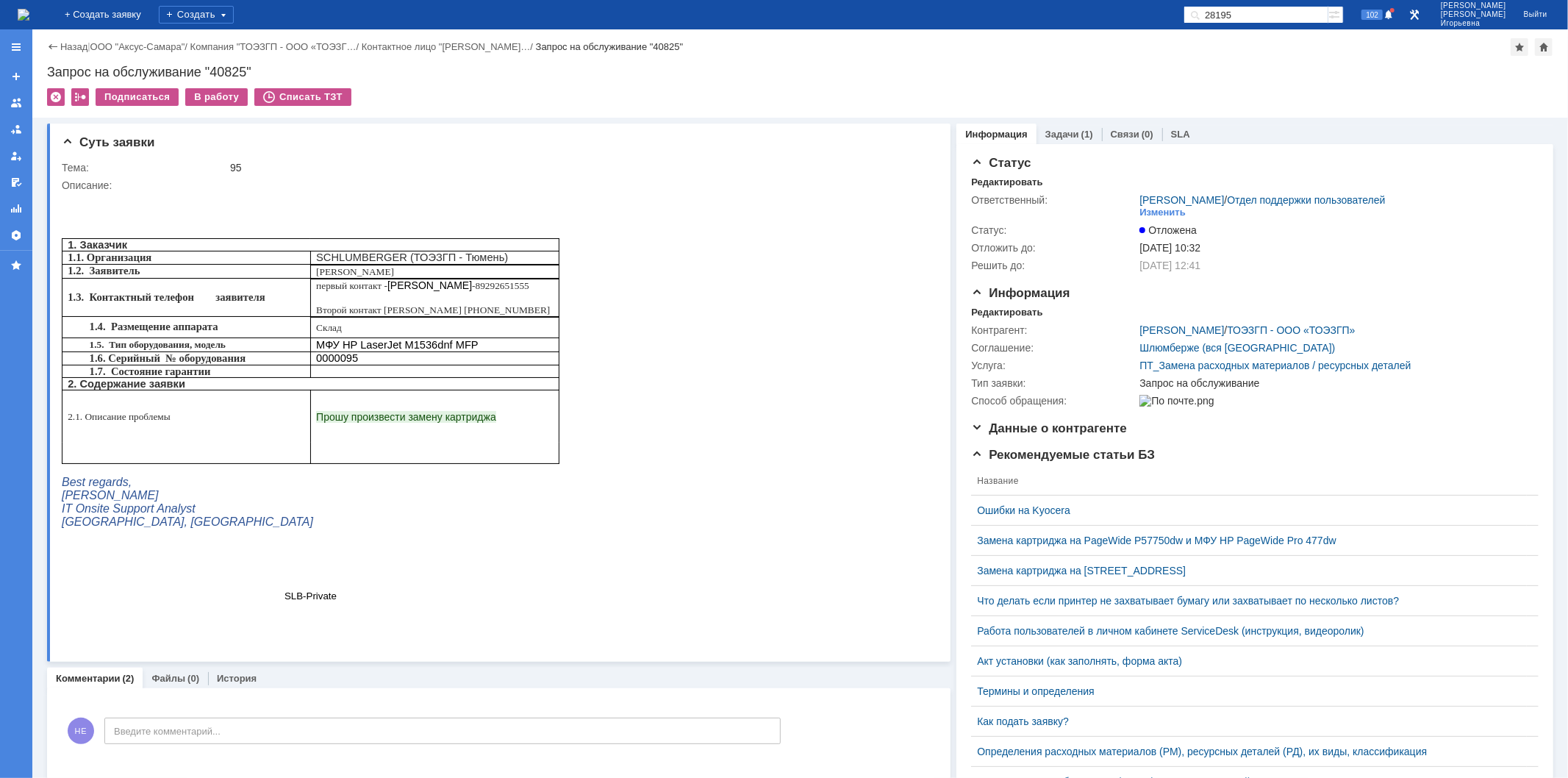 scroll, scrollTop: 0, scrollLeft: 0, axis: both 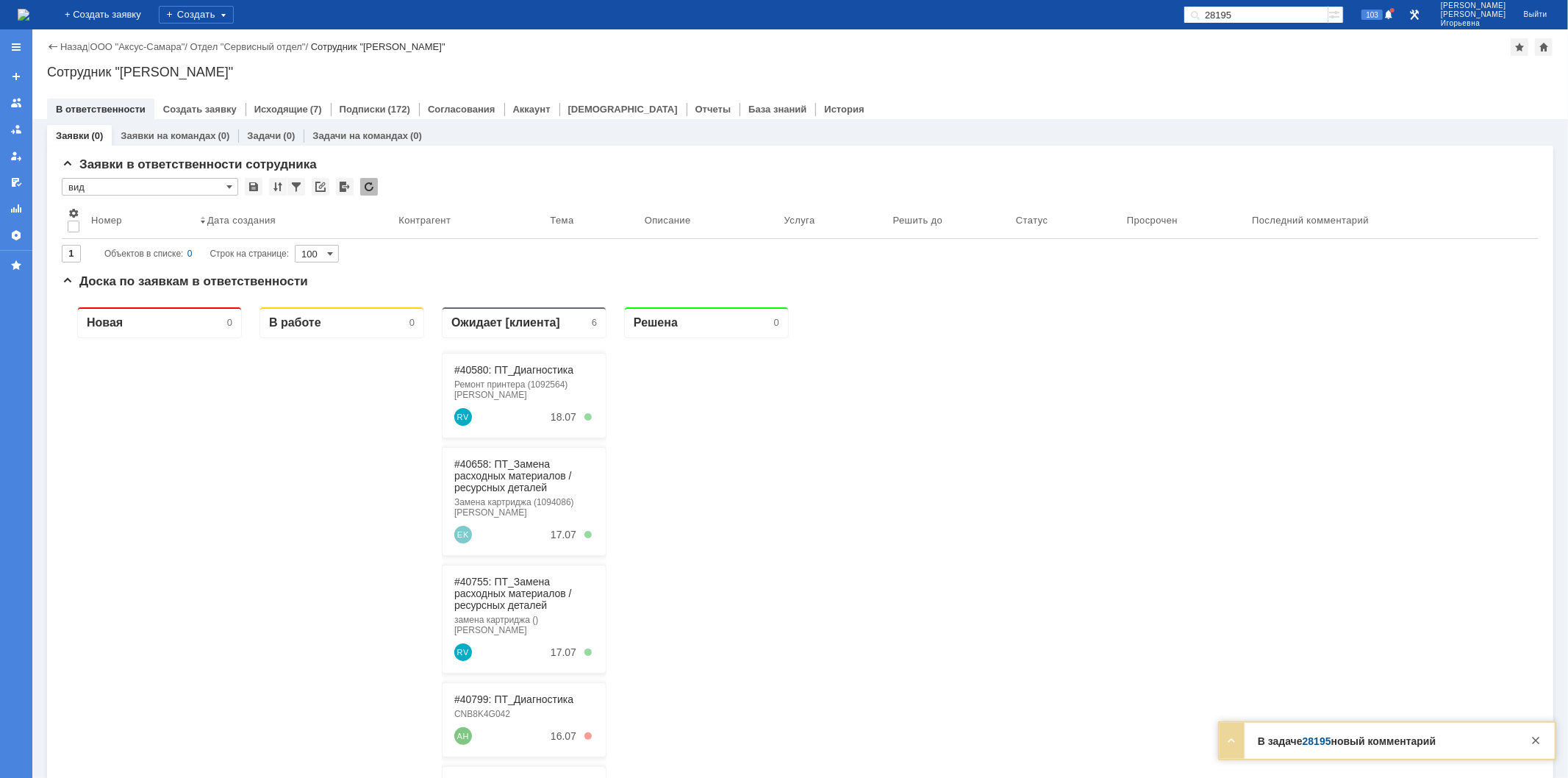 click on "28195" at bounding box center [1256, 15] 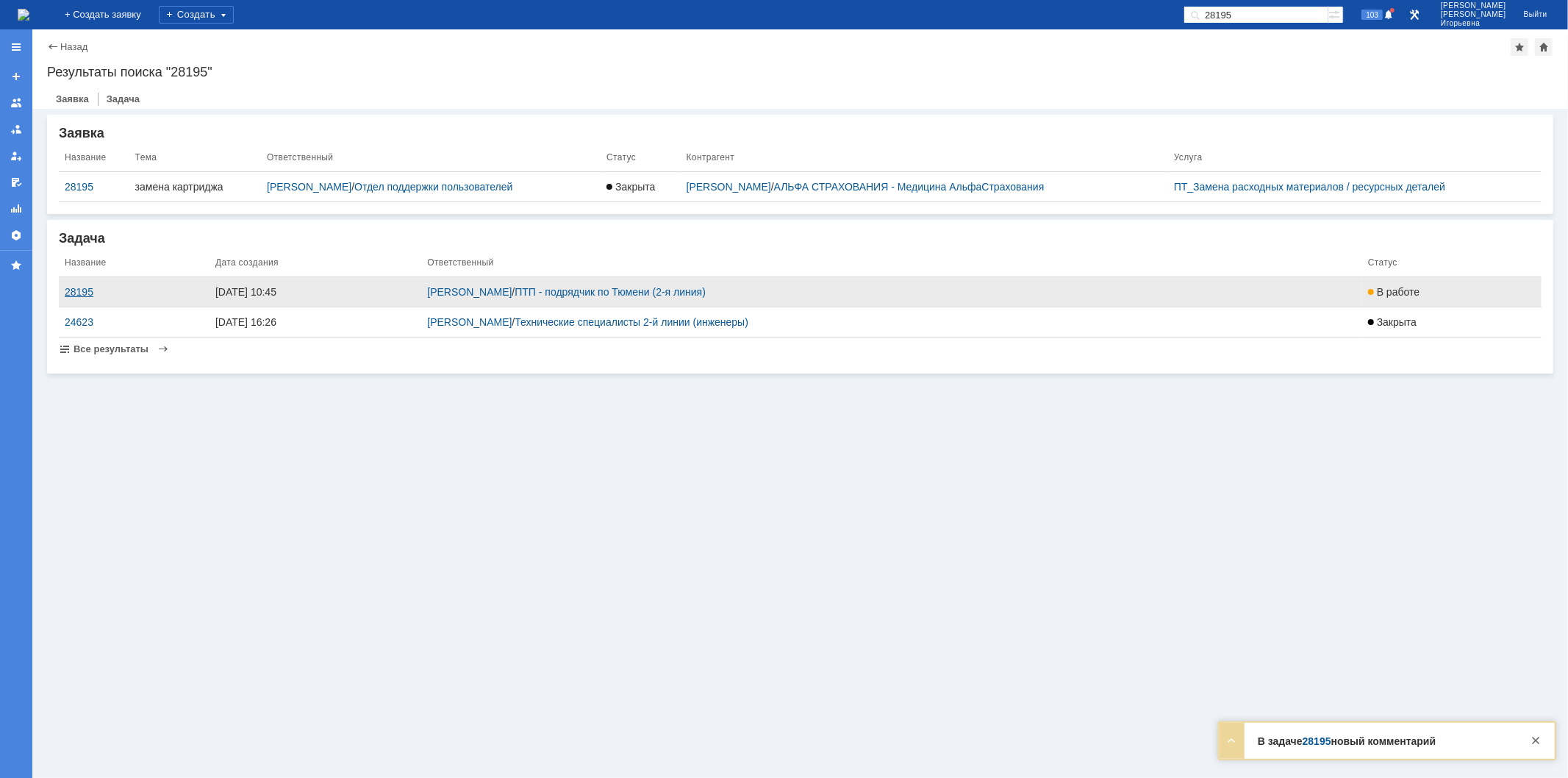 click on "28195" at bounding box center (134, 292) 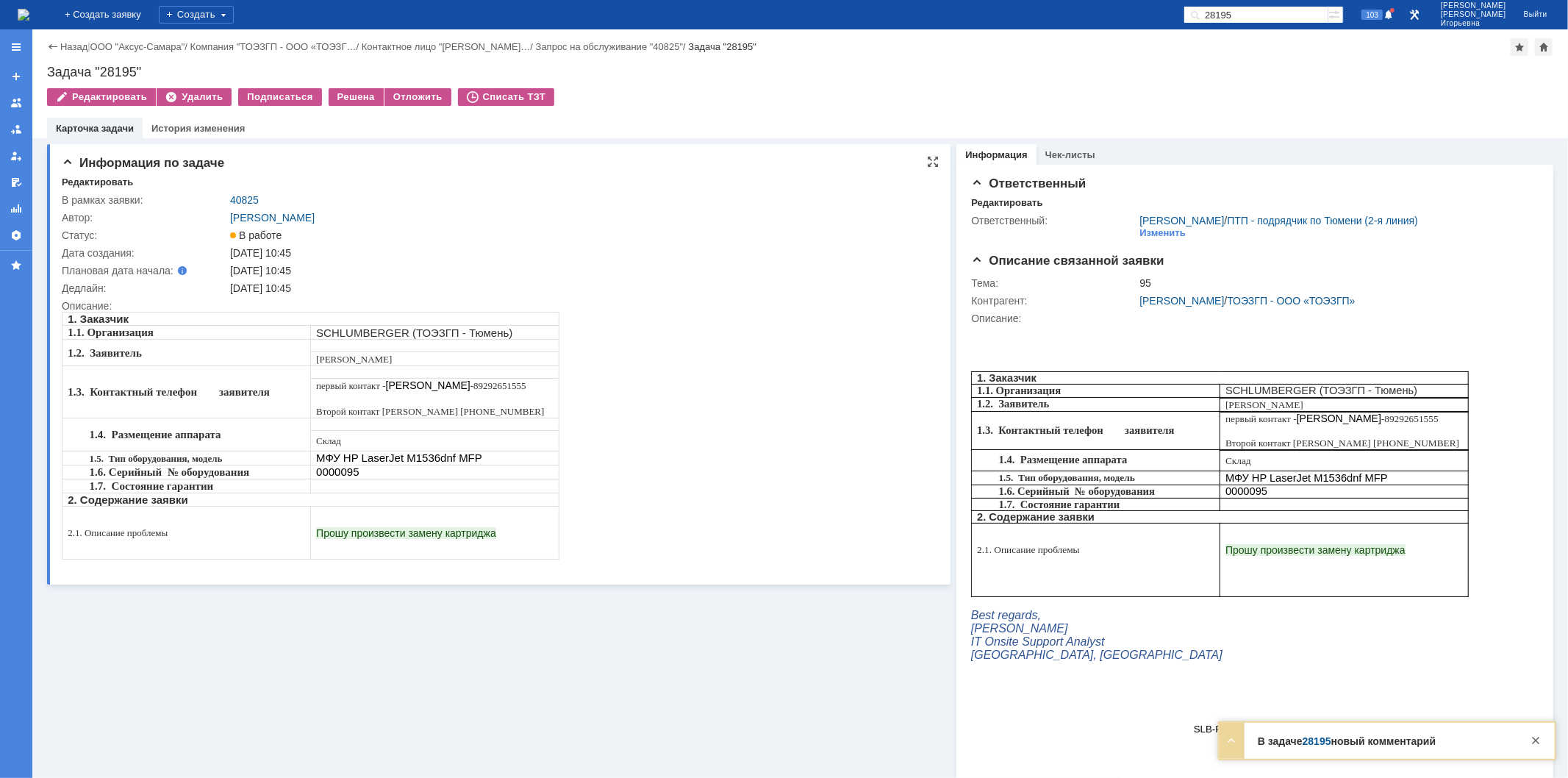 scroll, scrollTop: 0, scrollLeft: 0, axis: both 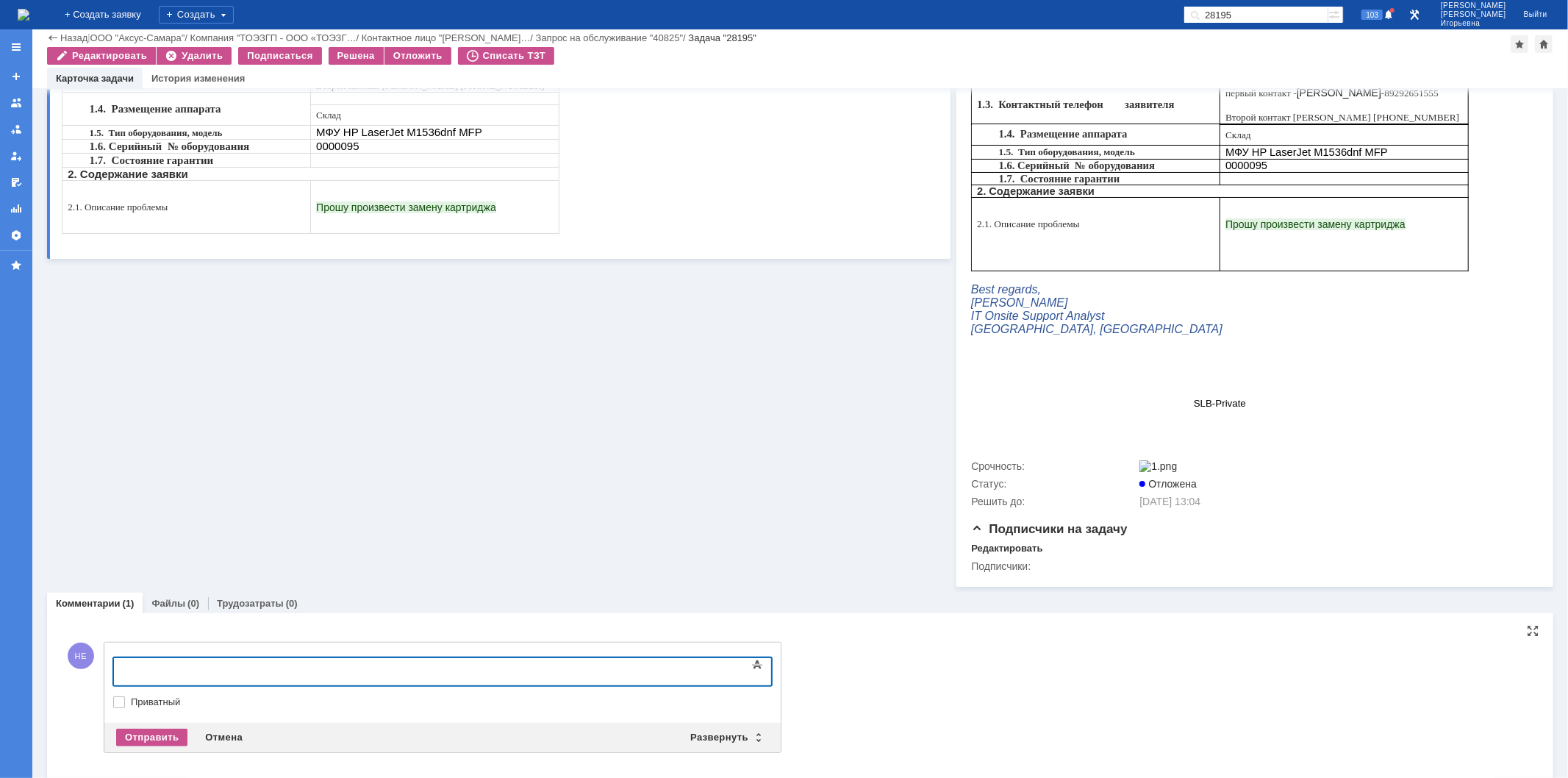 type 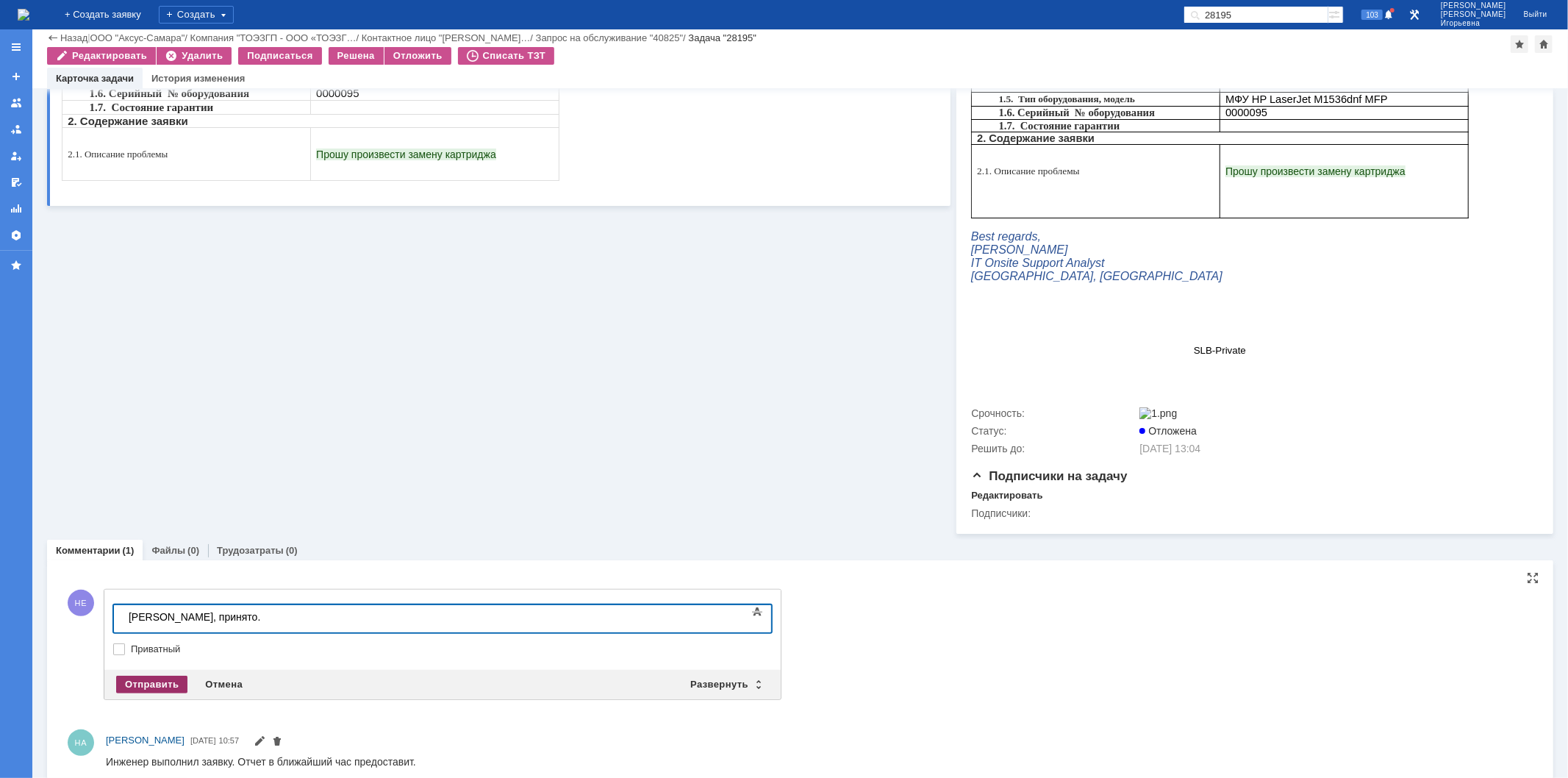 scroll, scrollTop: 353, scrollLeft: 0, axis: vertical 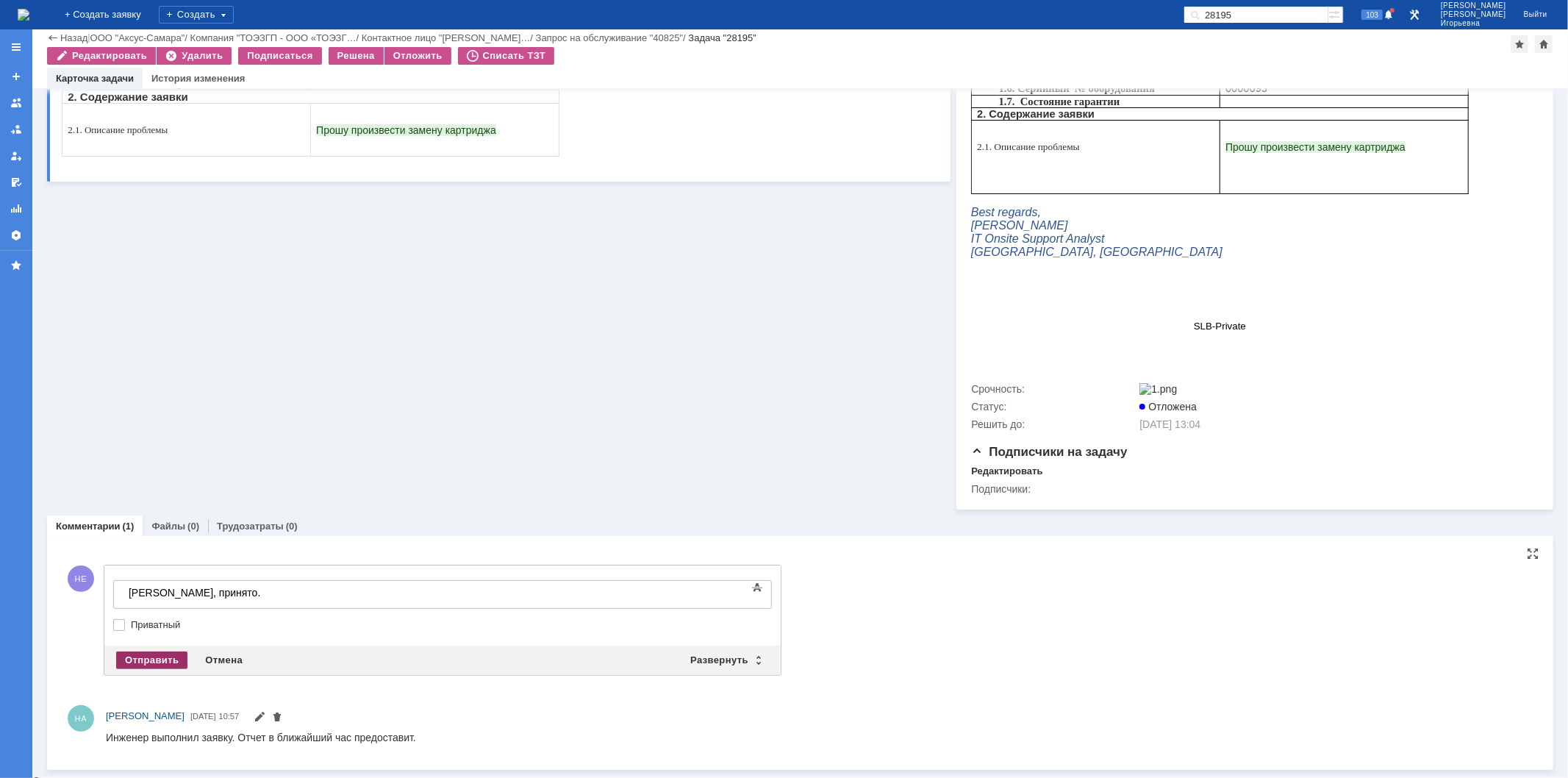 click on "Отправить" at bounding box center (151, 660) 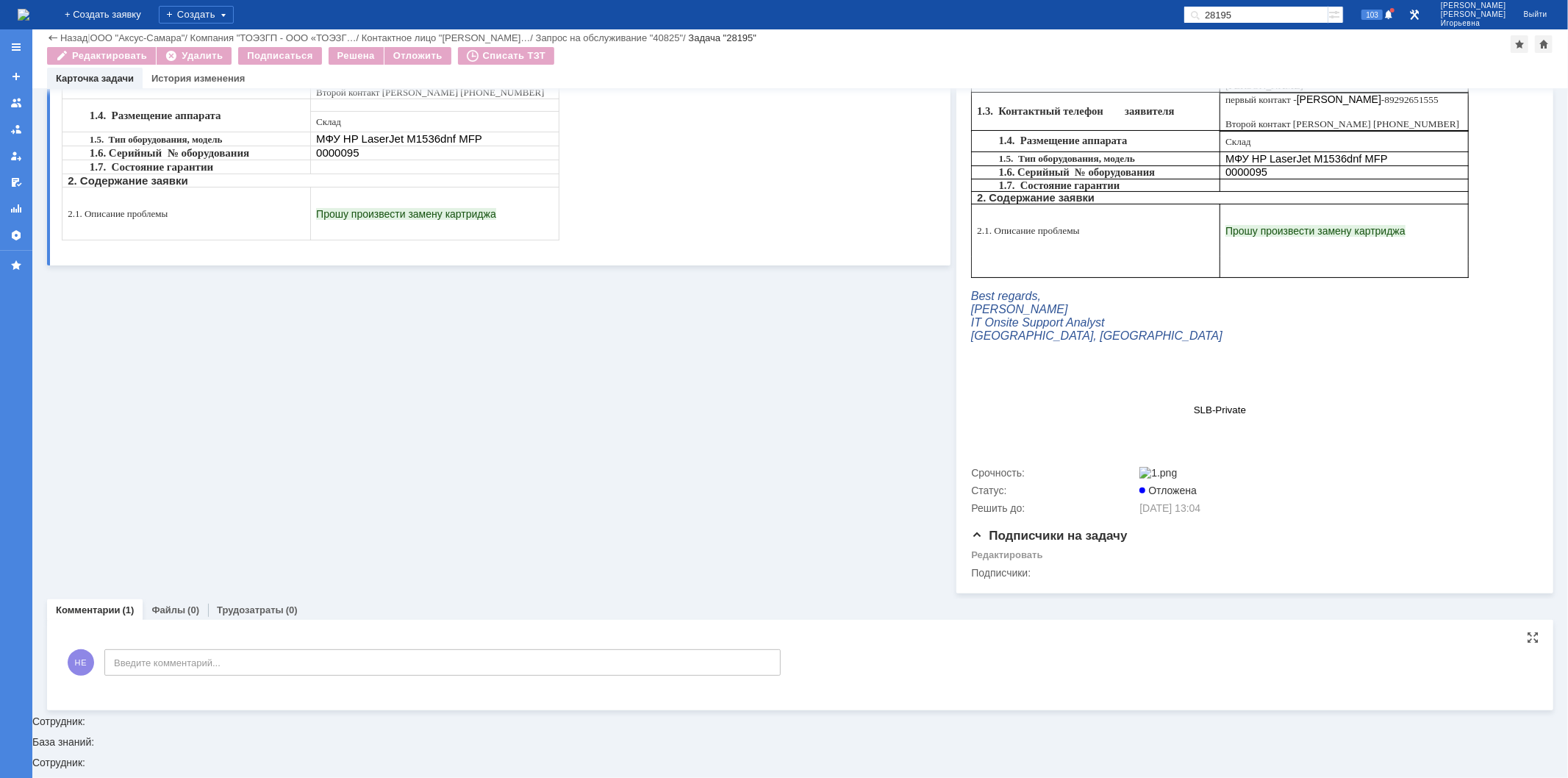 scroll, scrollTop: 340, scrollLeft: 0, axis: vertical 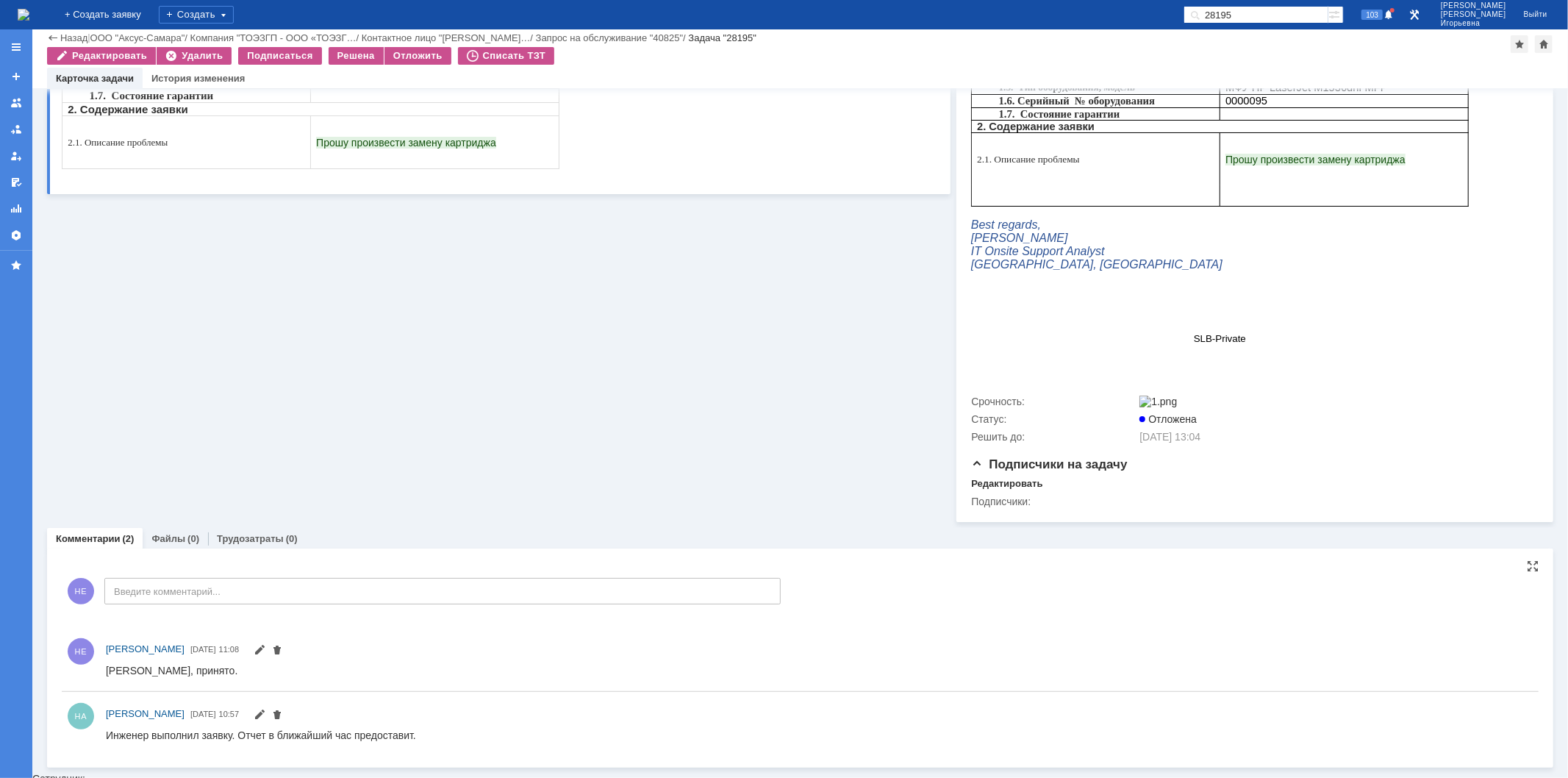 click at bounding box center (24, 15) 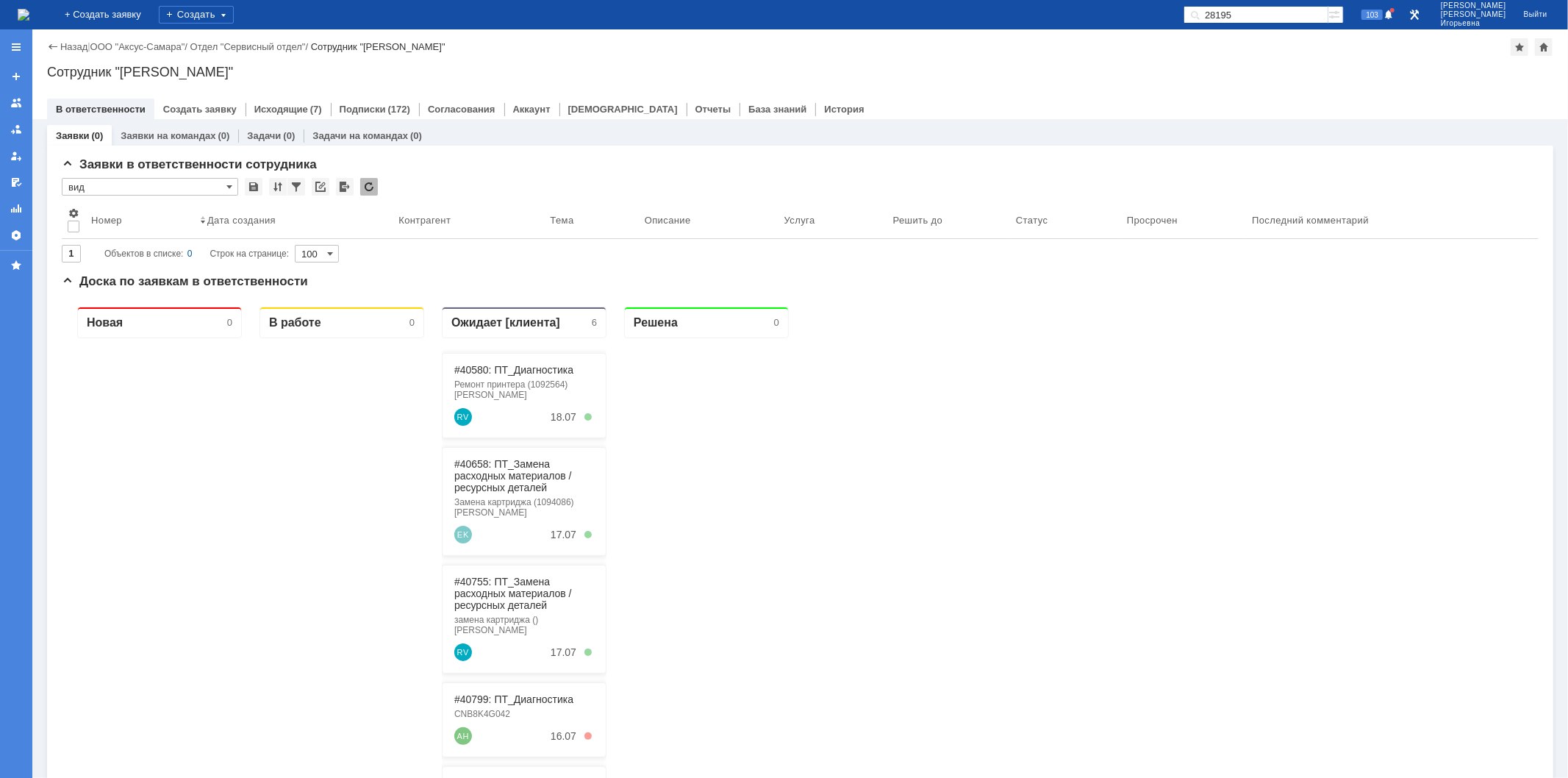 scroll, scrollTop: 0, scrollLeft: 0, axis: both 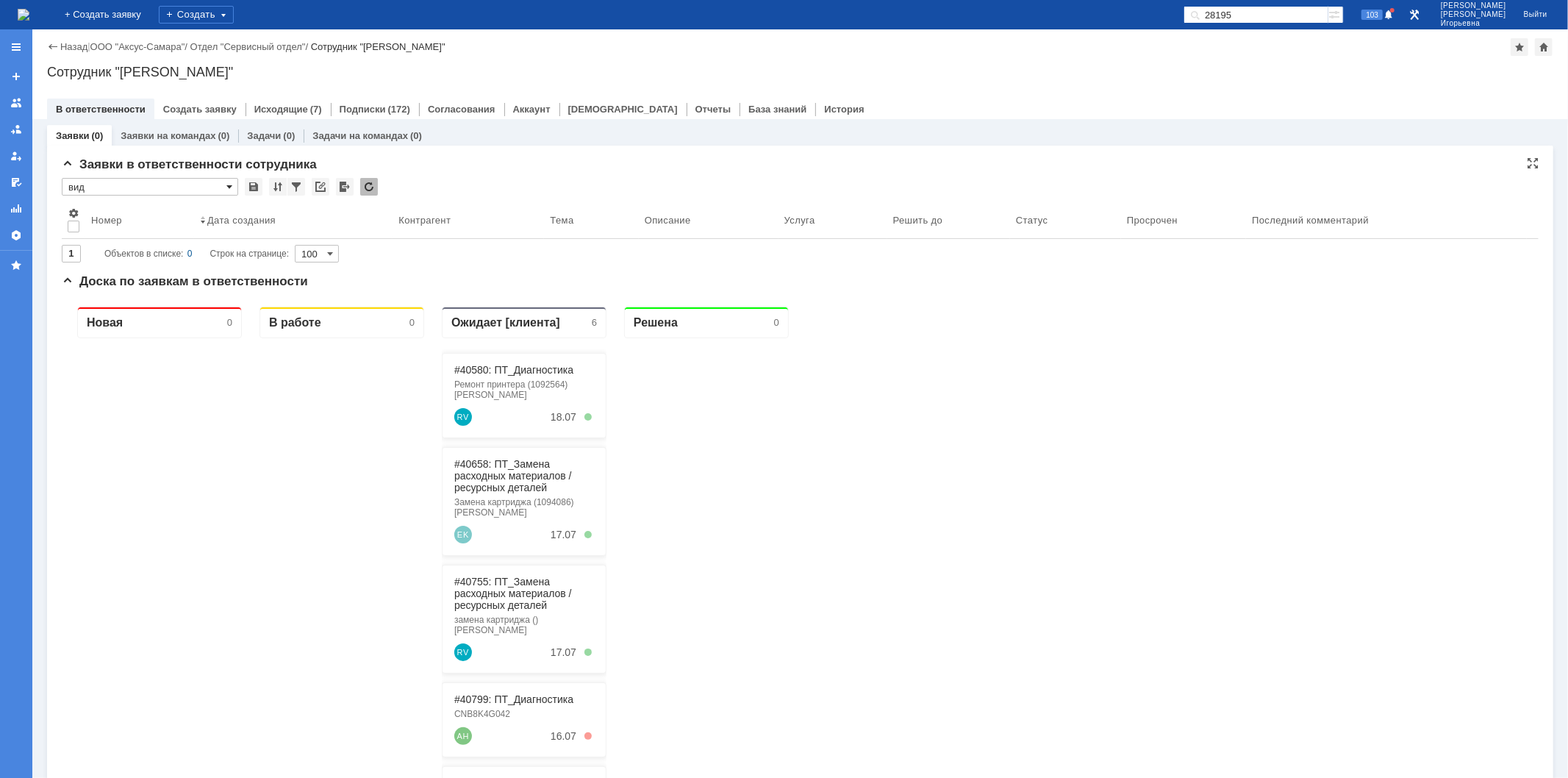 click at bounding box center [229, 187] 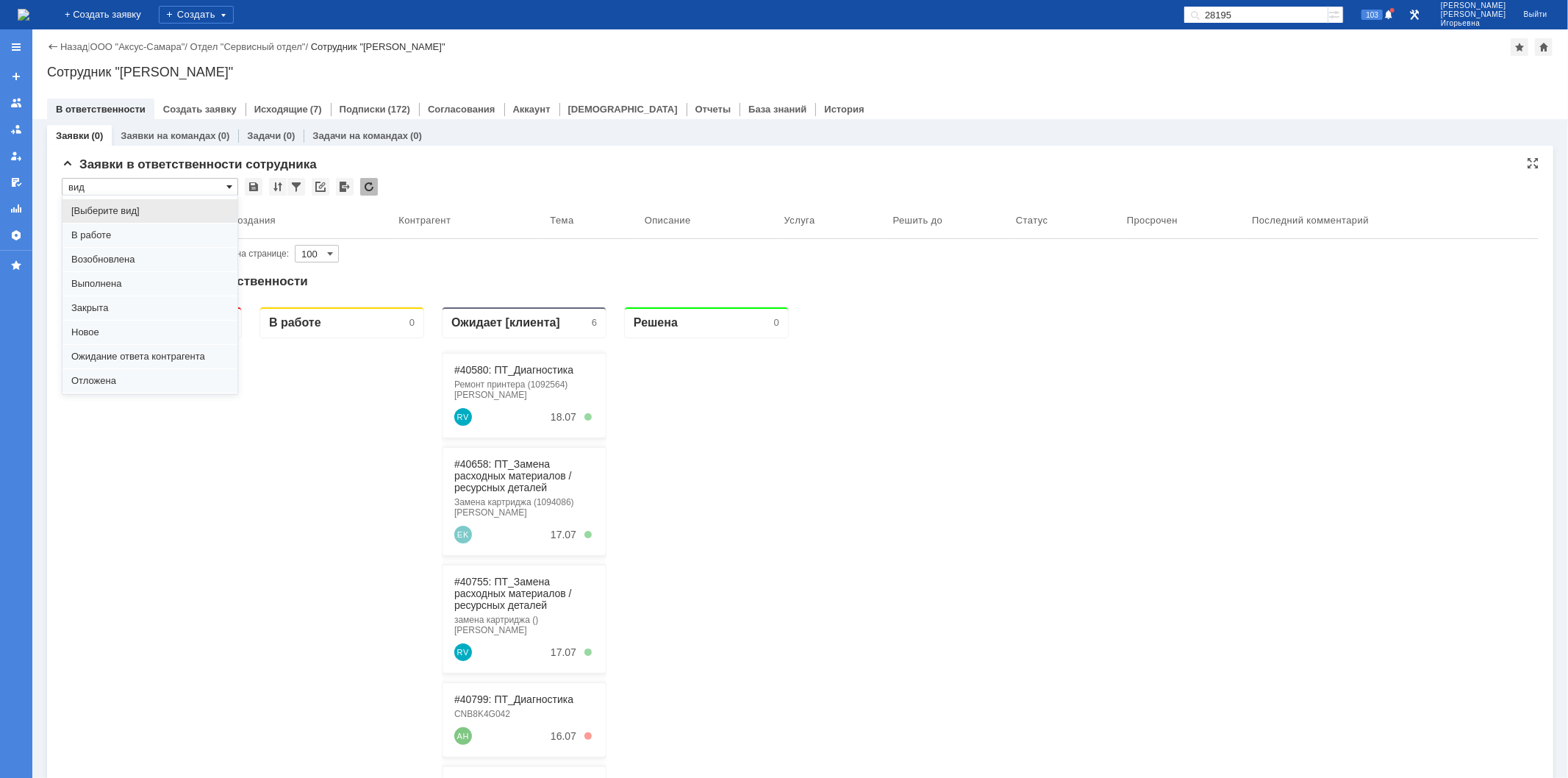 scroll, scrollTop: 40, scrollLeft: 0, axis: vertical 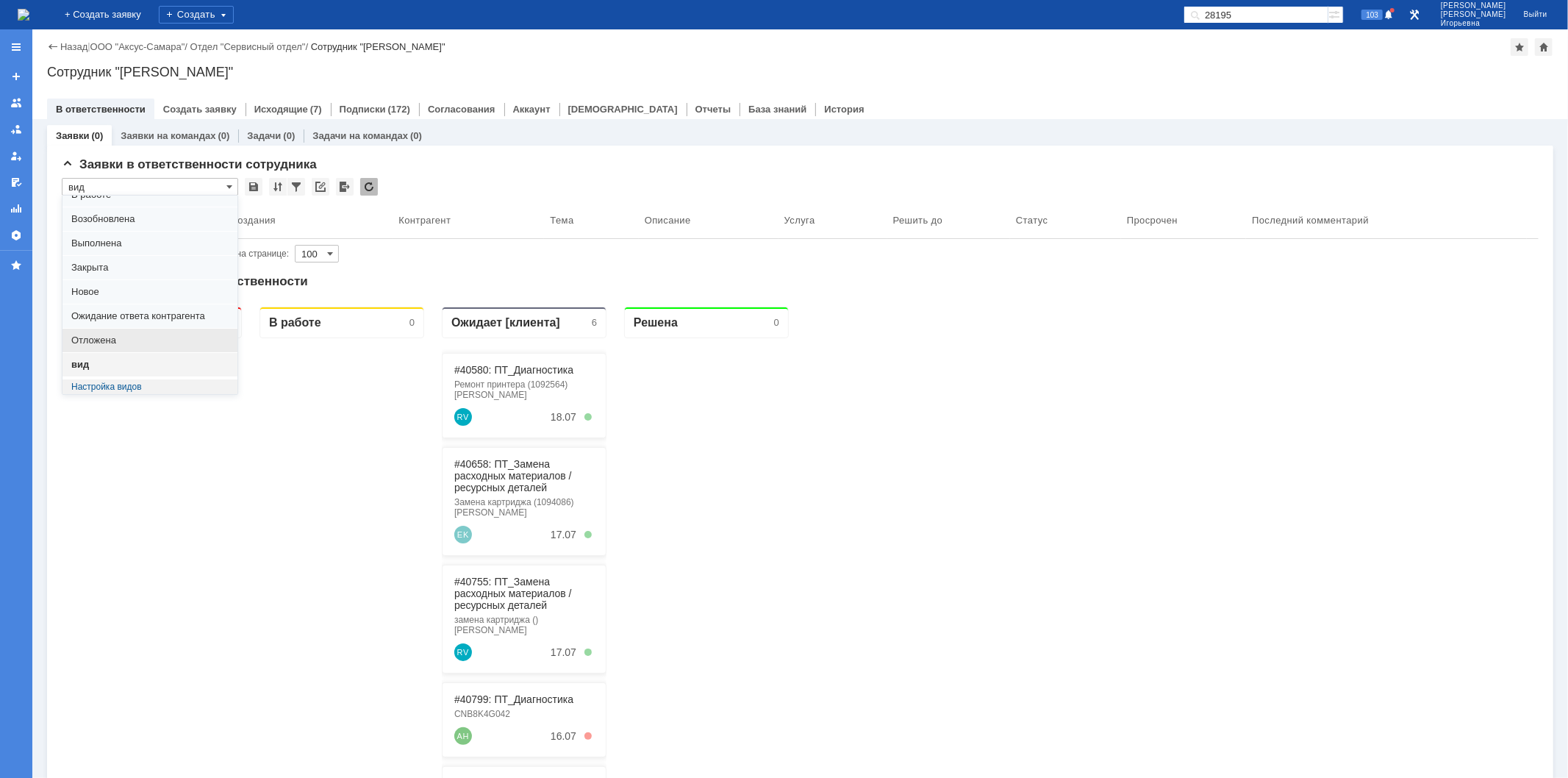 click on "Отложена" at bounding box center (150, 340) 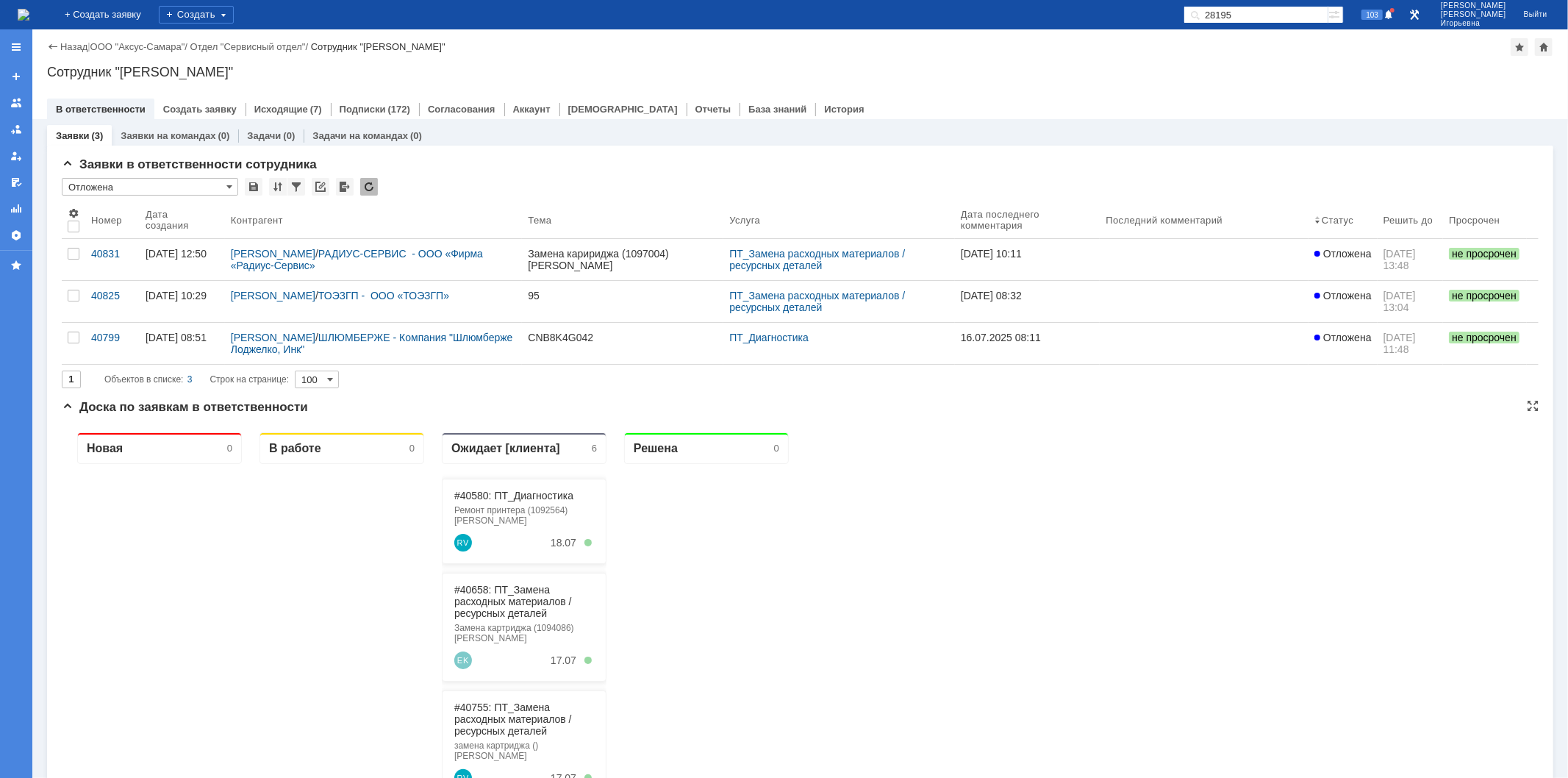 scroll, scrollTop: 0, scrollLeft: 0, axis: both 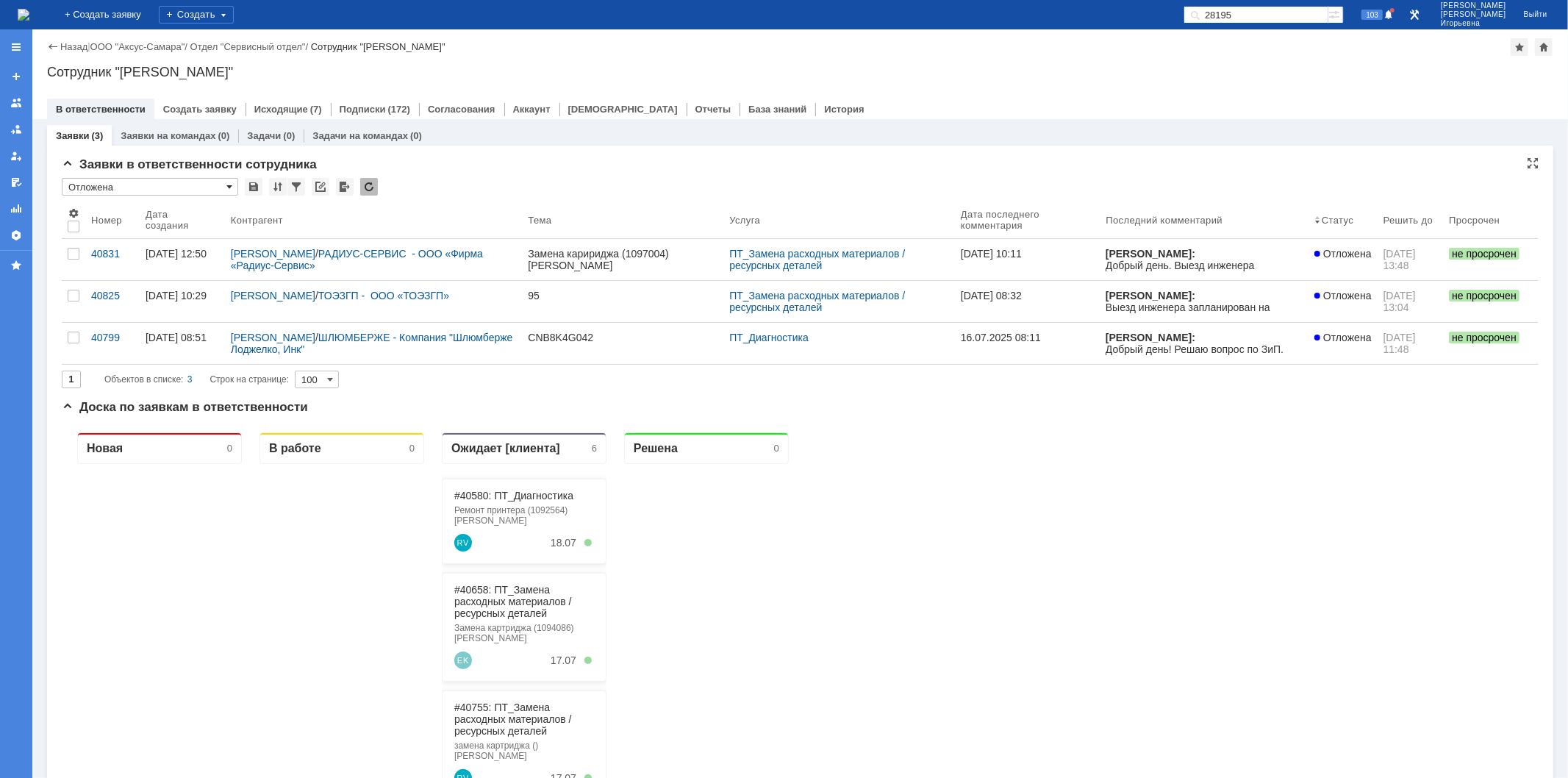 click at bounding box center (229, 187) 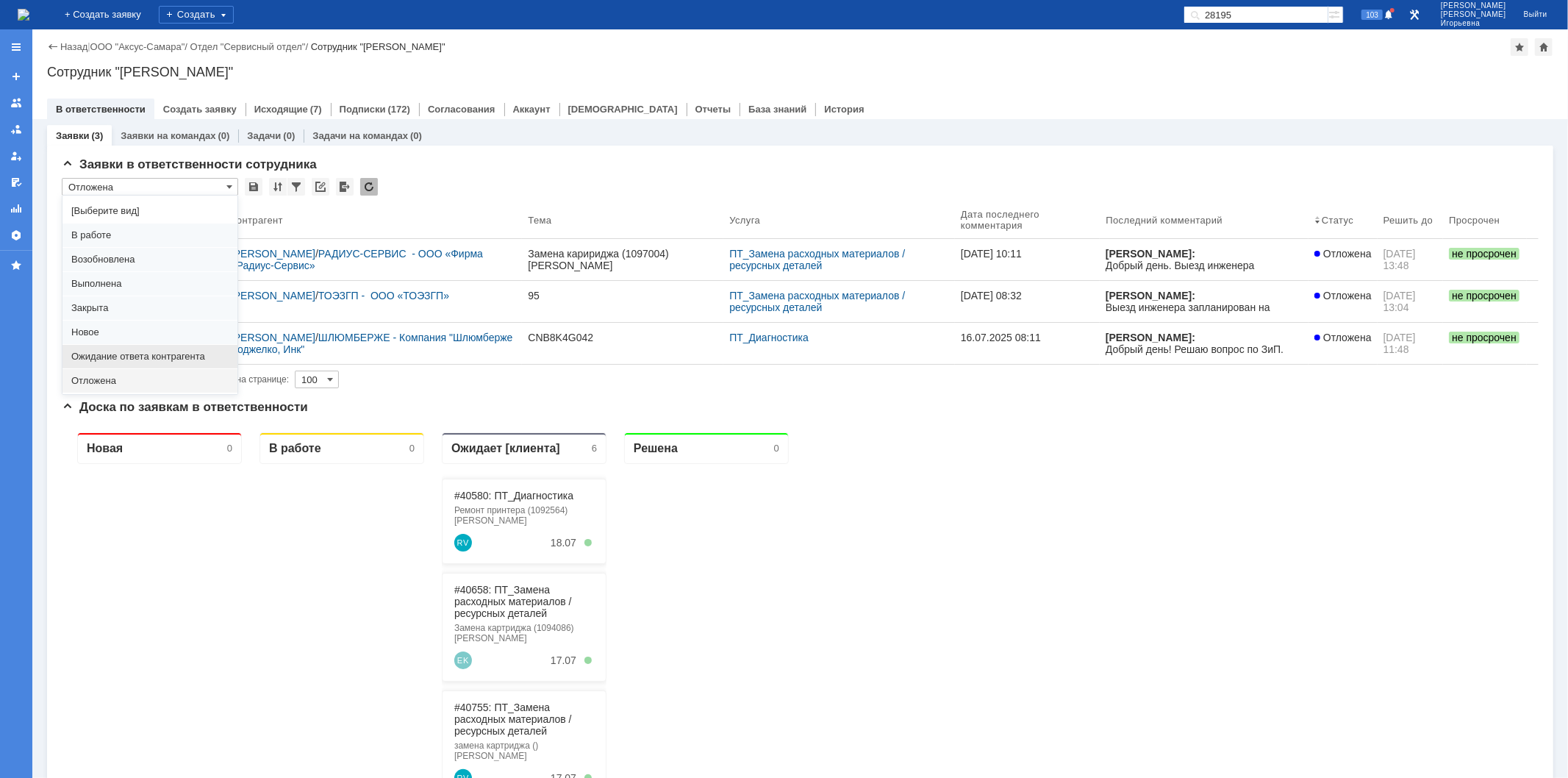 click on "Ожидание ответа контрагента" at bounding box center [150, 357] 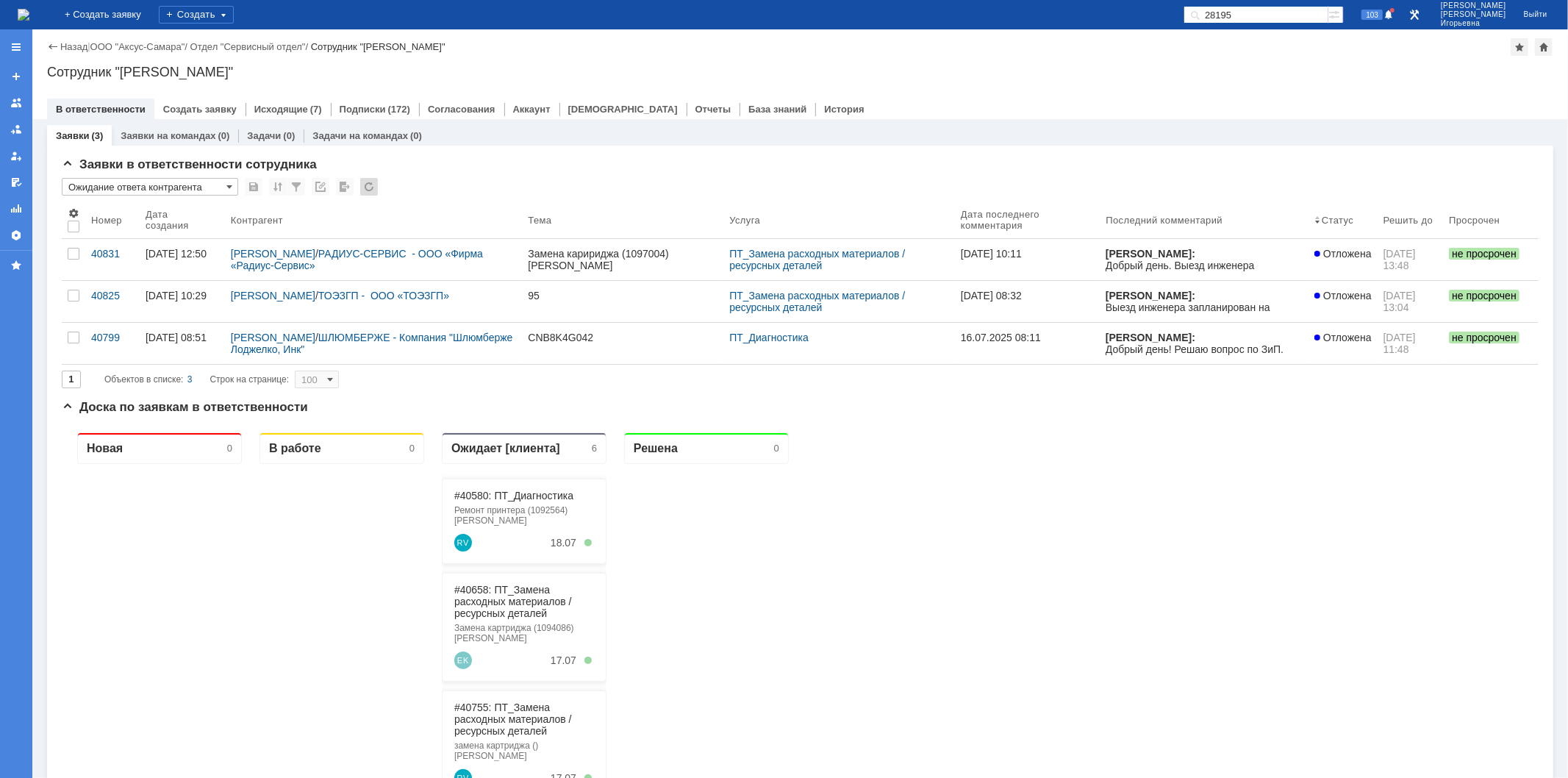 type on "20" 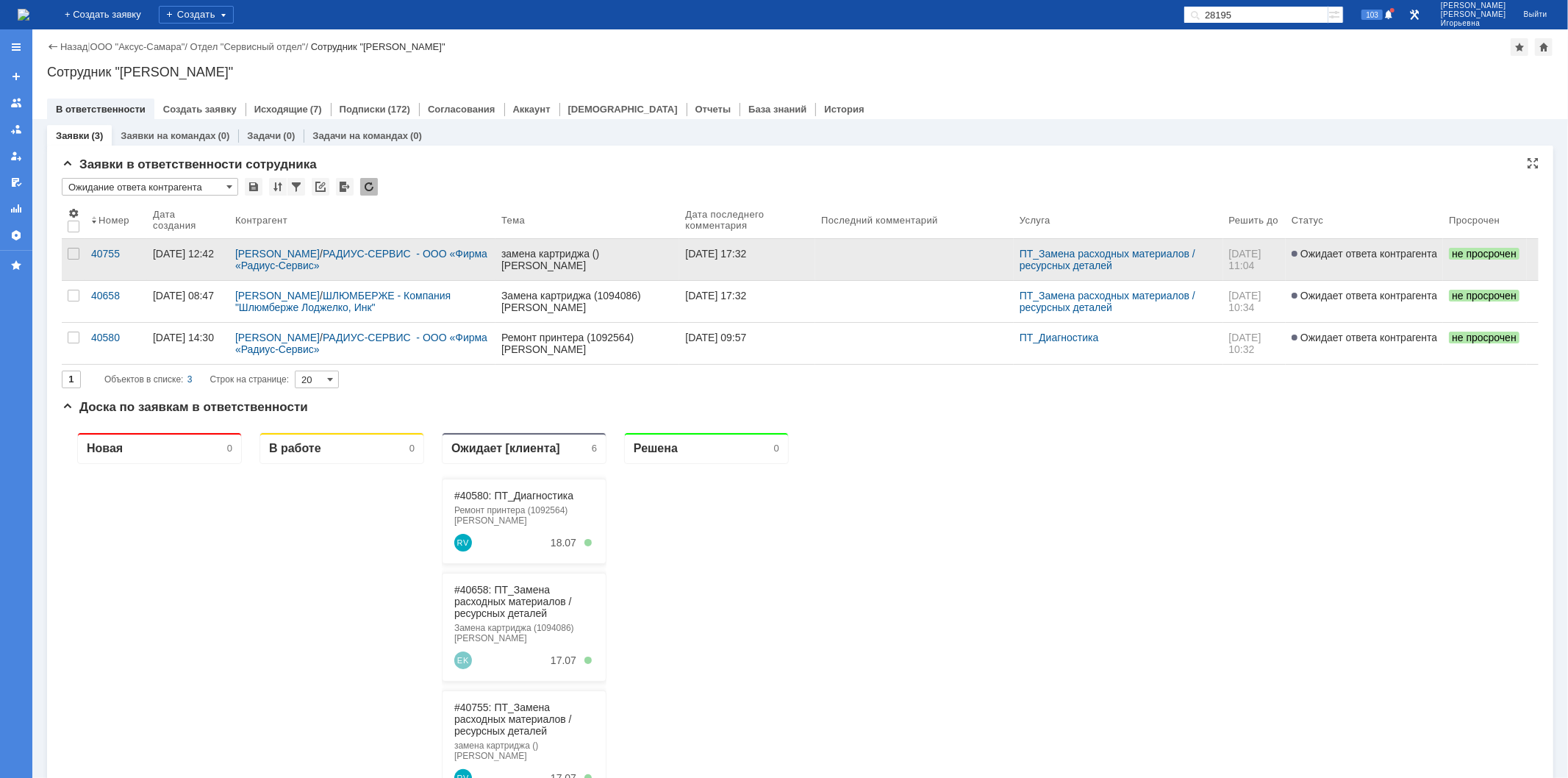 scroll, scrollTop: 0, scrollLeft: 0, axis: both 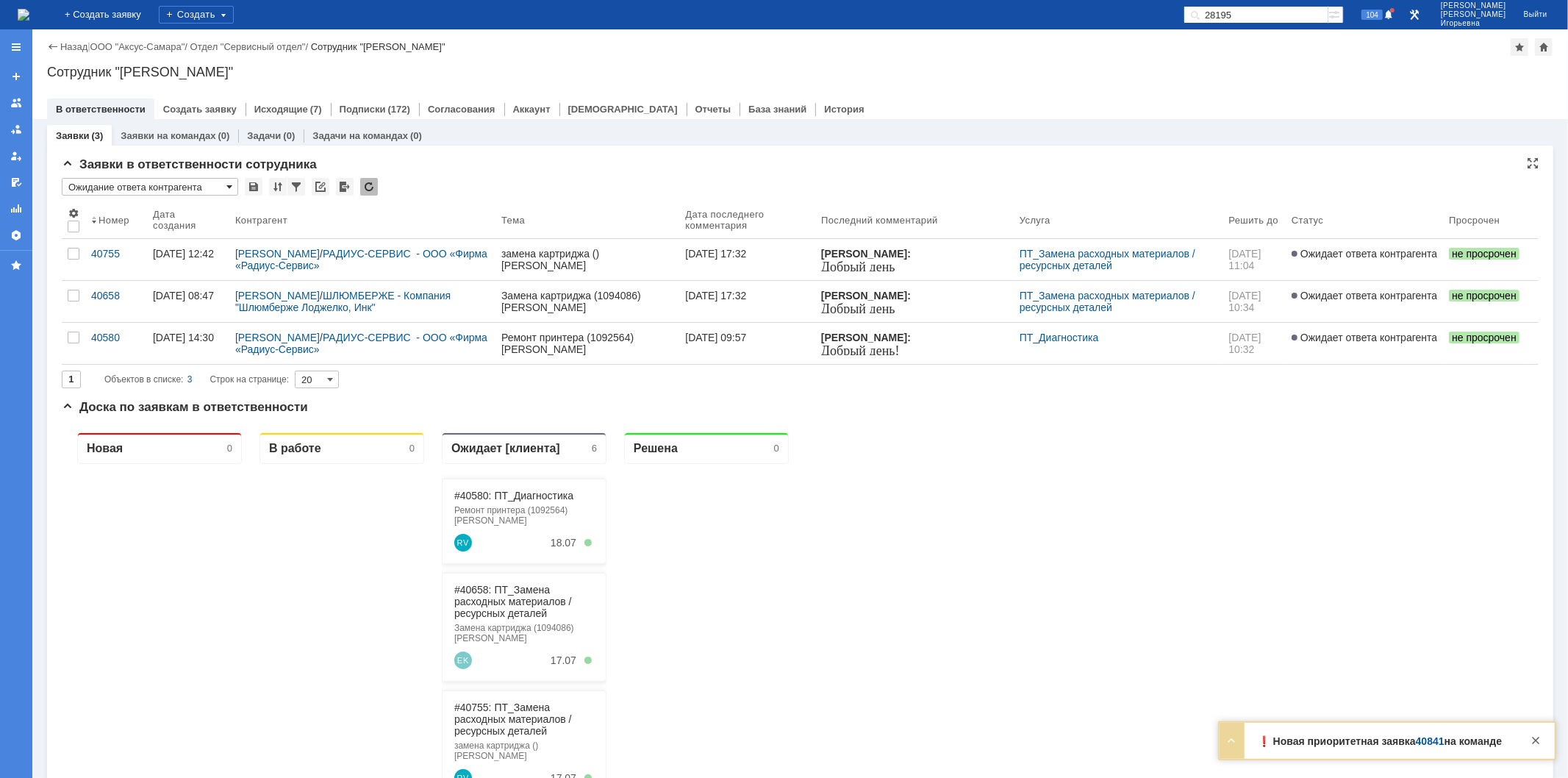 click at bounding box center [229, 187] 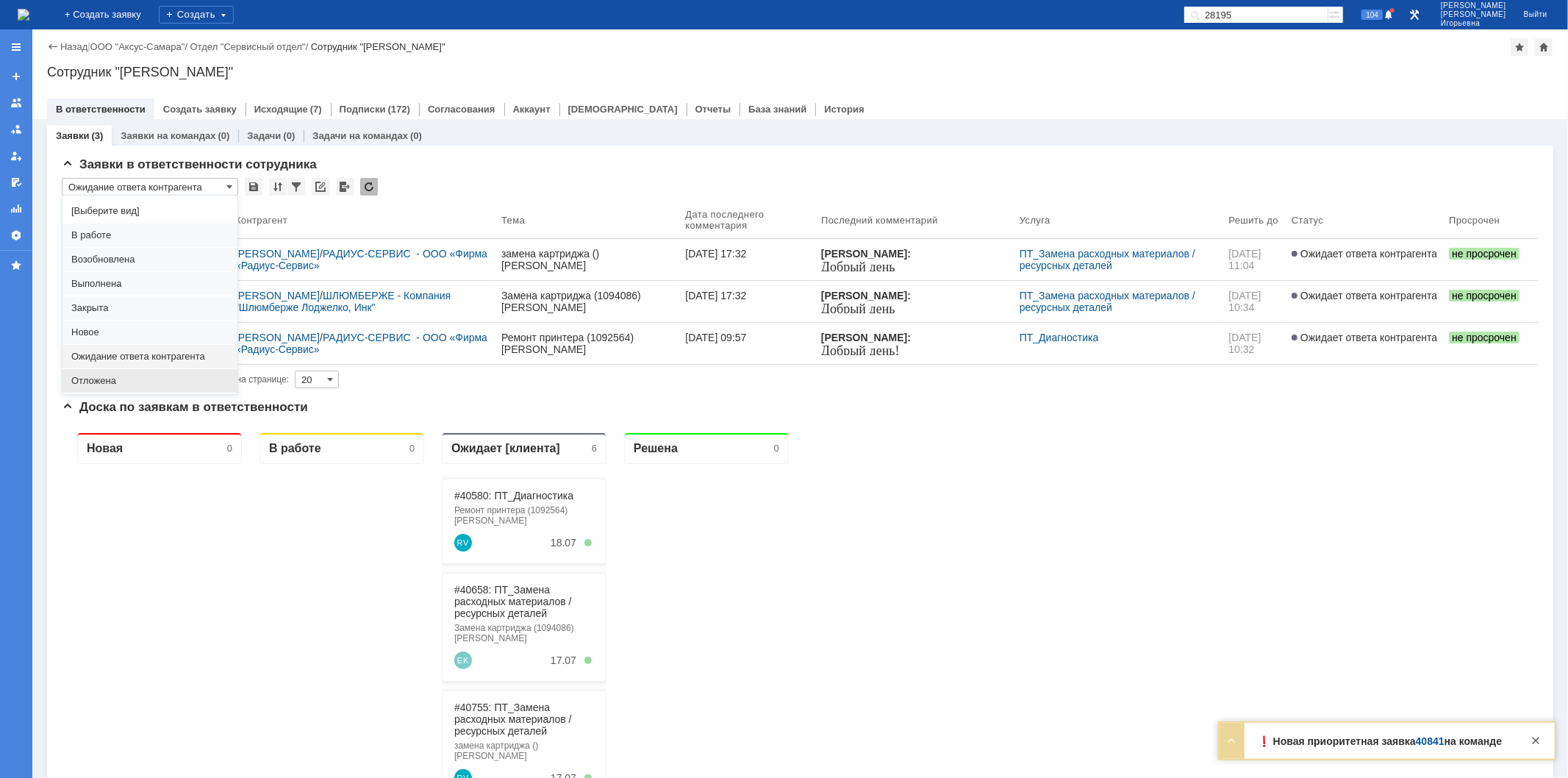click on "Отложена" at bounding box center [150, 381] 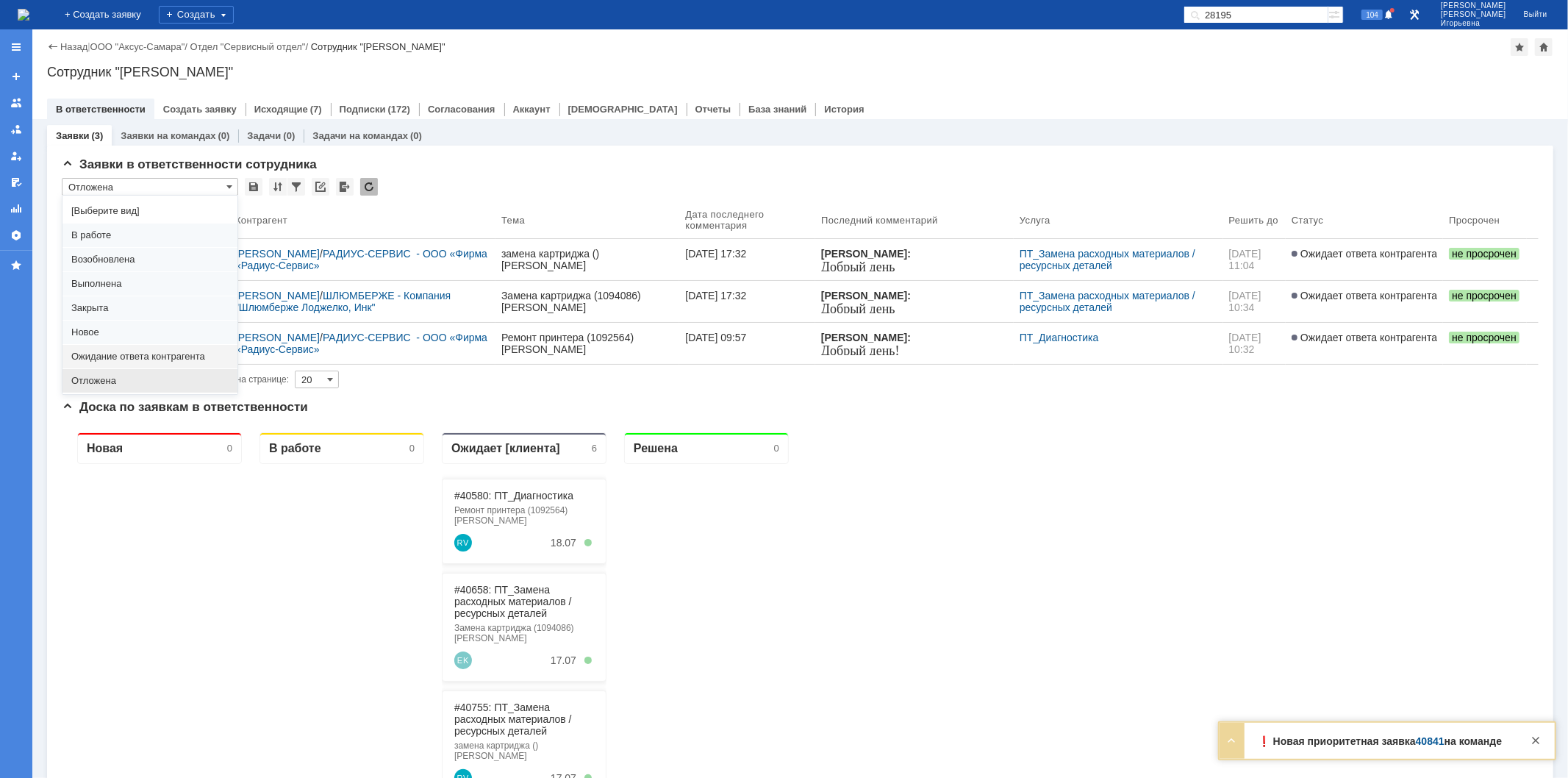 type on "100" 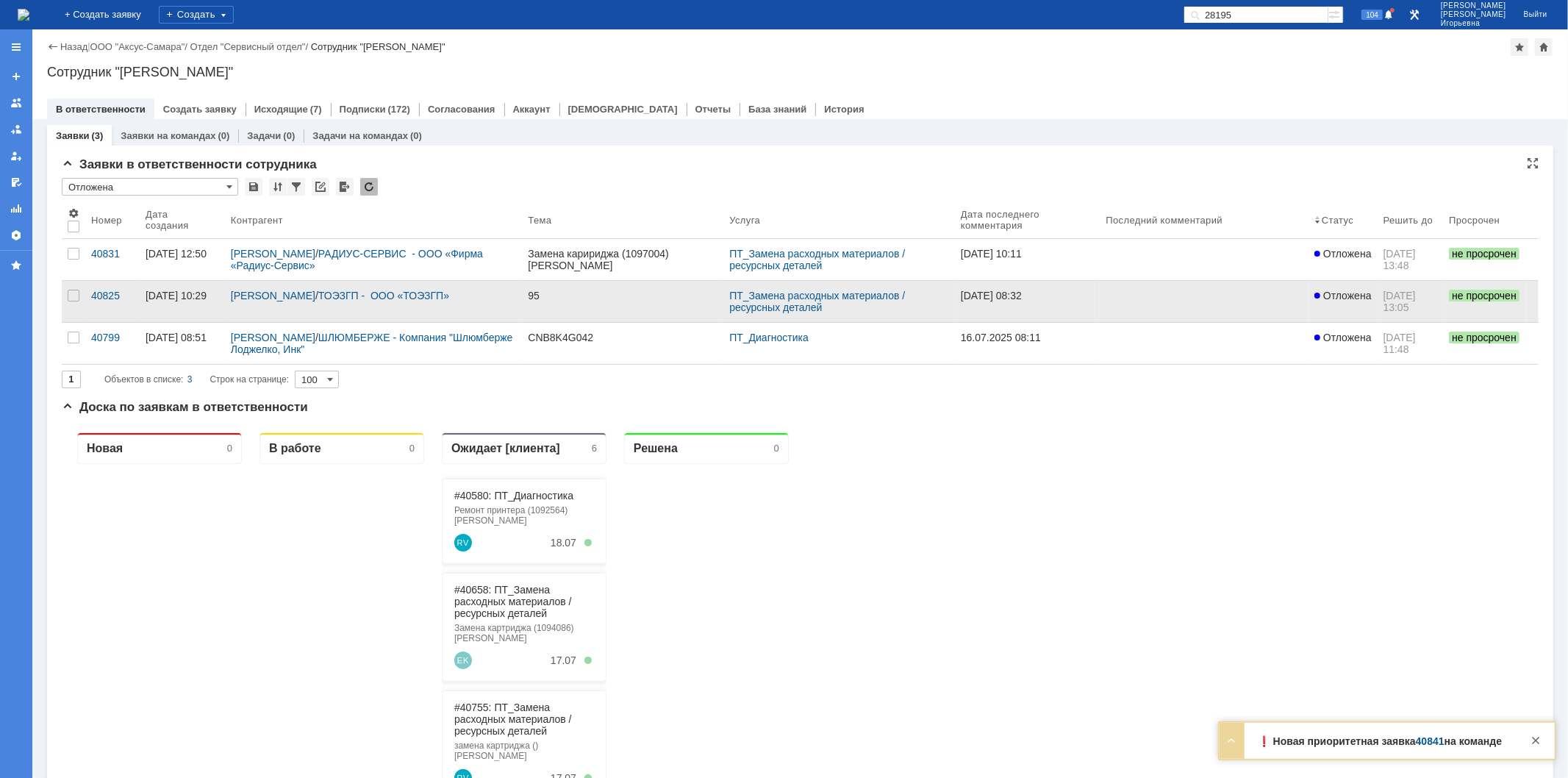 scroll, scrollTop: 0, scrollLeft: 0, axis: both 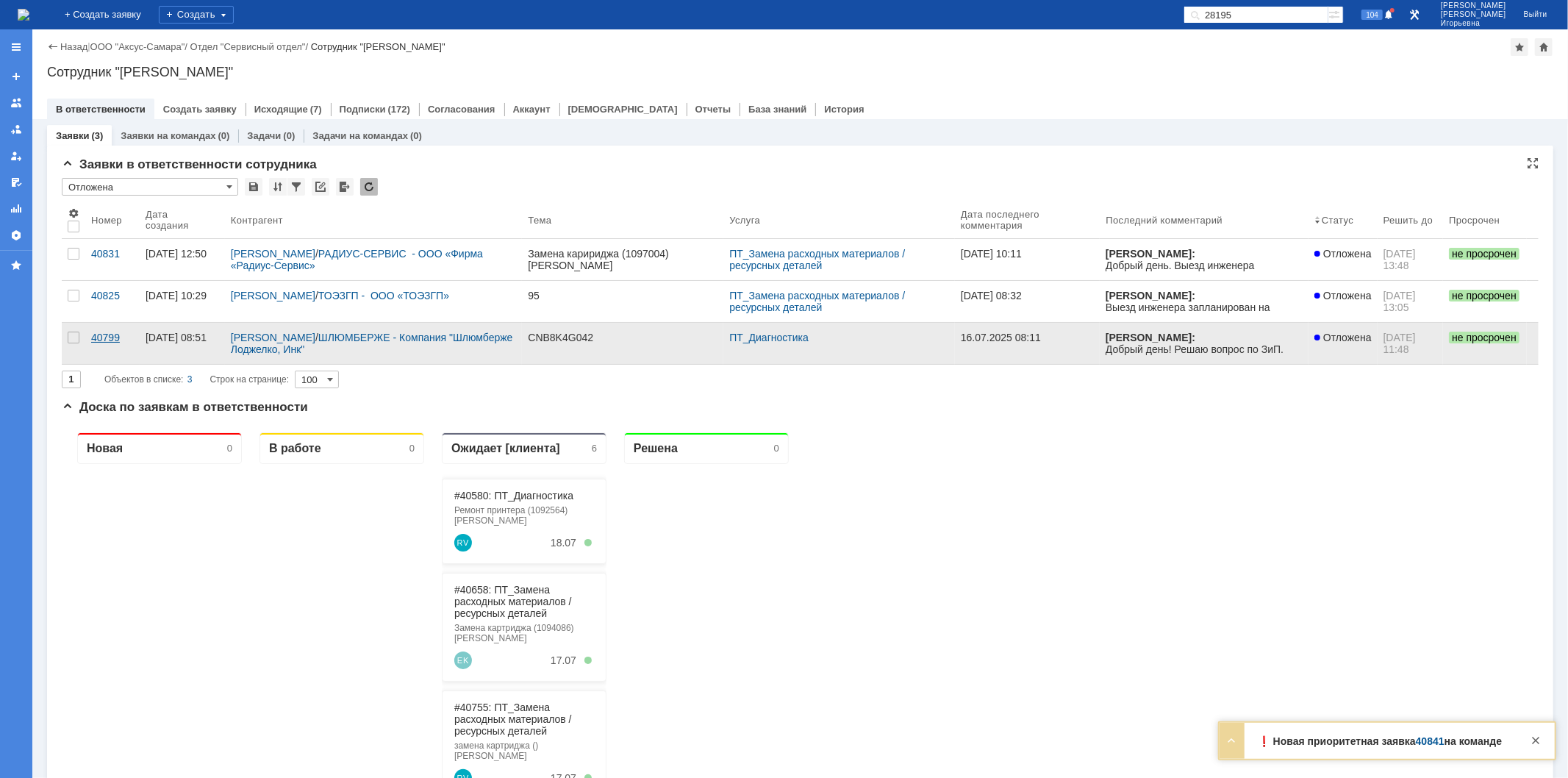 click on "40799" at bounding box center [112, 338] 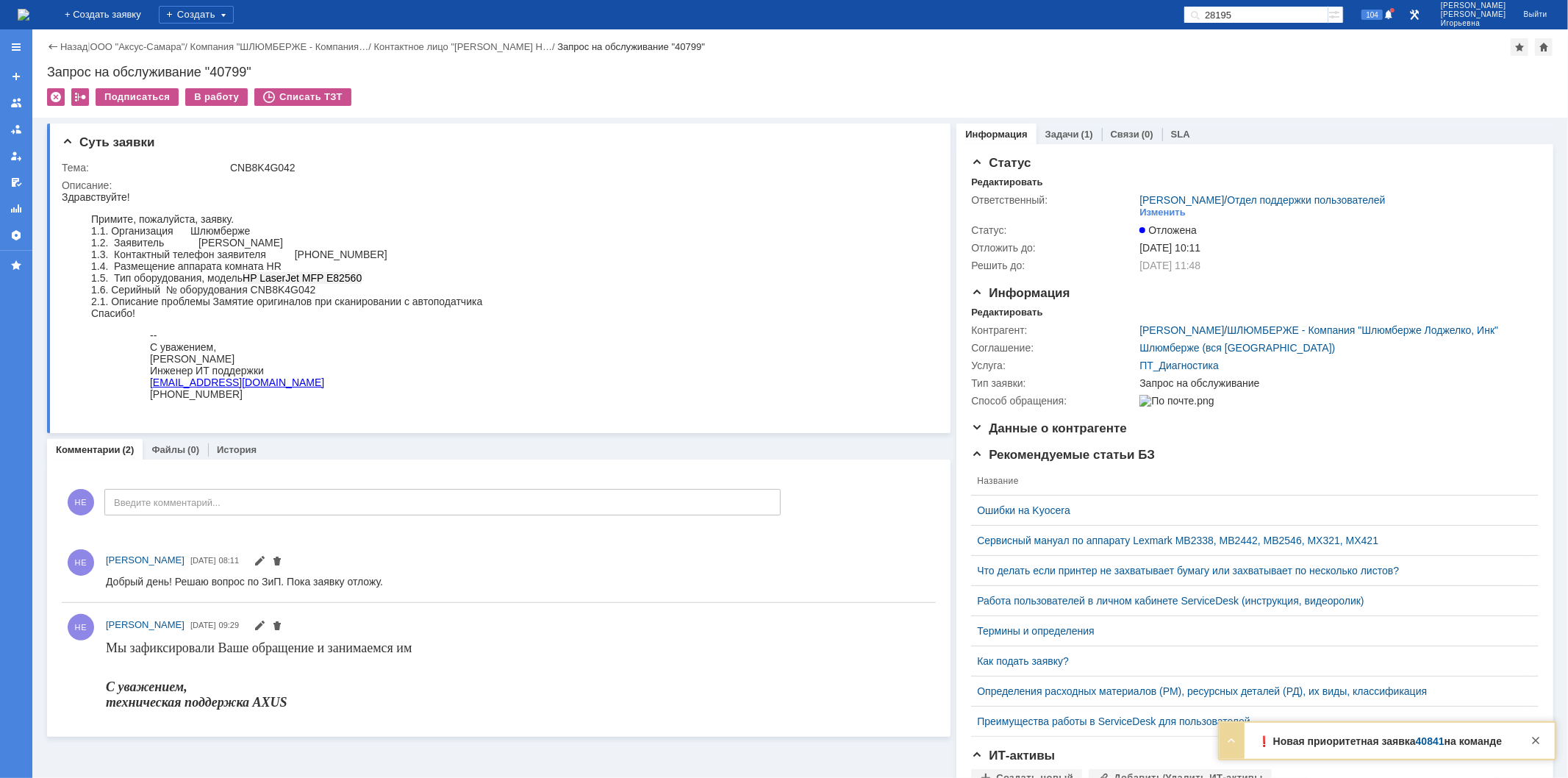 scroll, scrollTop: 0, scrollLeft: 0, axis: both 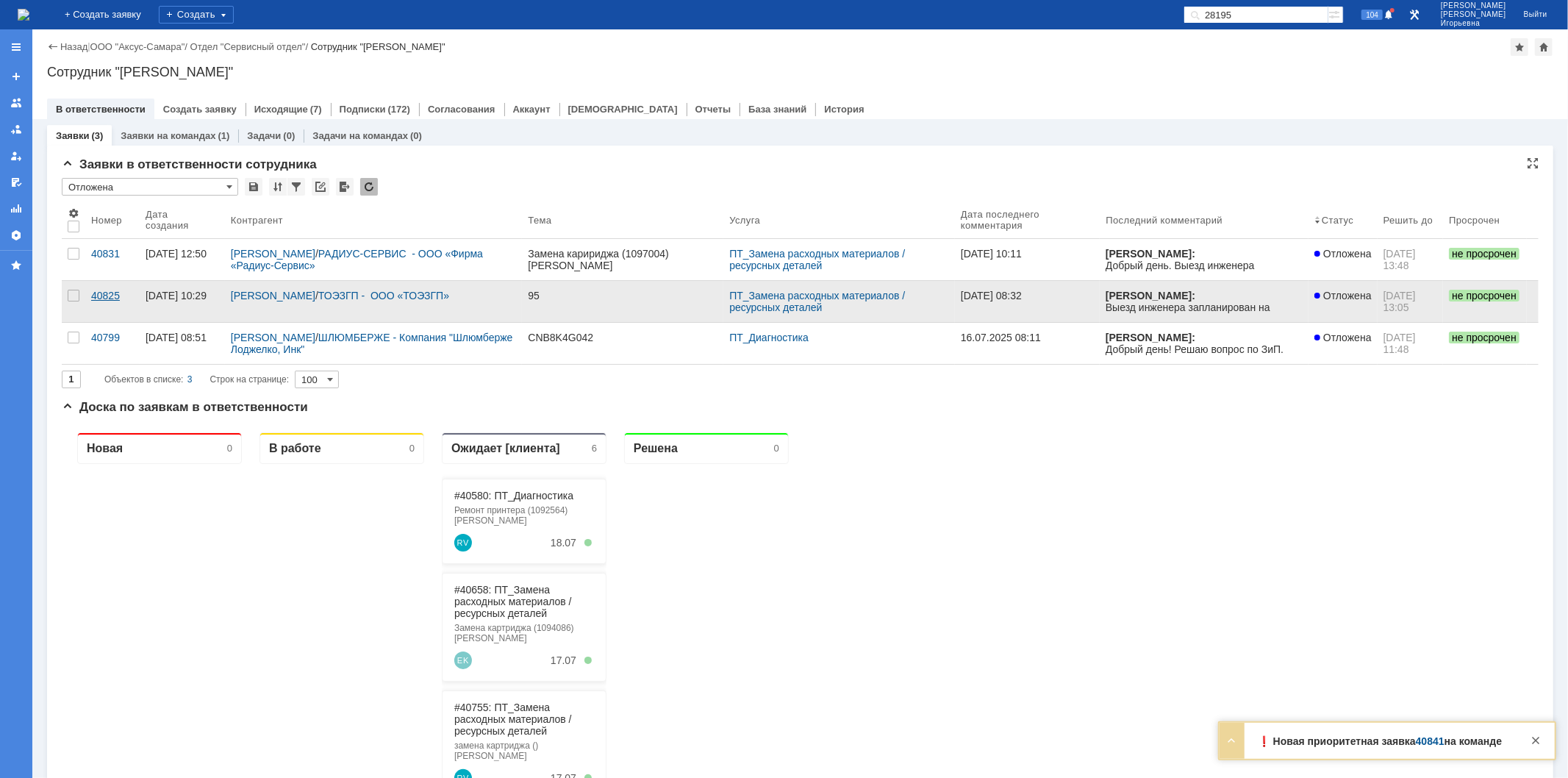 click on "40825" at bounding box center (112, 296) 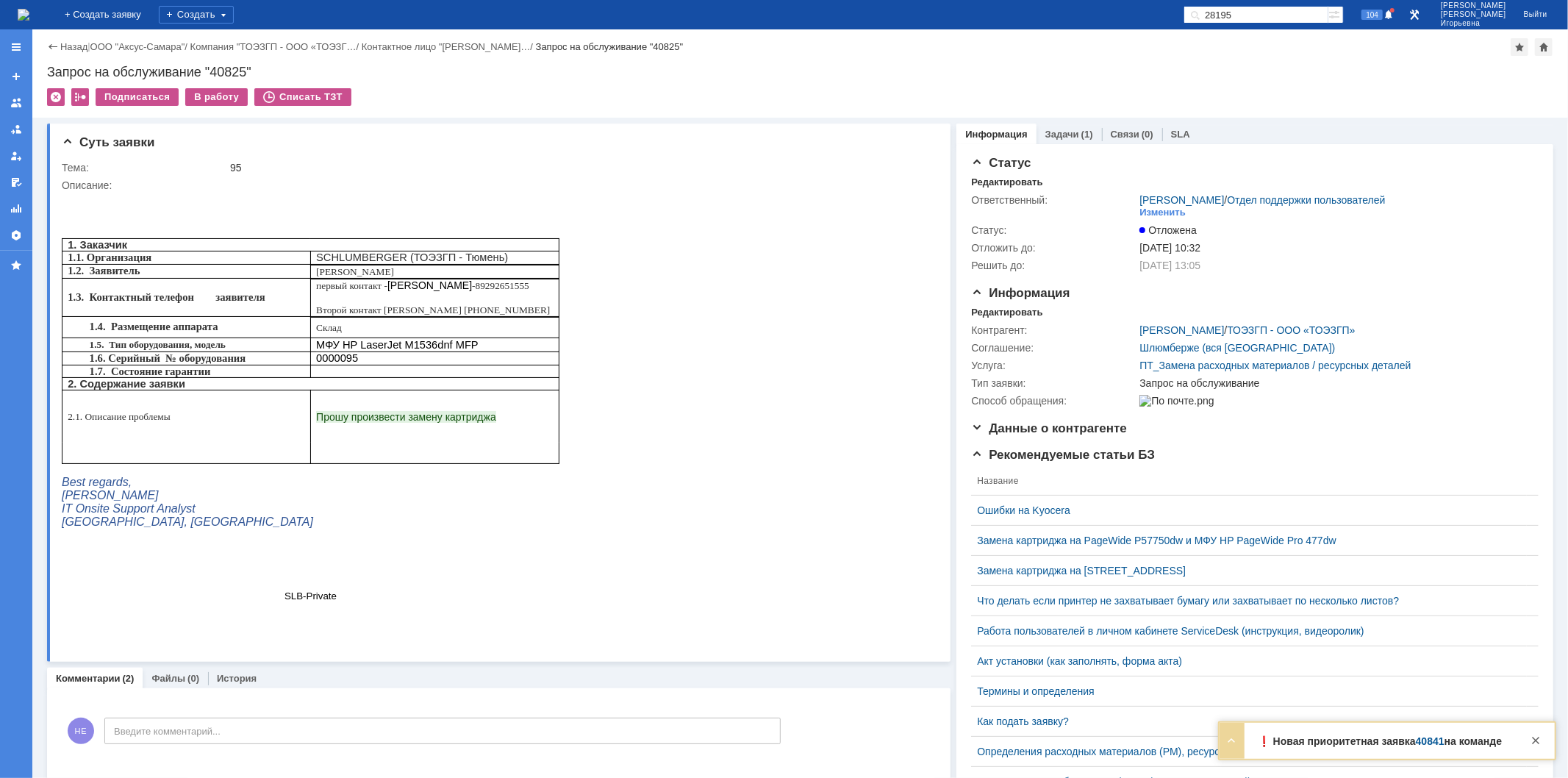 scroll, scrollTop: 0, scrollLeft: 0, axis: both 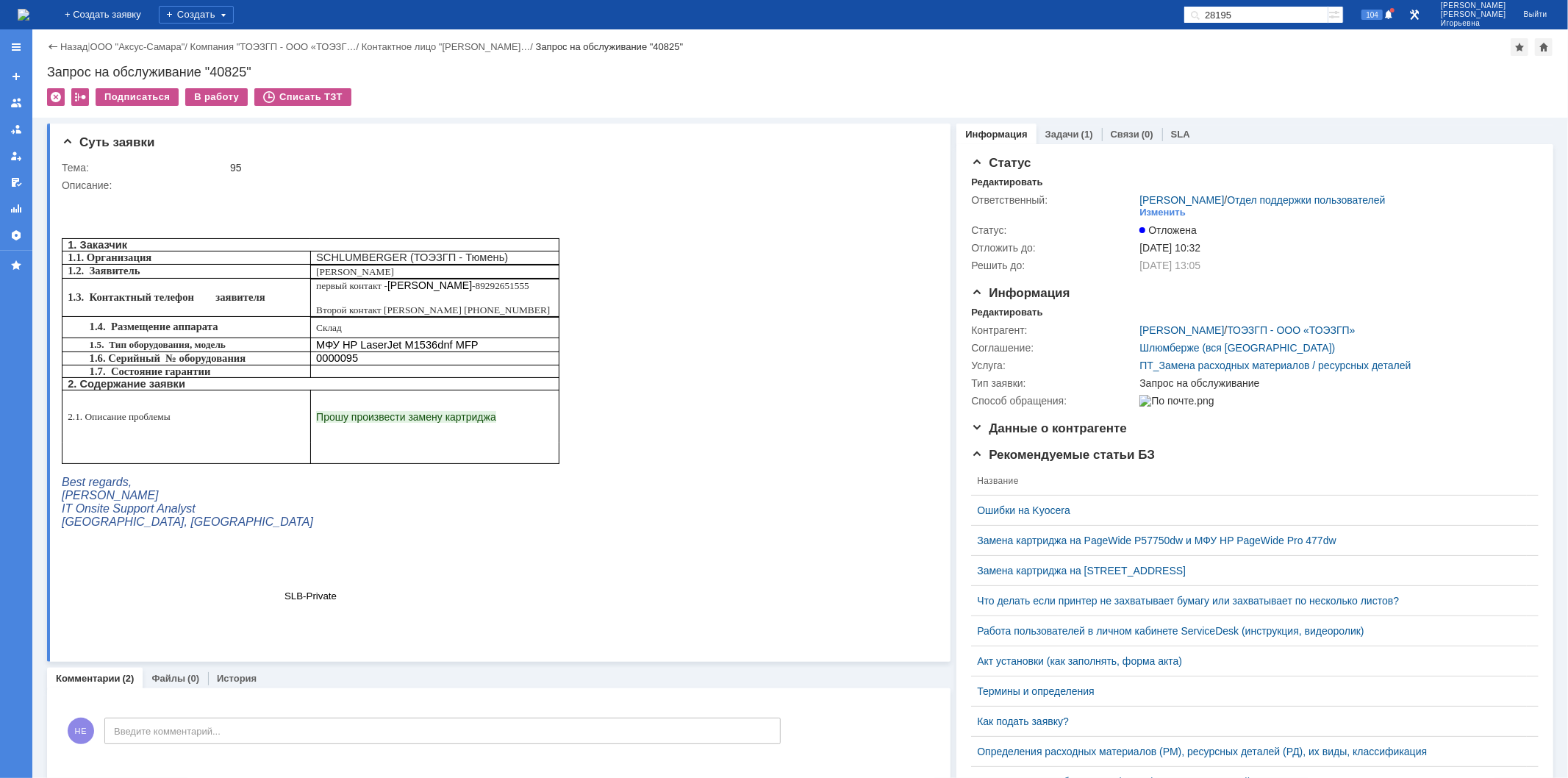 click on "Назад" at bounding box center [67, 46] 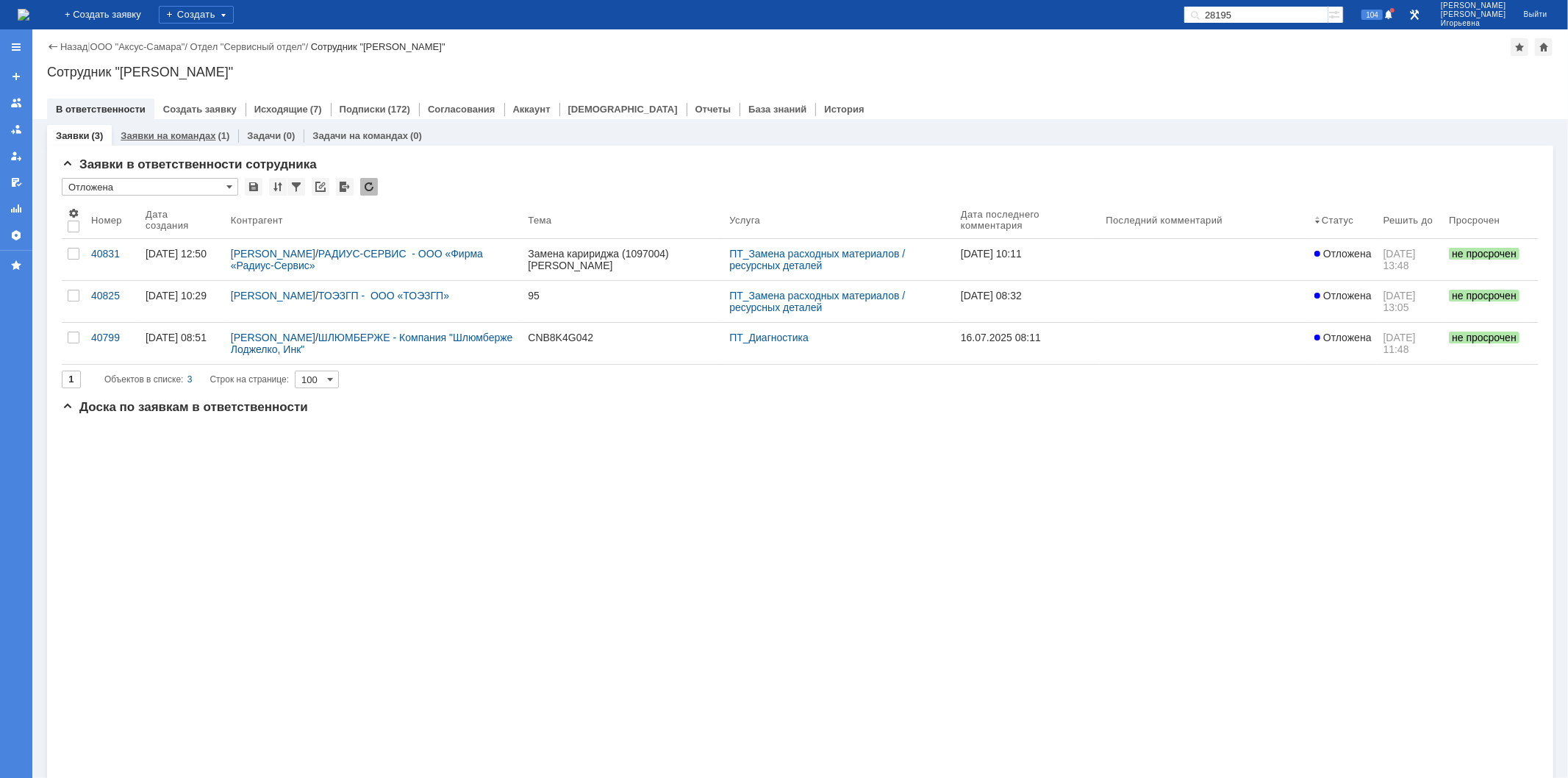 scroll 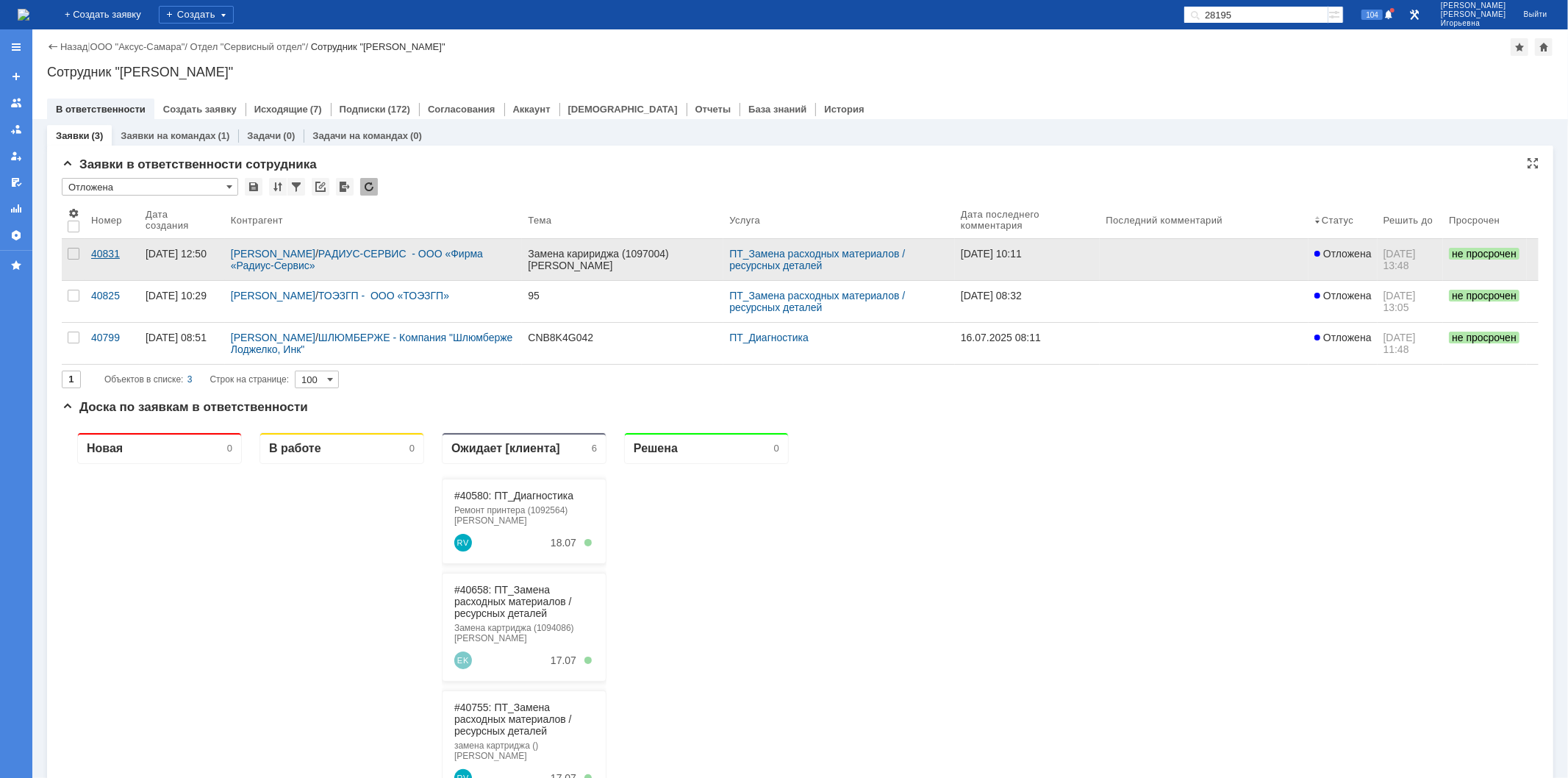 click on "40831" at bounding box center [112, 254] 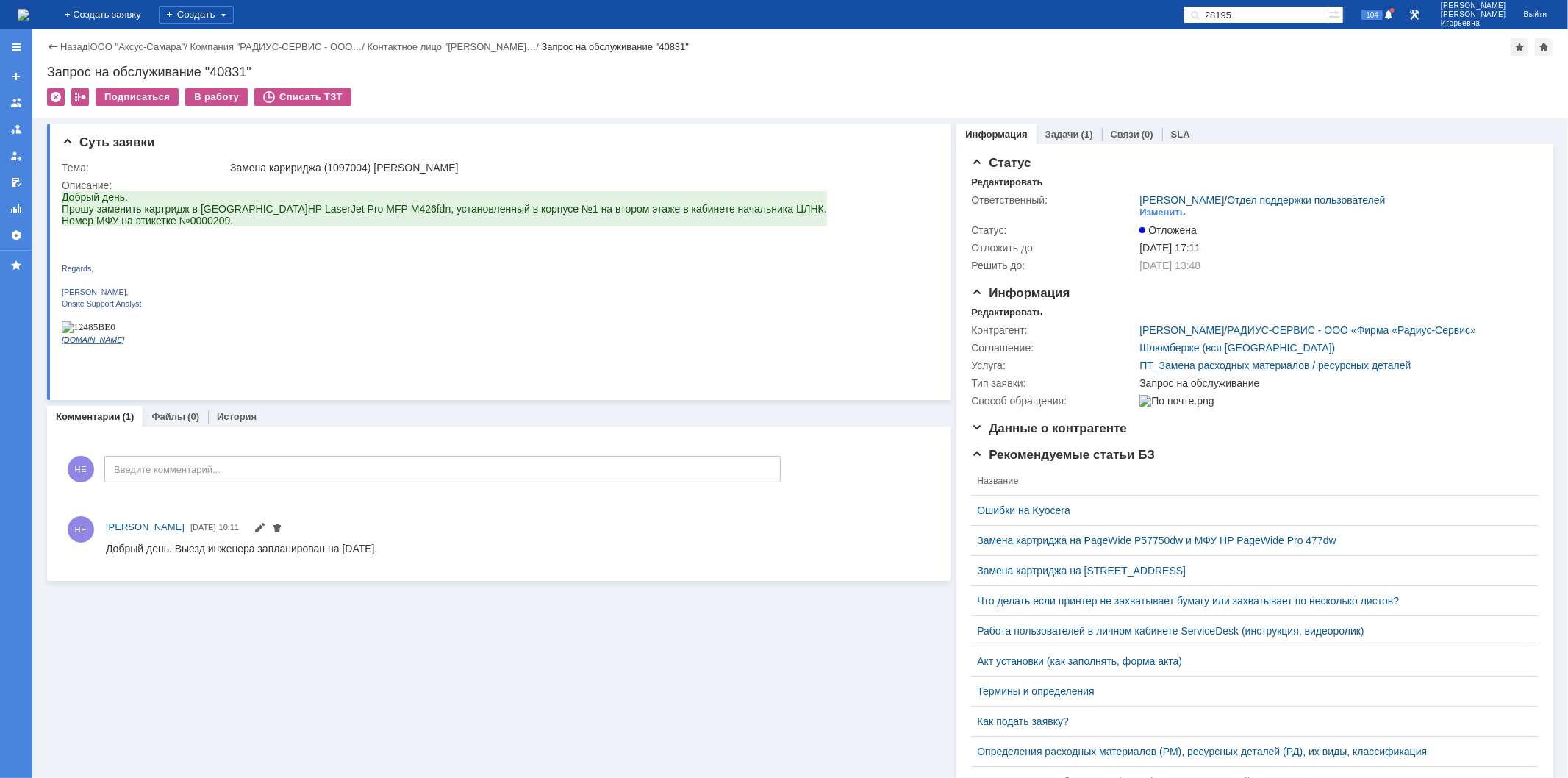 click at bounding box center (24, 15) 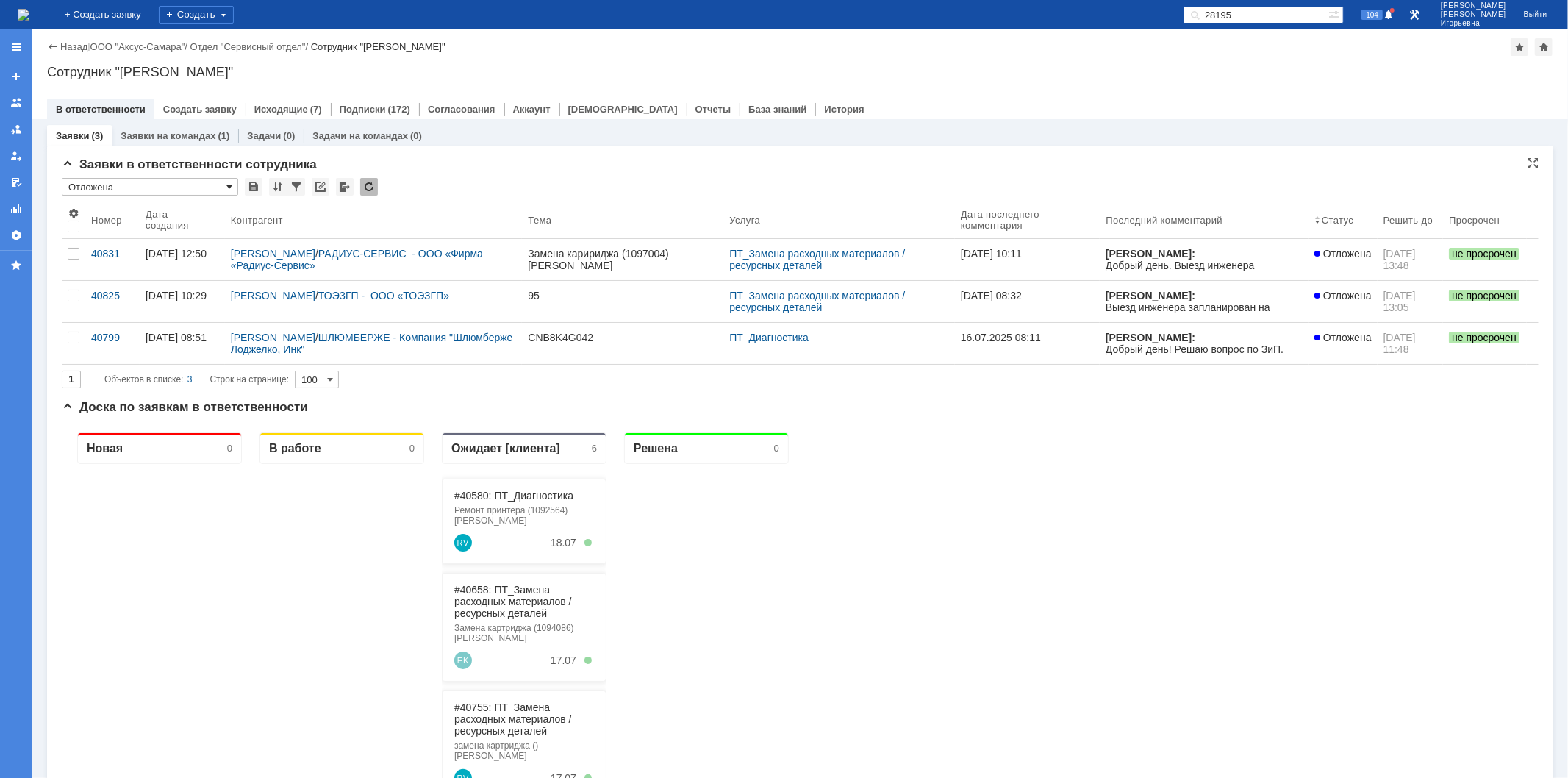 click at bounding box center (229, 187) 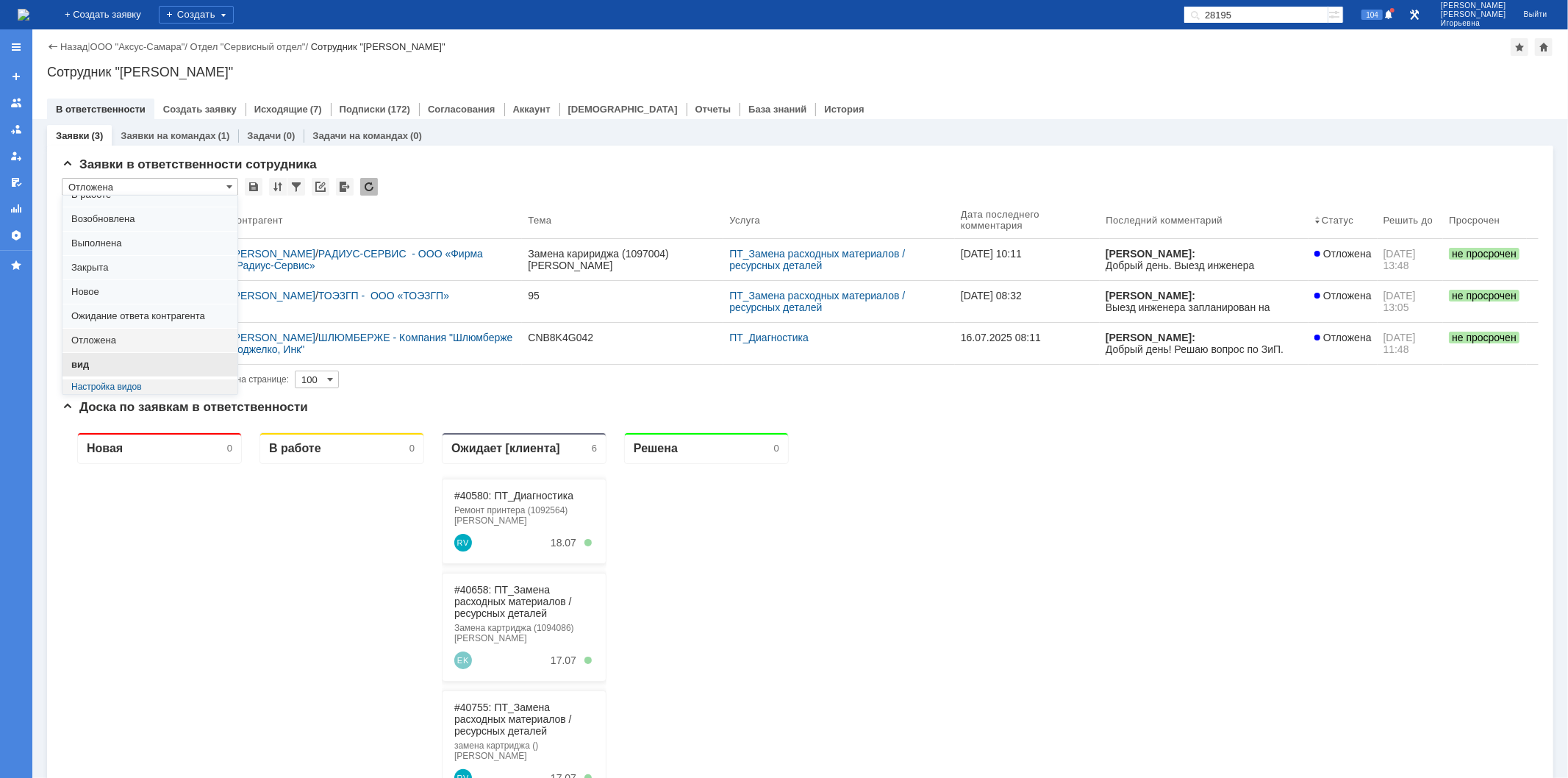 drag, startPoint x: 89, startPoint y: 358, endPoint x: 71, endPoint y: 15, distance: 343.472 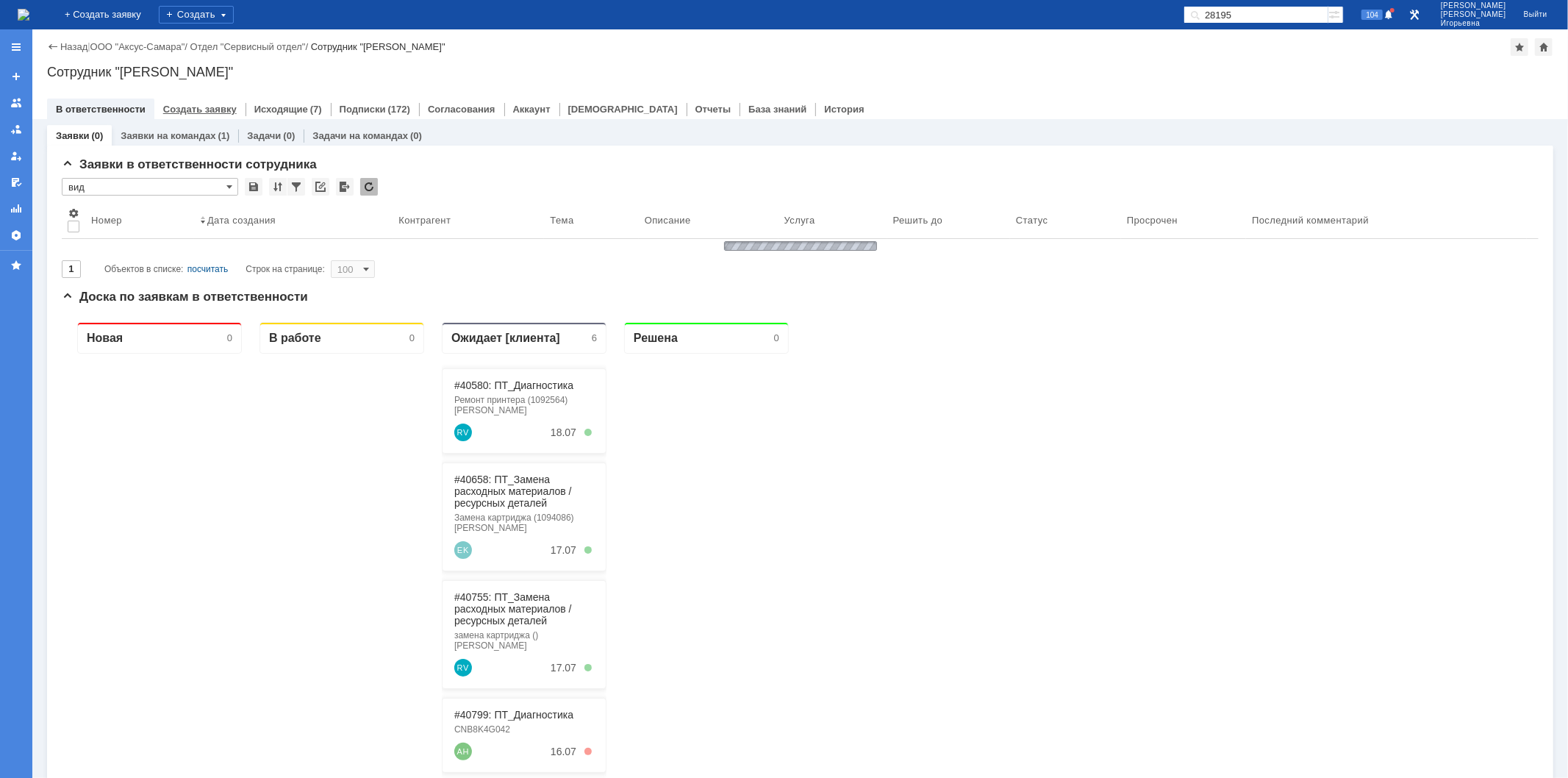 type on "вид" 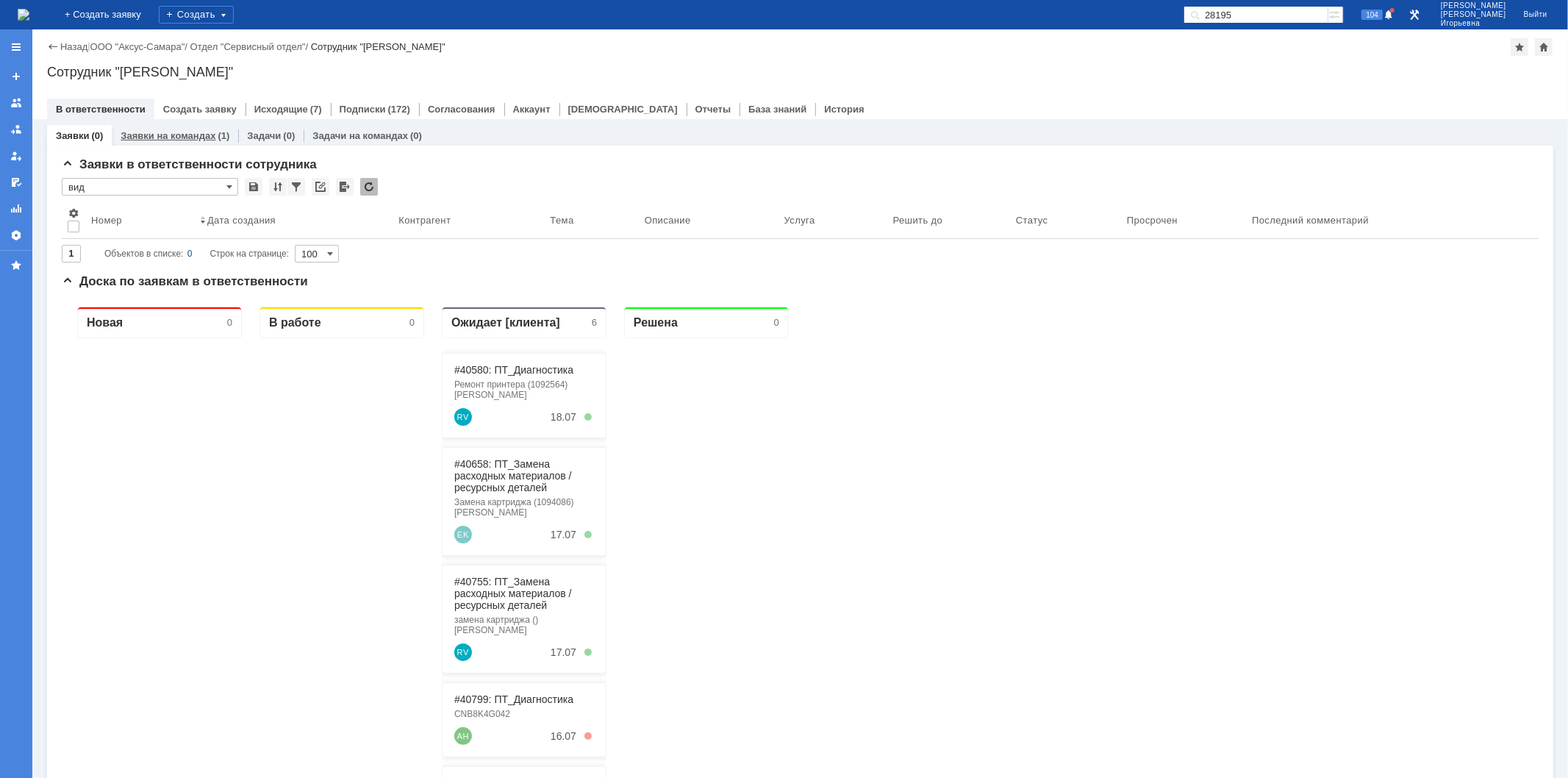 click on "Заявки на командах" at bounding box center [168, 135] 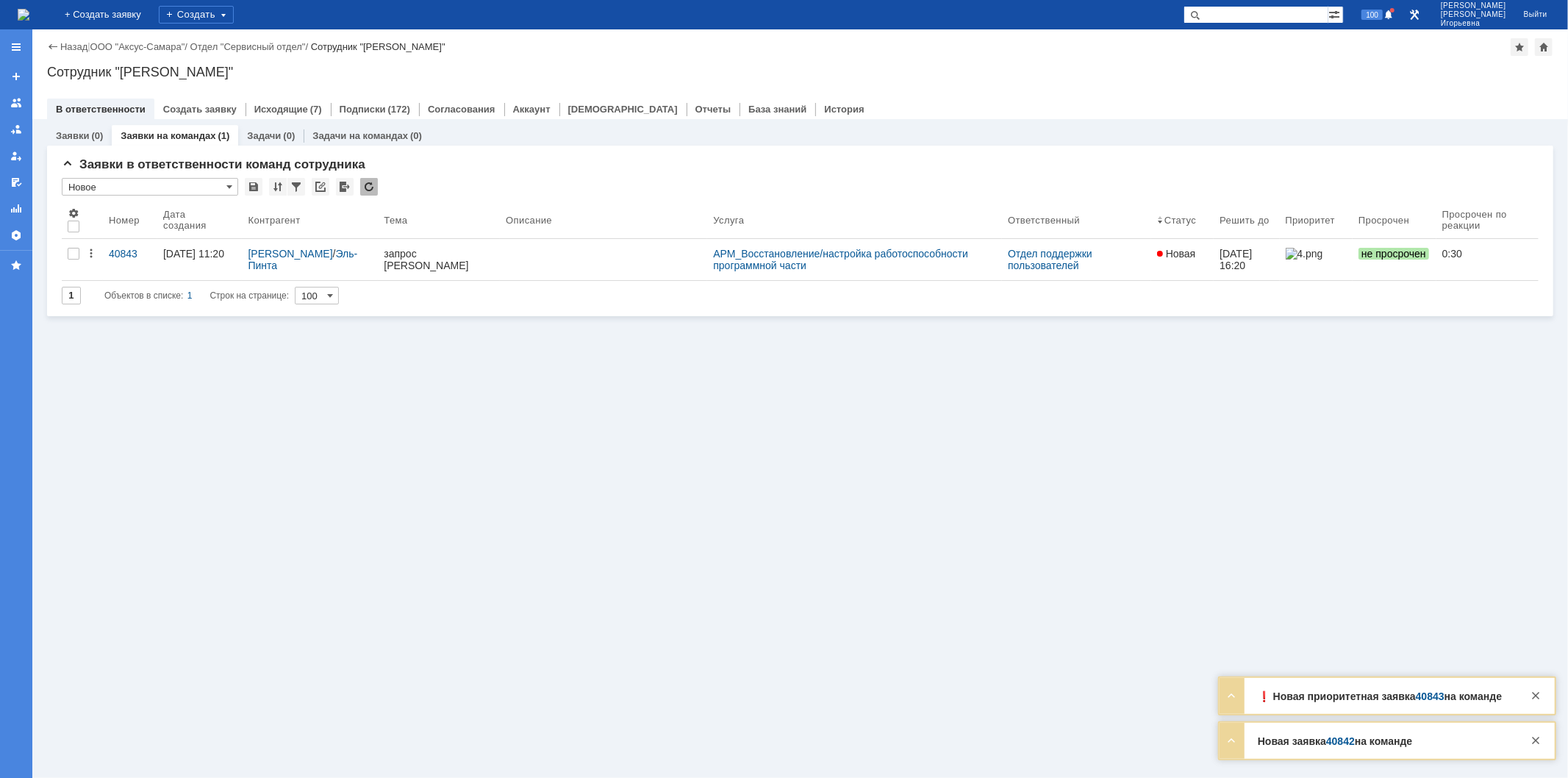 scroll, scrollTop: 0, scrollLeft: 0, axis: both 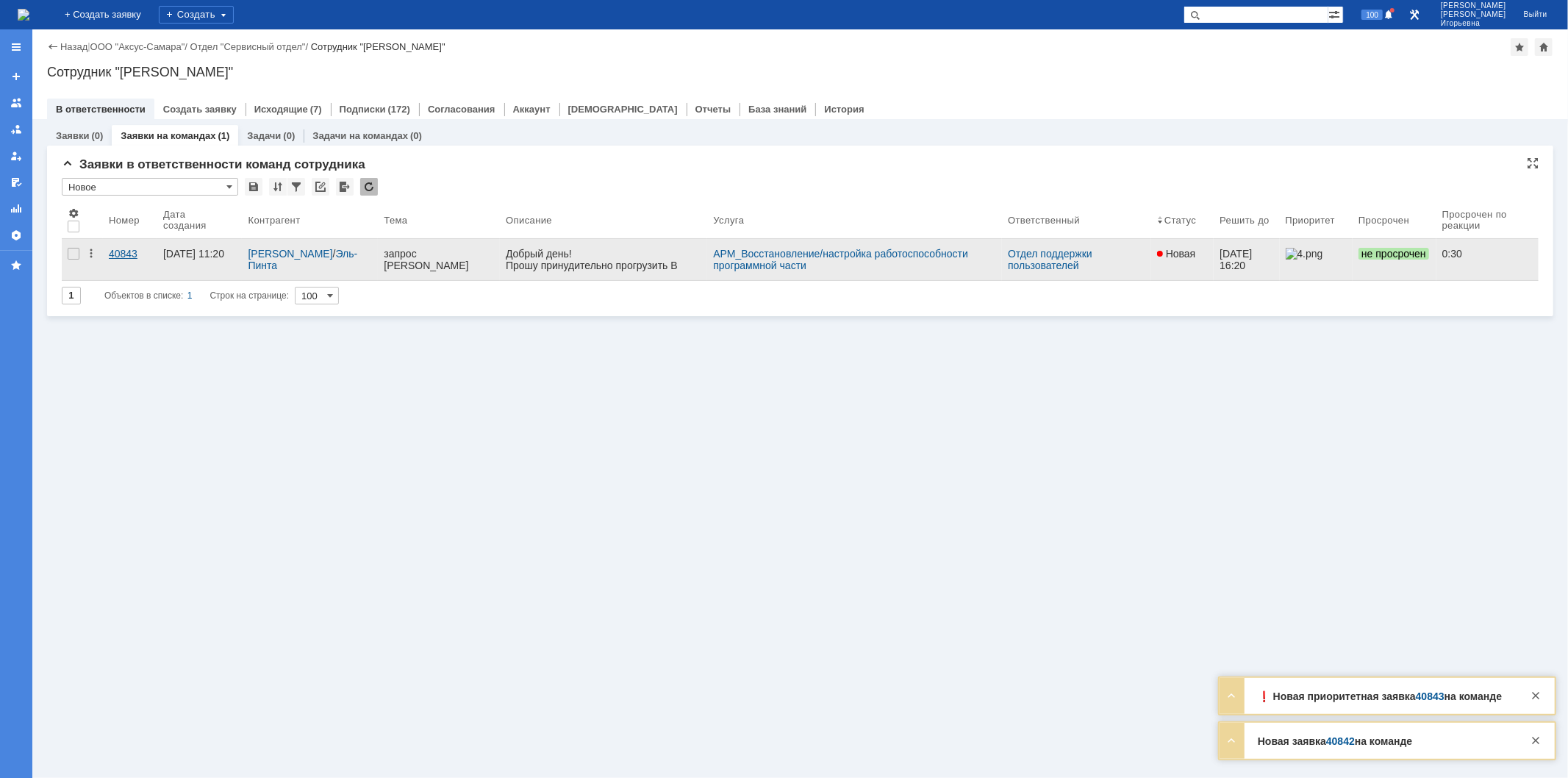 click on "40843" at bounding box center [130, 254] 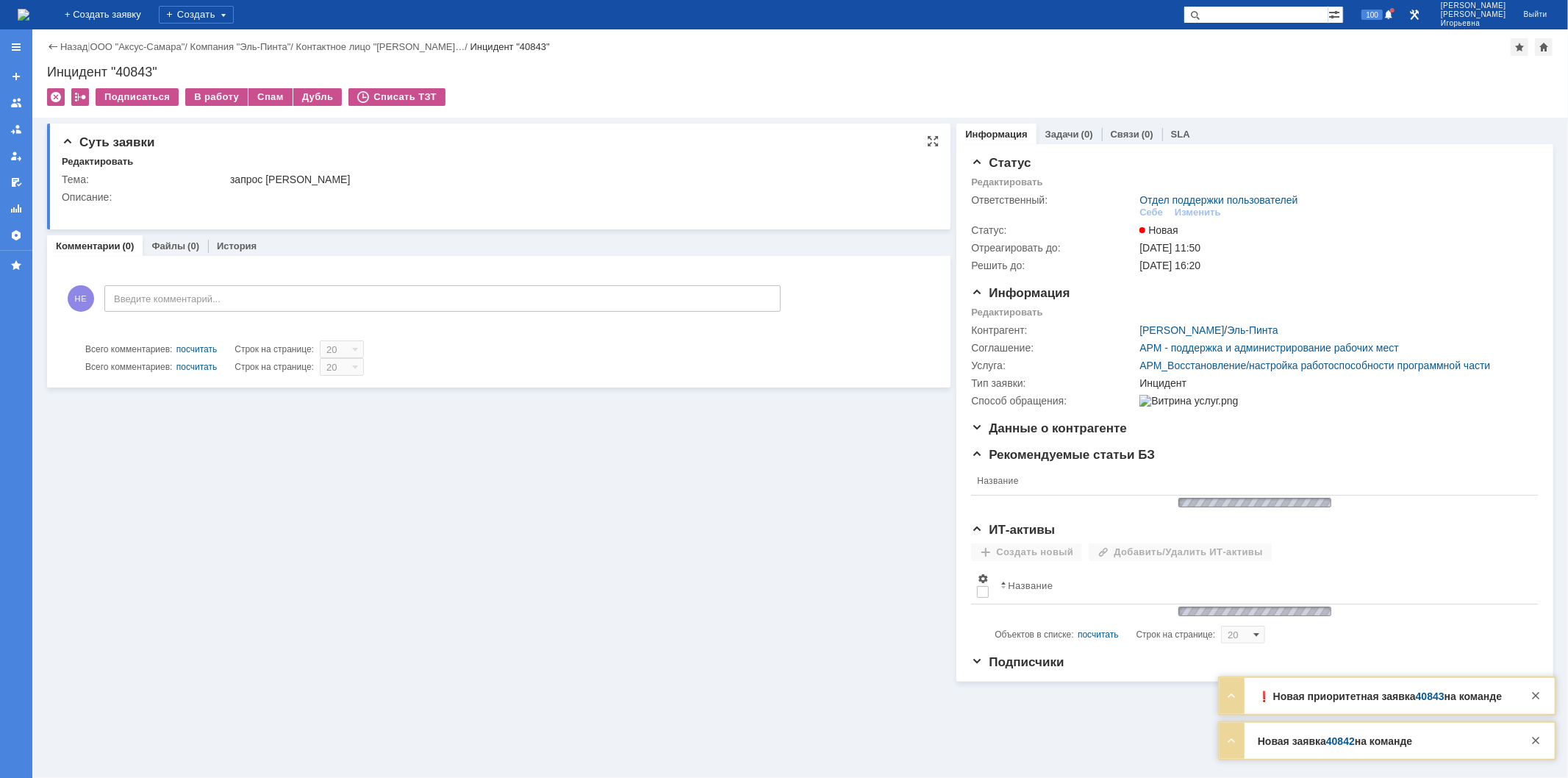 scroll, scrollTop: 0, scrollLeft: 0, axis: both 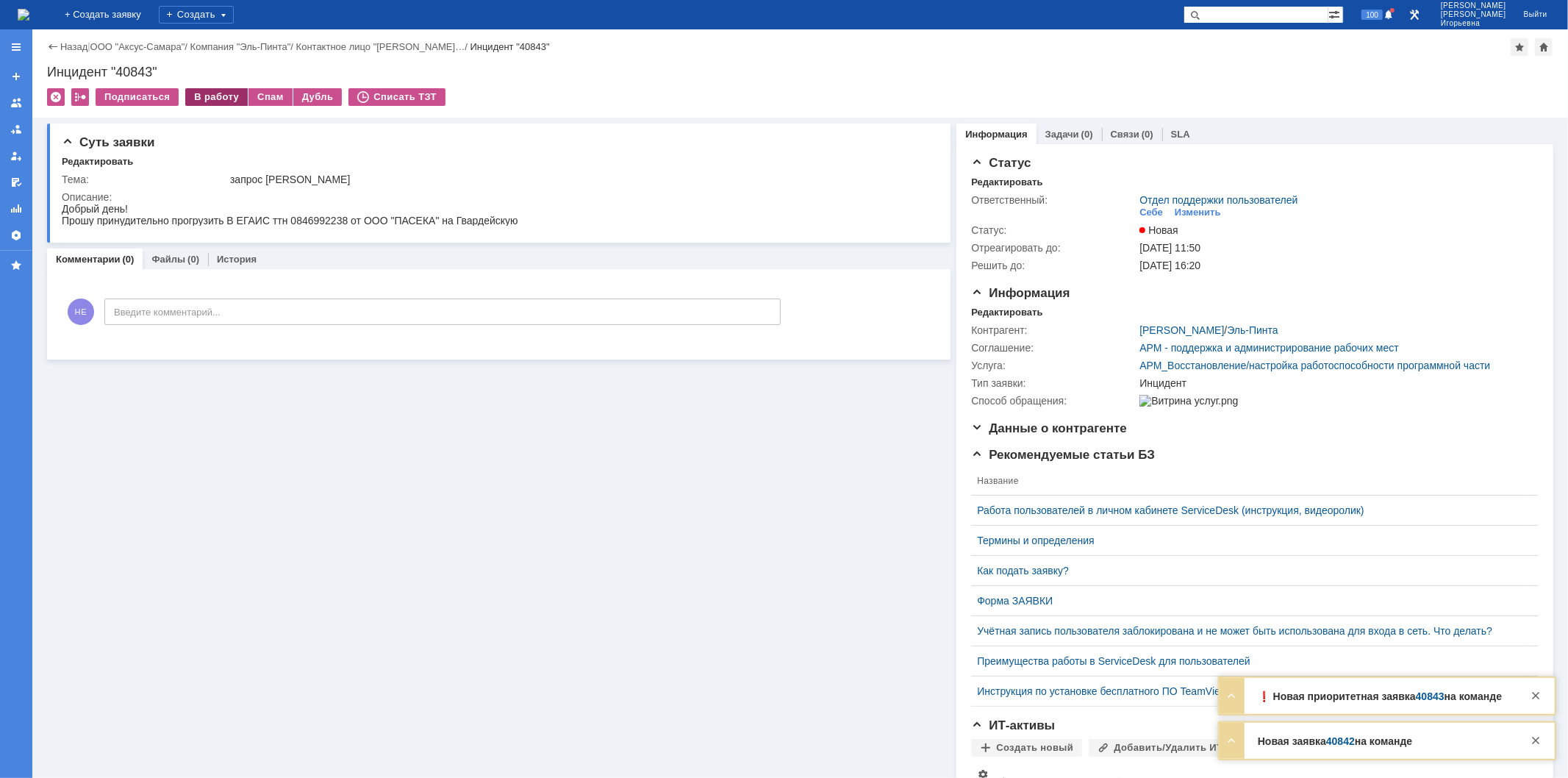 click on "В работу" at bounding box center (216, 97) 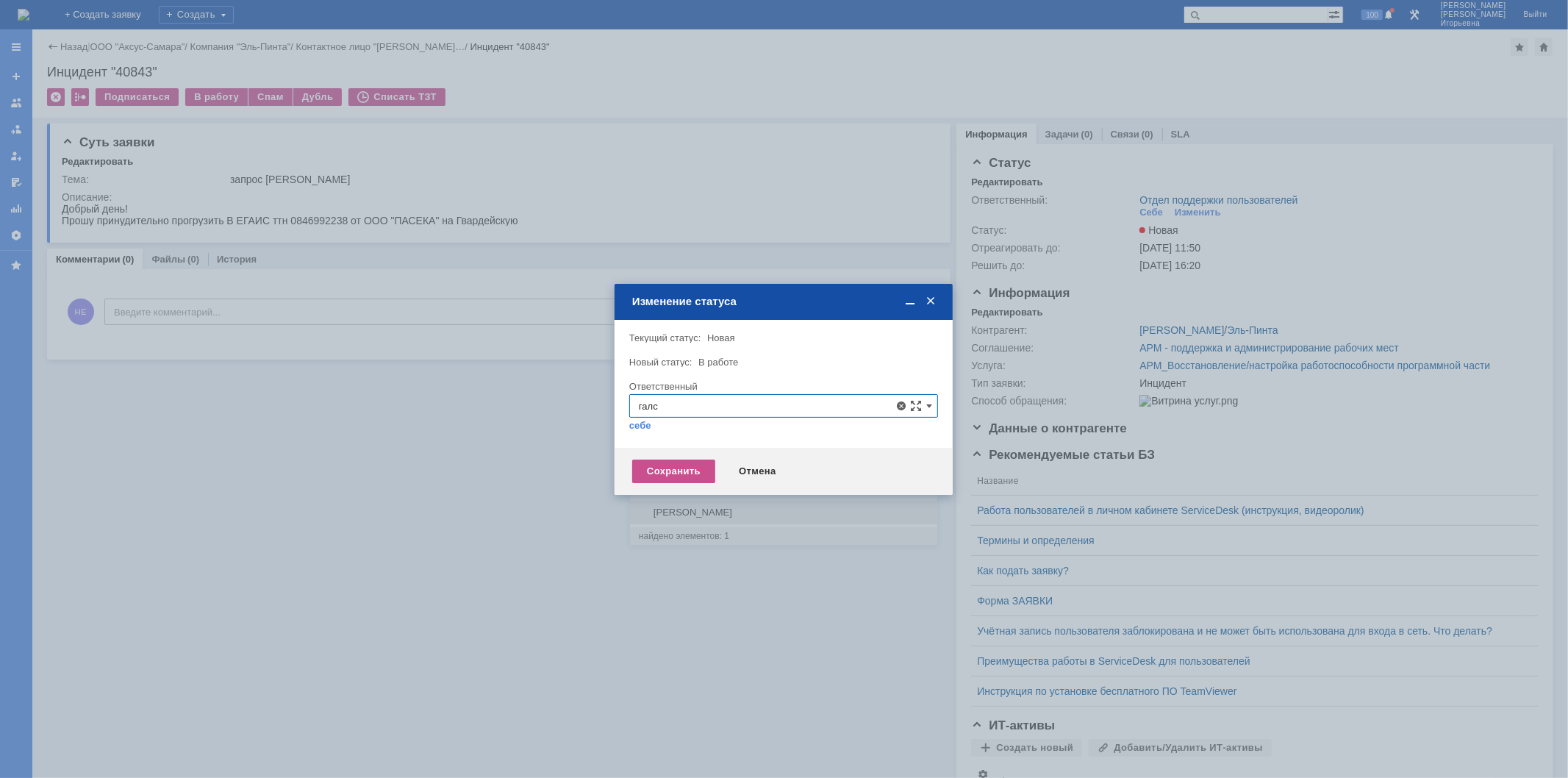 click on "Галстьян Степан Александрович" at bounding box center [784, 513] 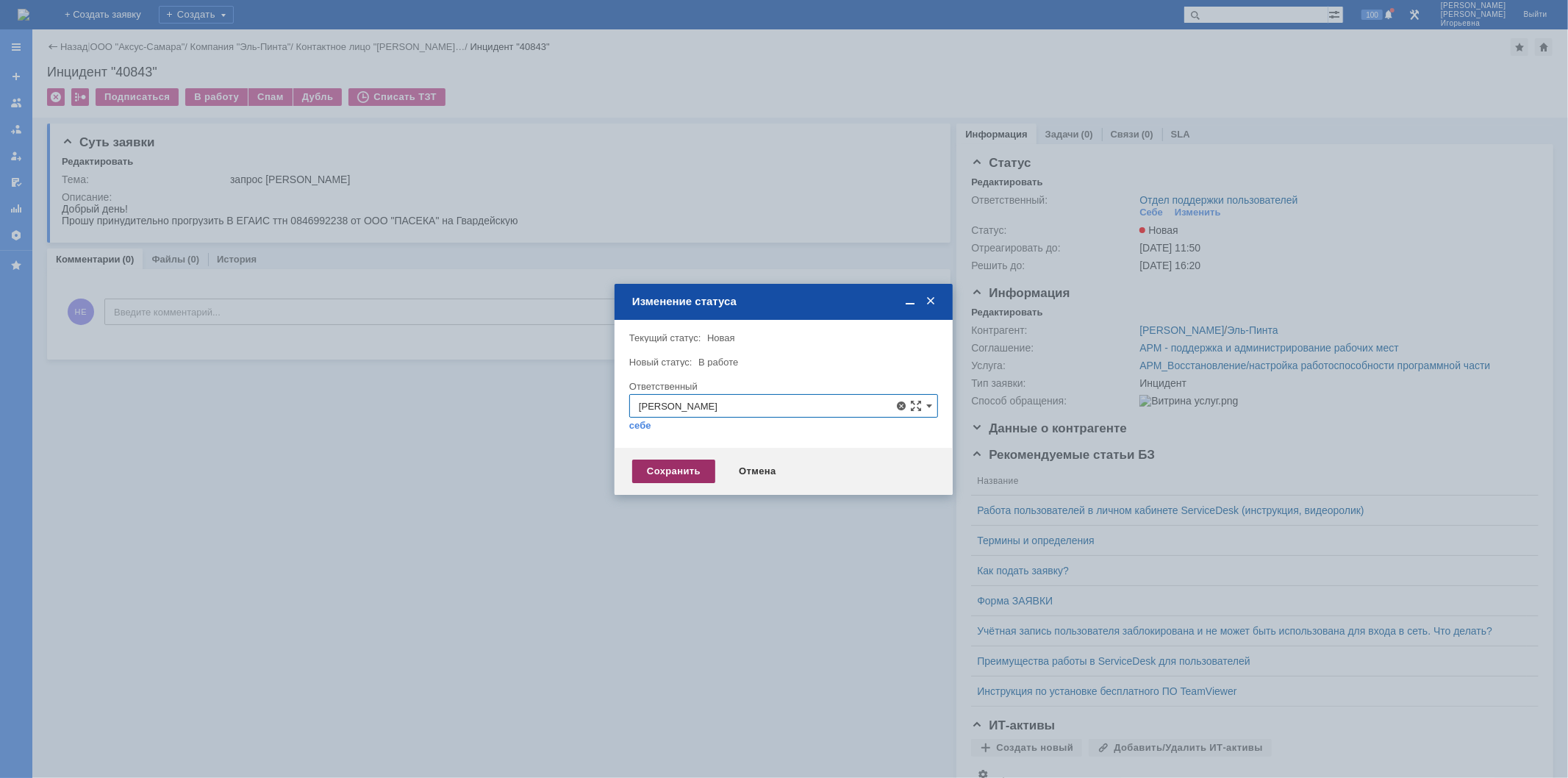 type on "Галстьян Степан Александрович" 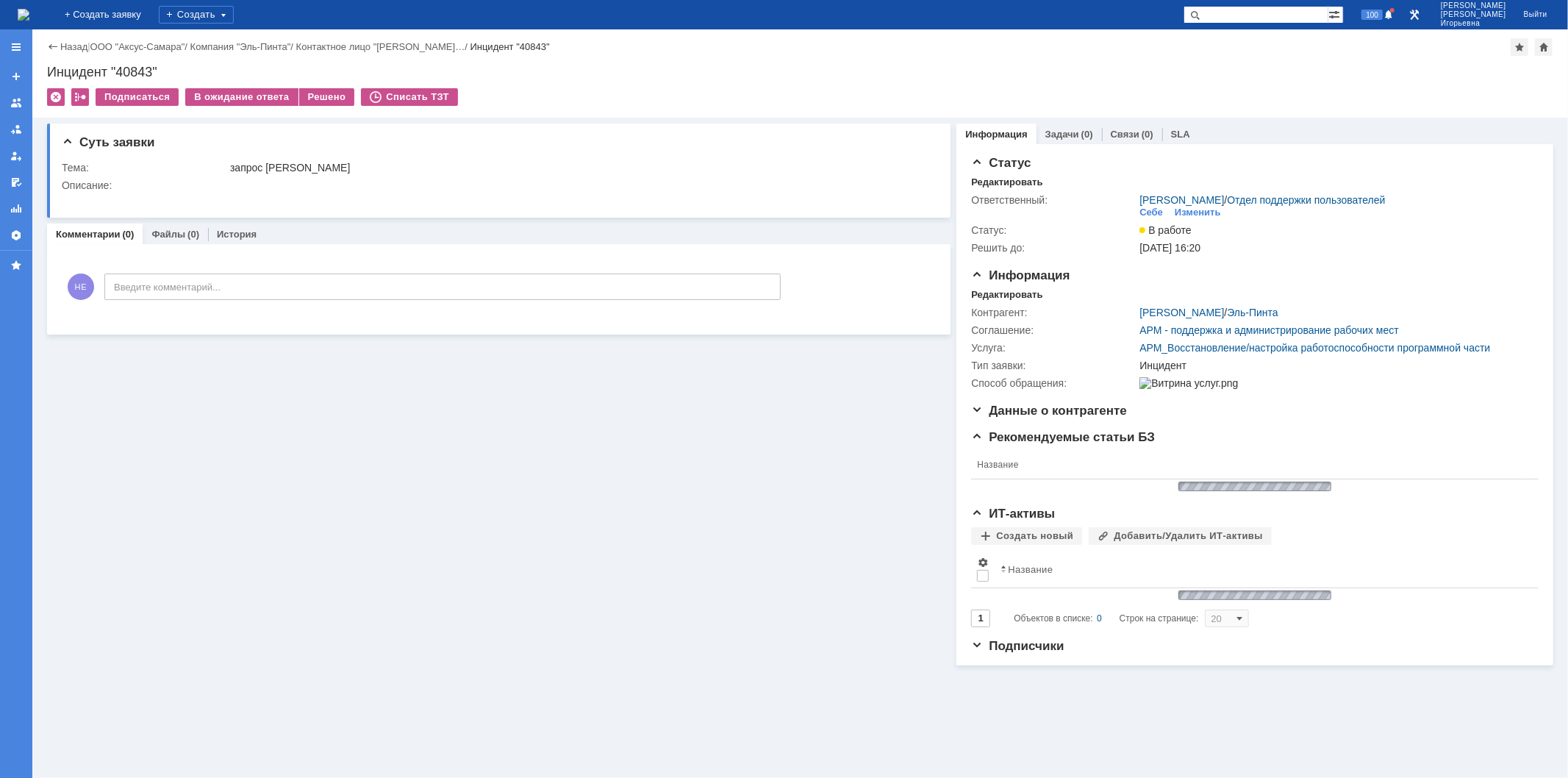 scroll, scrollTop: 0, scrollLeft: 0, axis: both 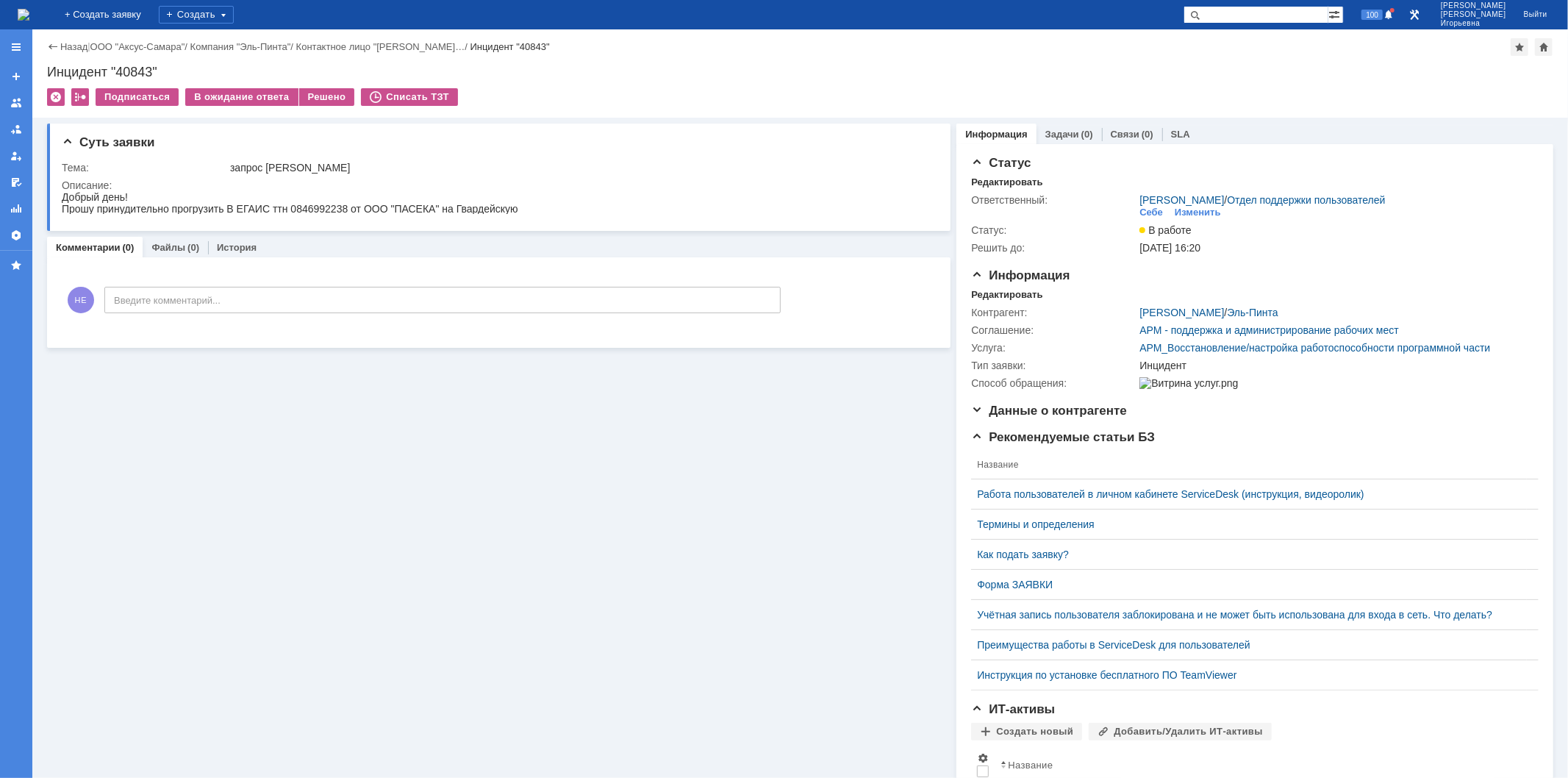 click on "Инцидент "40843"" at bounding box center [800, 72] 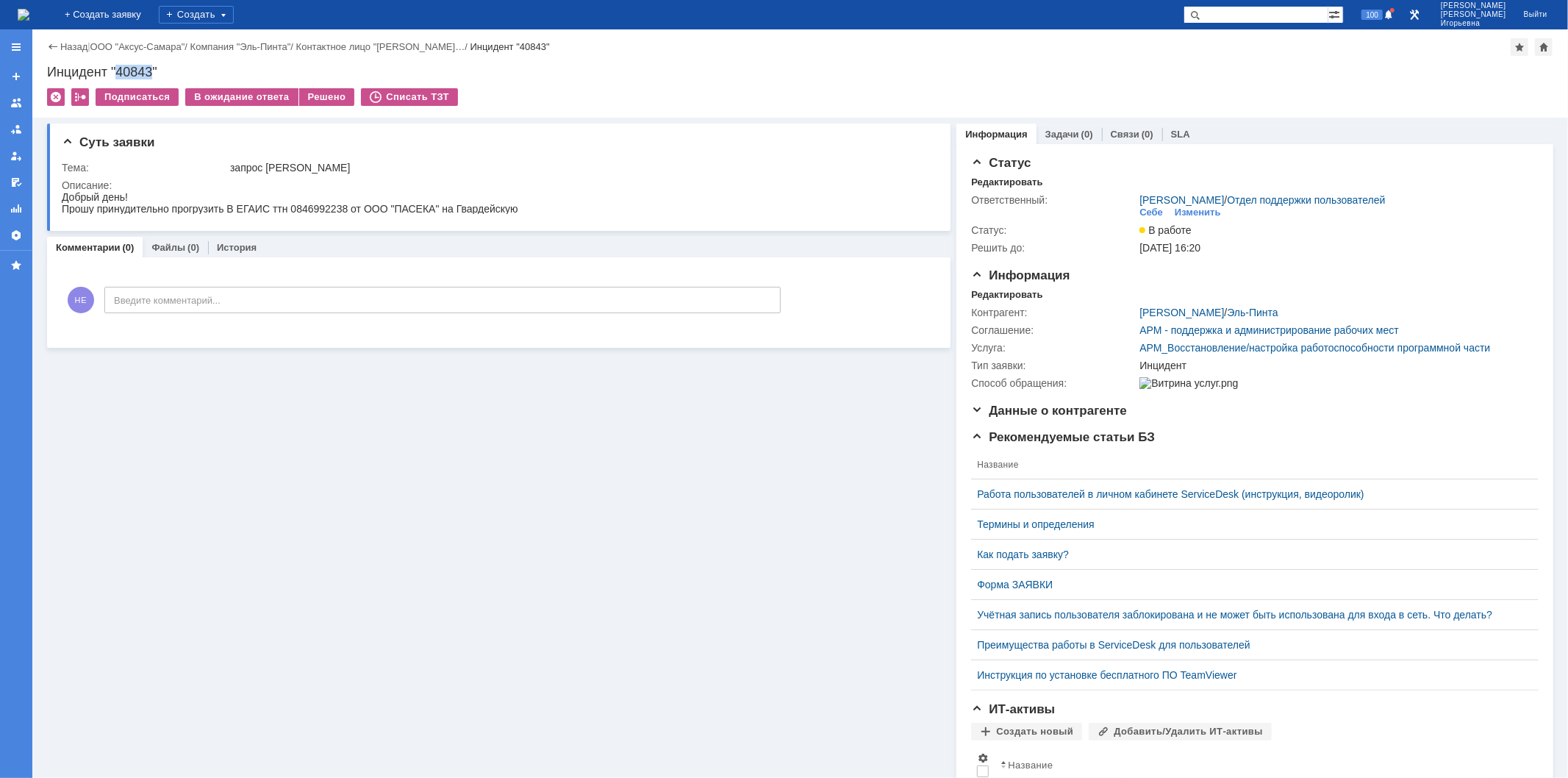 click on "Инцидент "40843"" at bounding box center [800, 72] 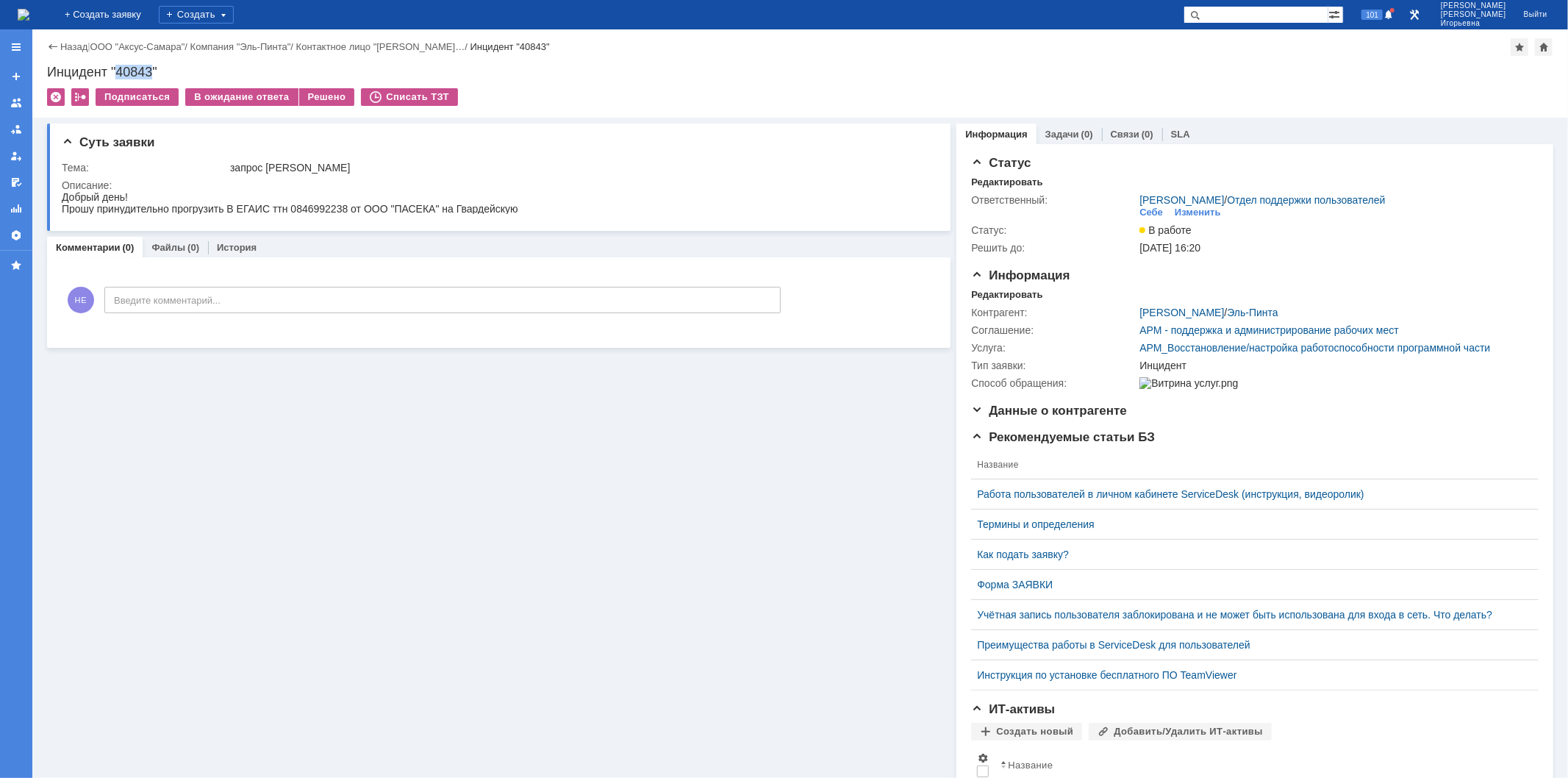 click at bounding box center [24, 15] 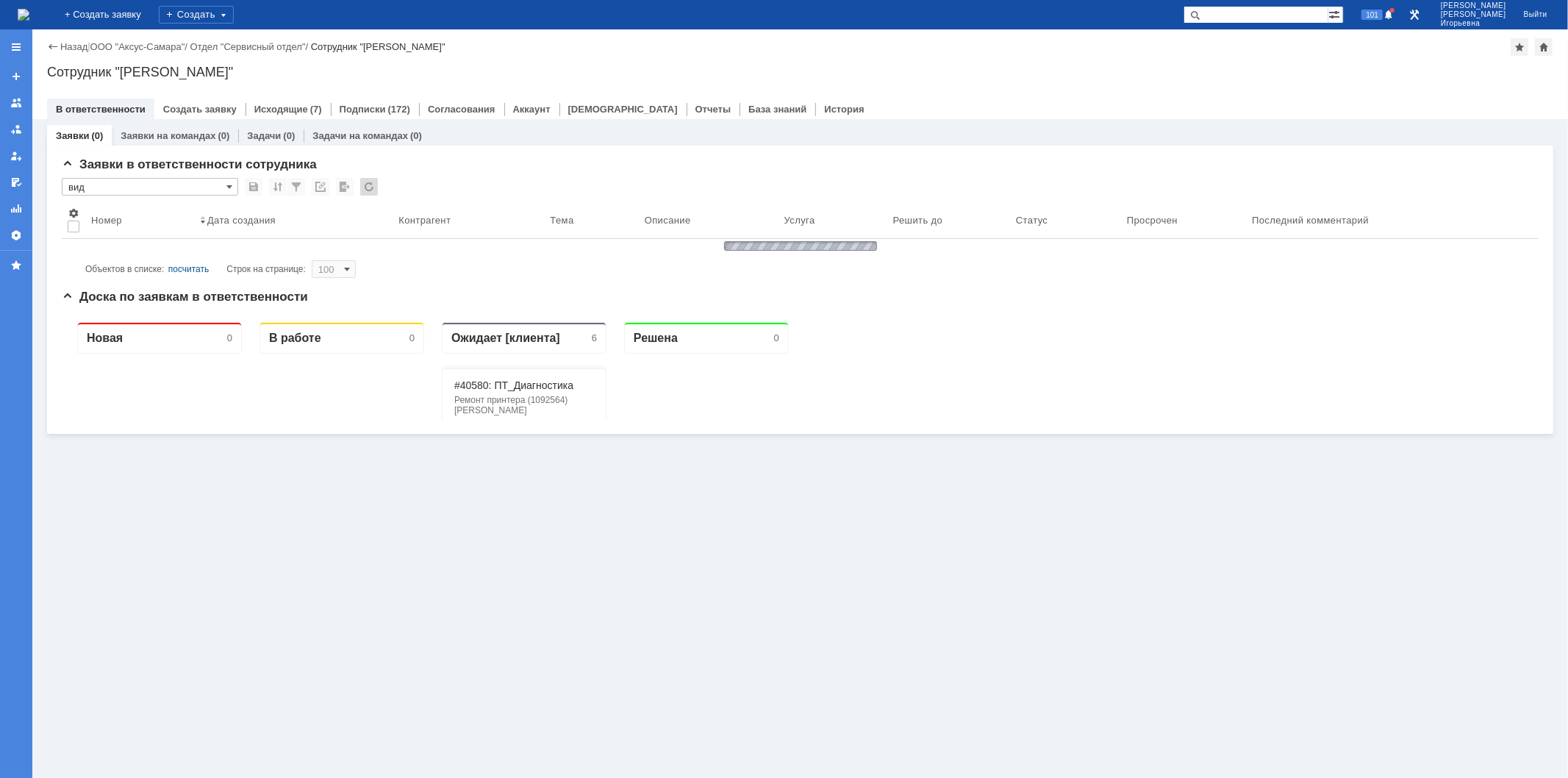 scroll, scrollTop: 0, scrollLeft: 0, axis: both 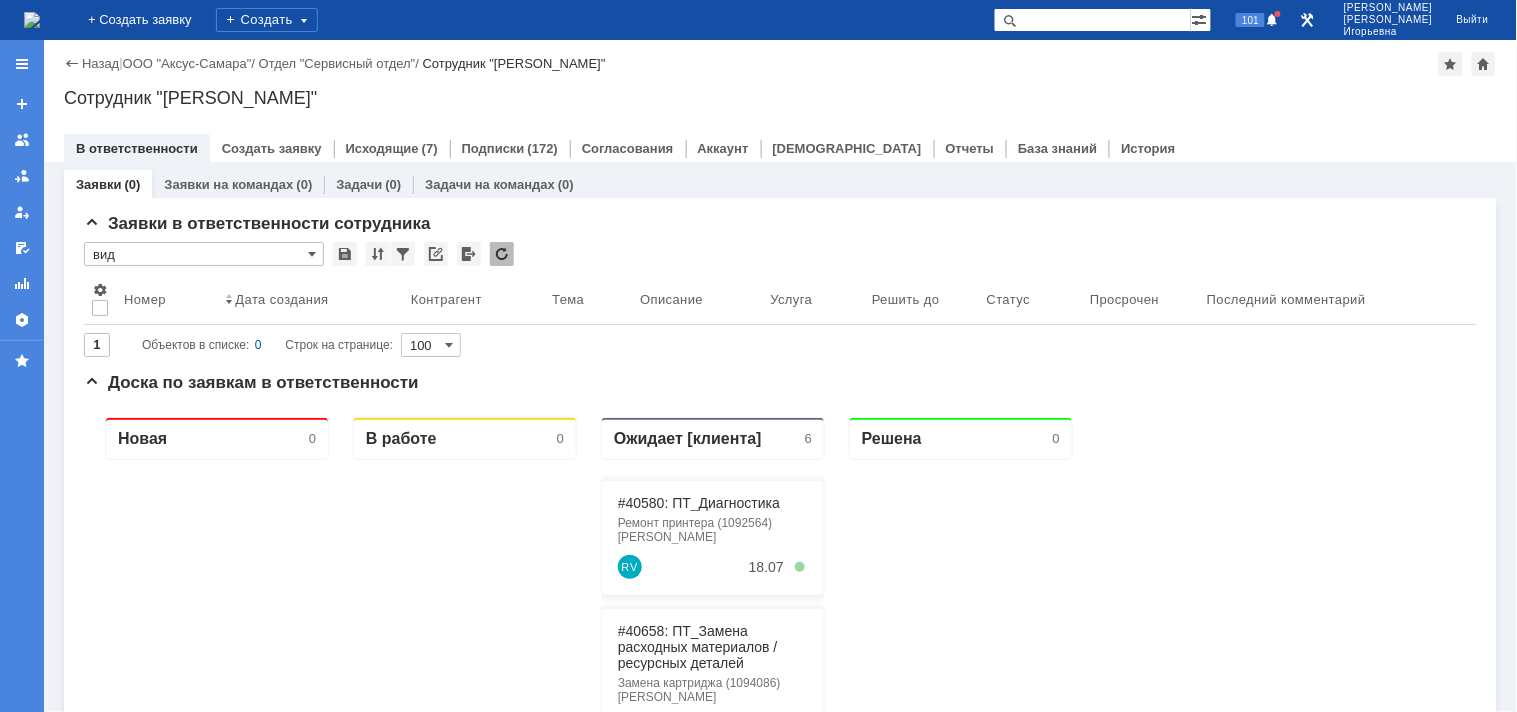 click at bounding box center [1092, 20] 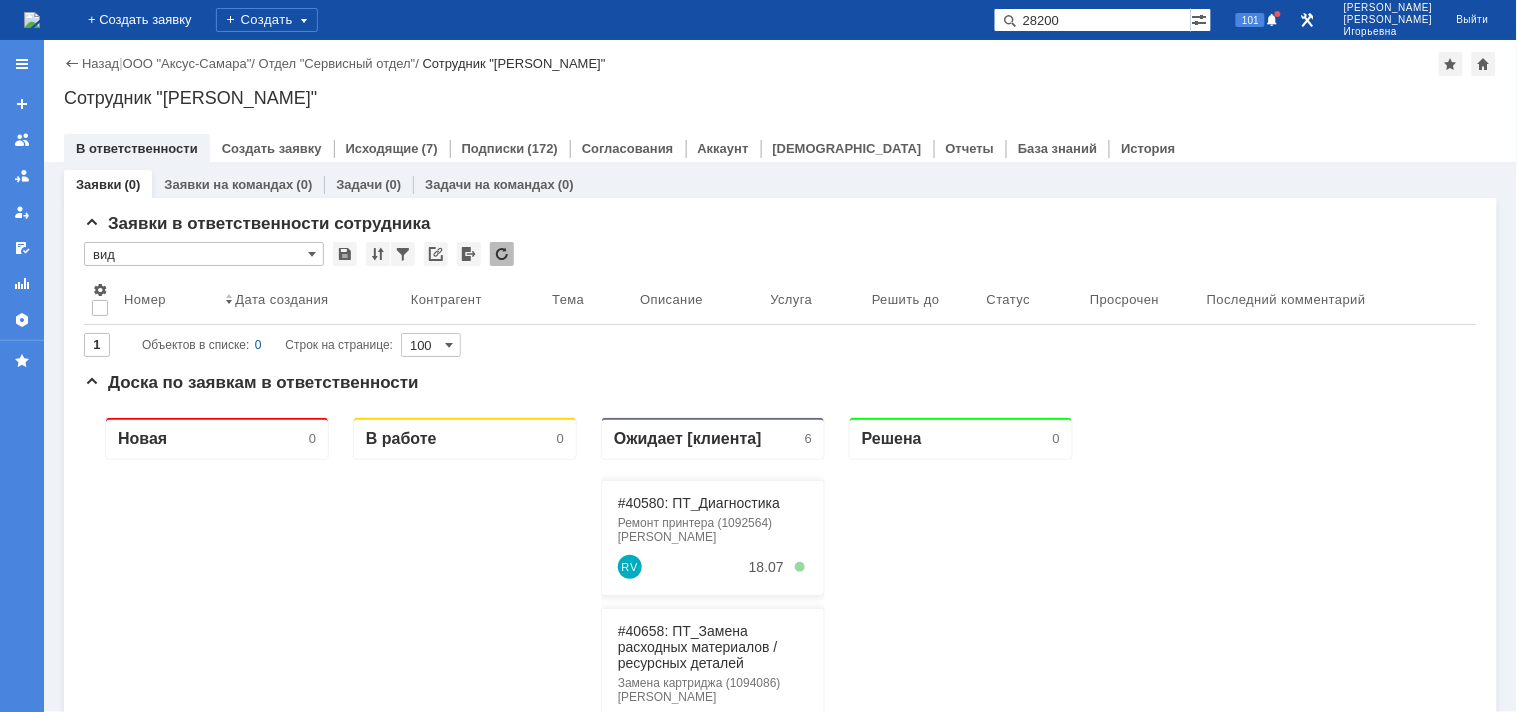 type on "28200" 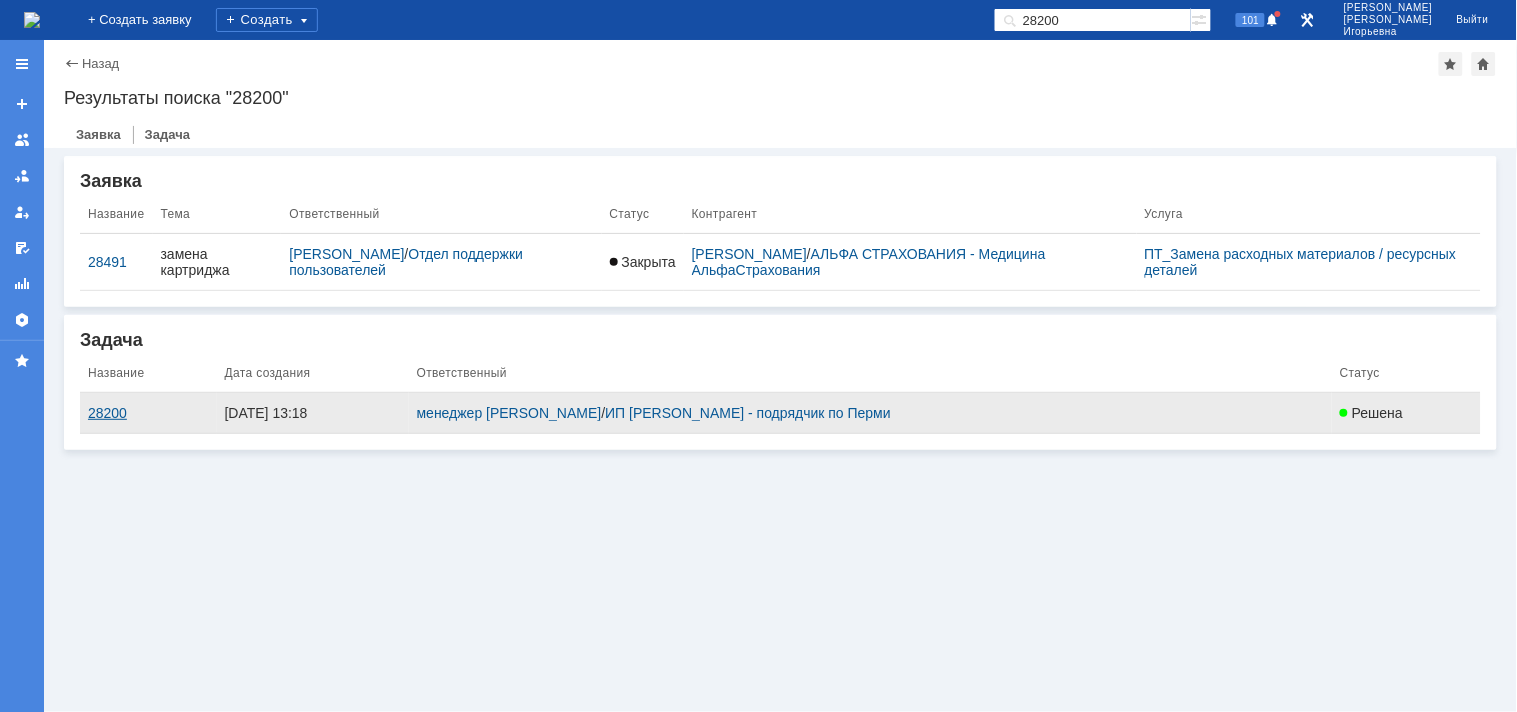 click on "28200" at bounding box center (148, 413) 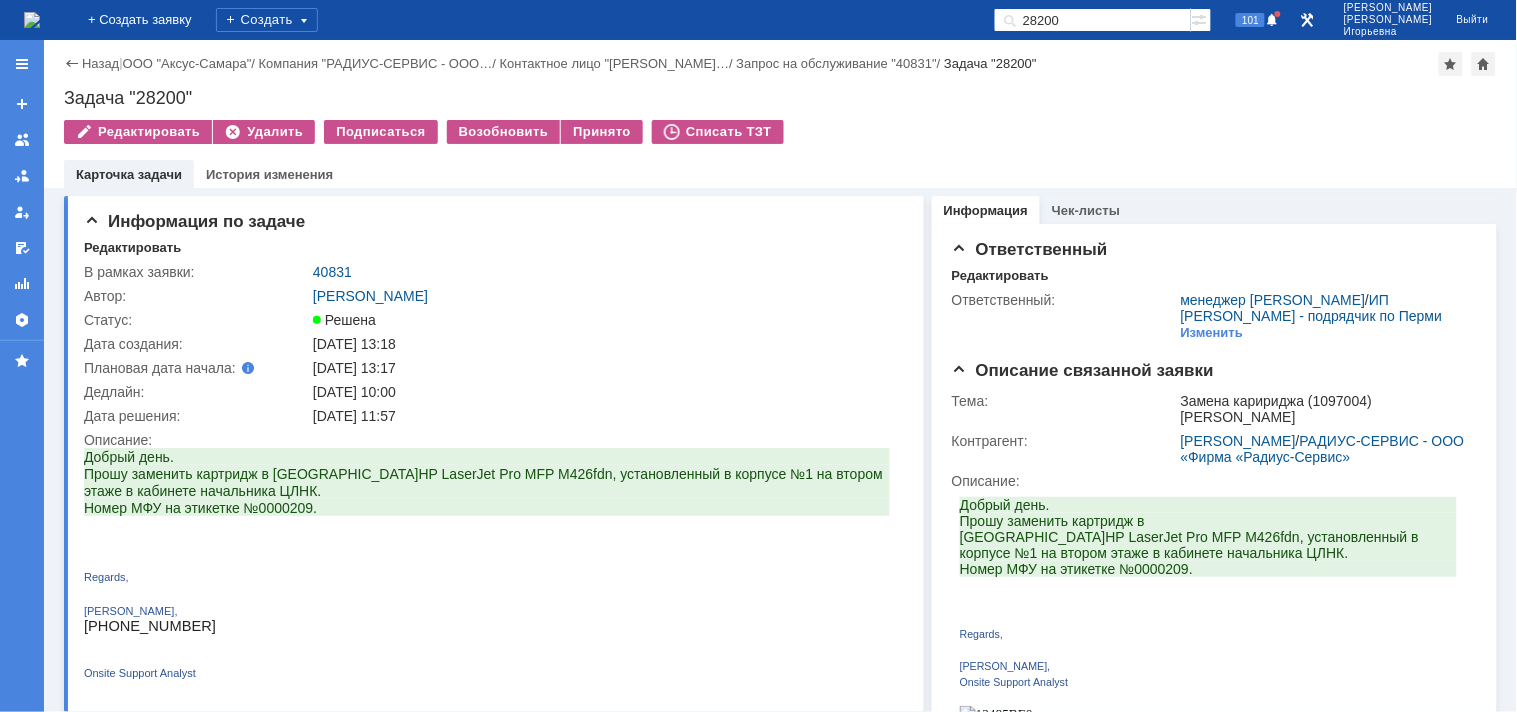 scroll, scrollTop: 0, scrollLeft: 0, axis: both 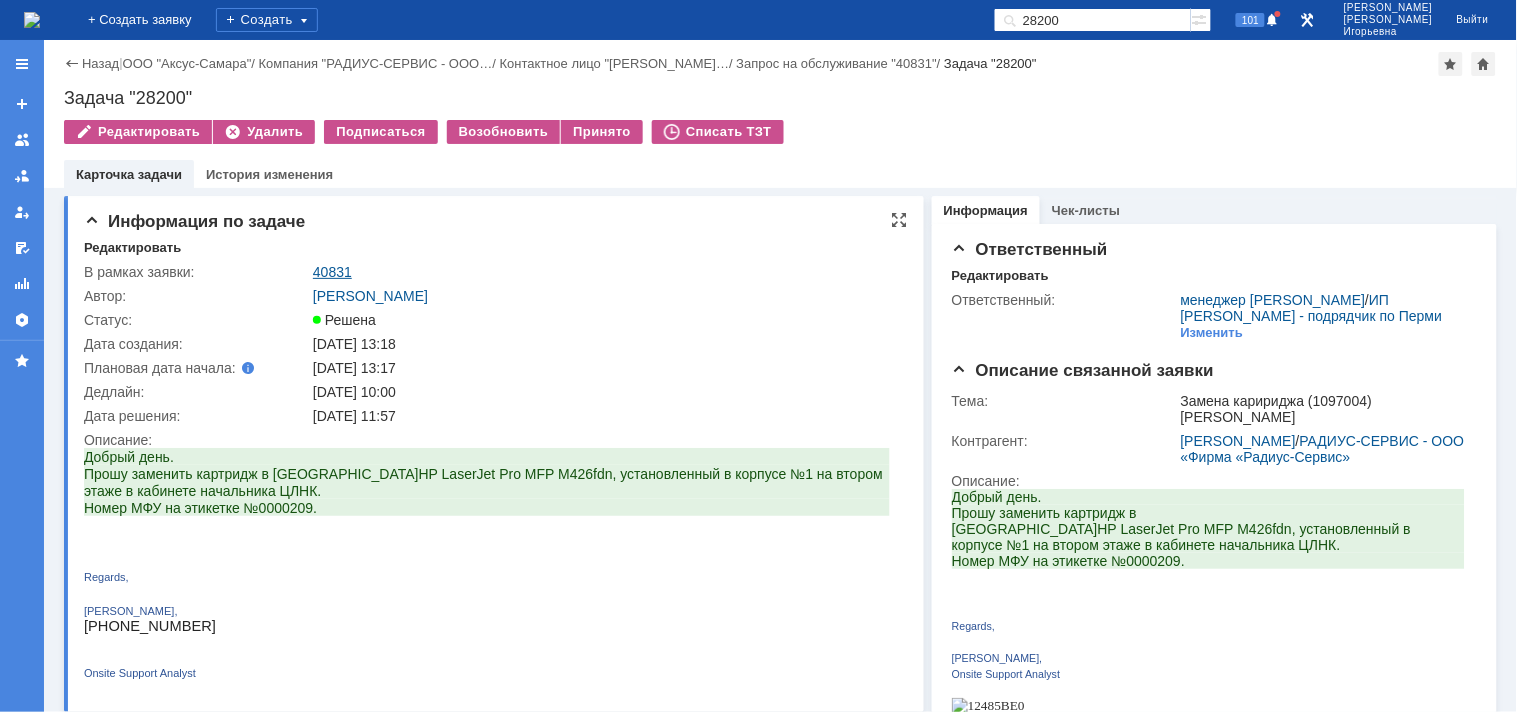 click on "40831" at bounding box center (332, 272) 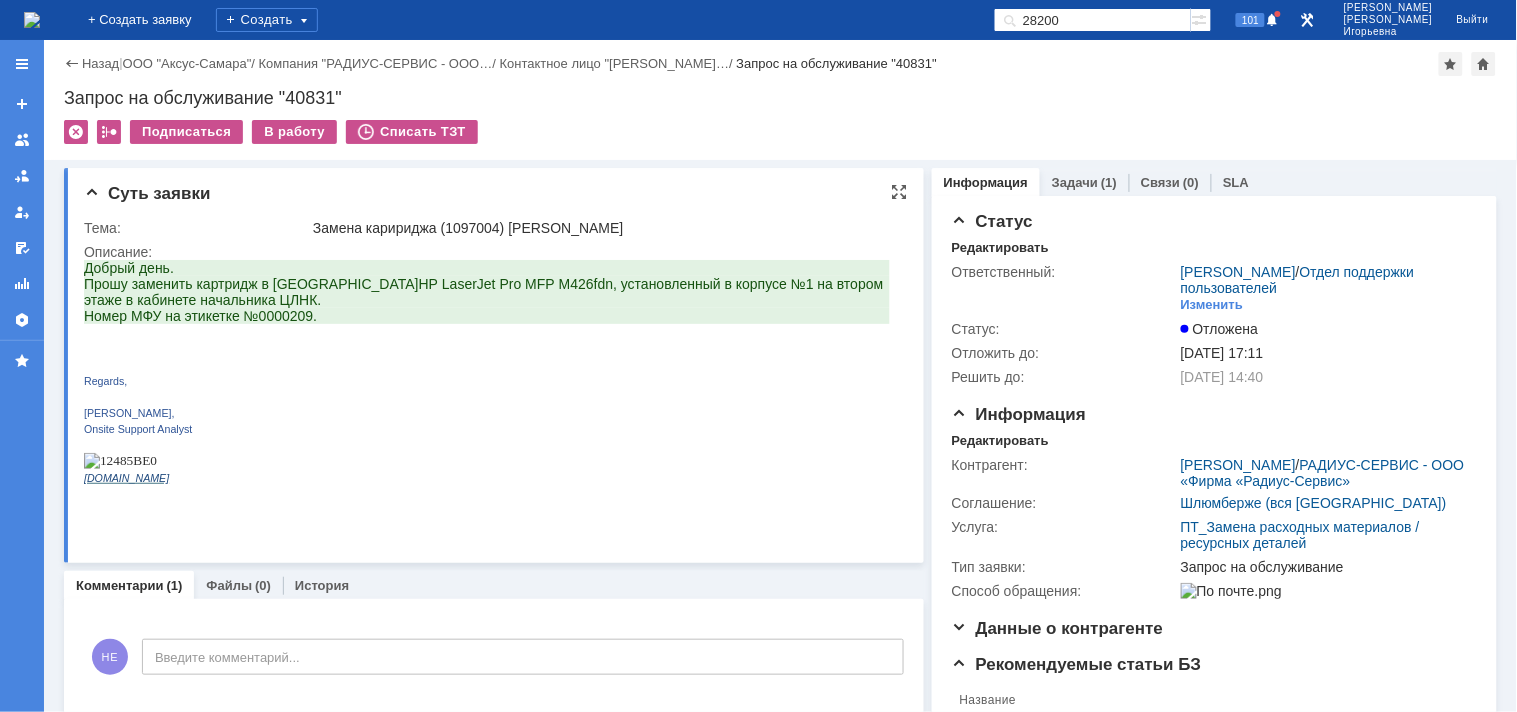 scroll, scrollTop: 0, scrollLeft: 0, axis: both 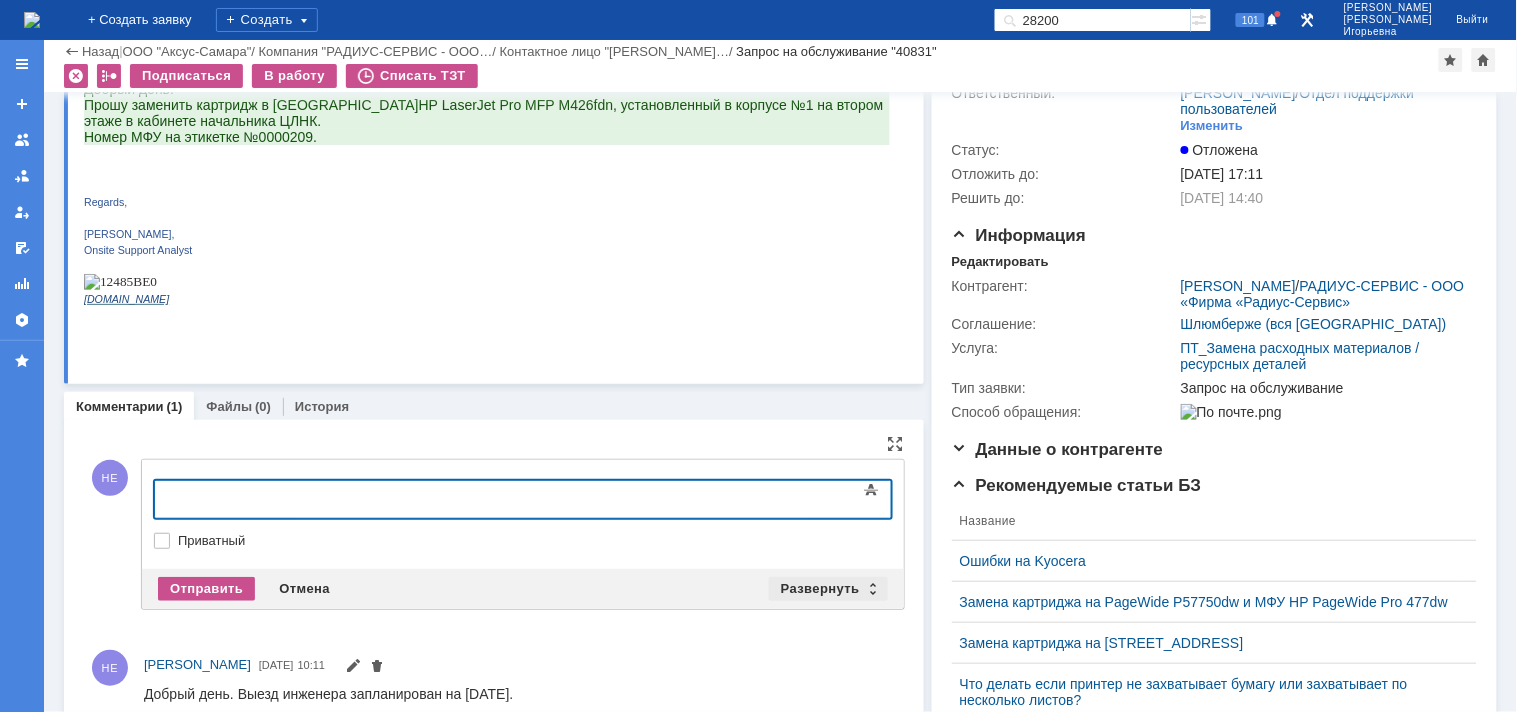 click on "Развернуть" at bounding box center [828, 589] 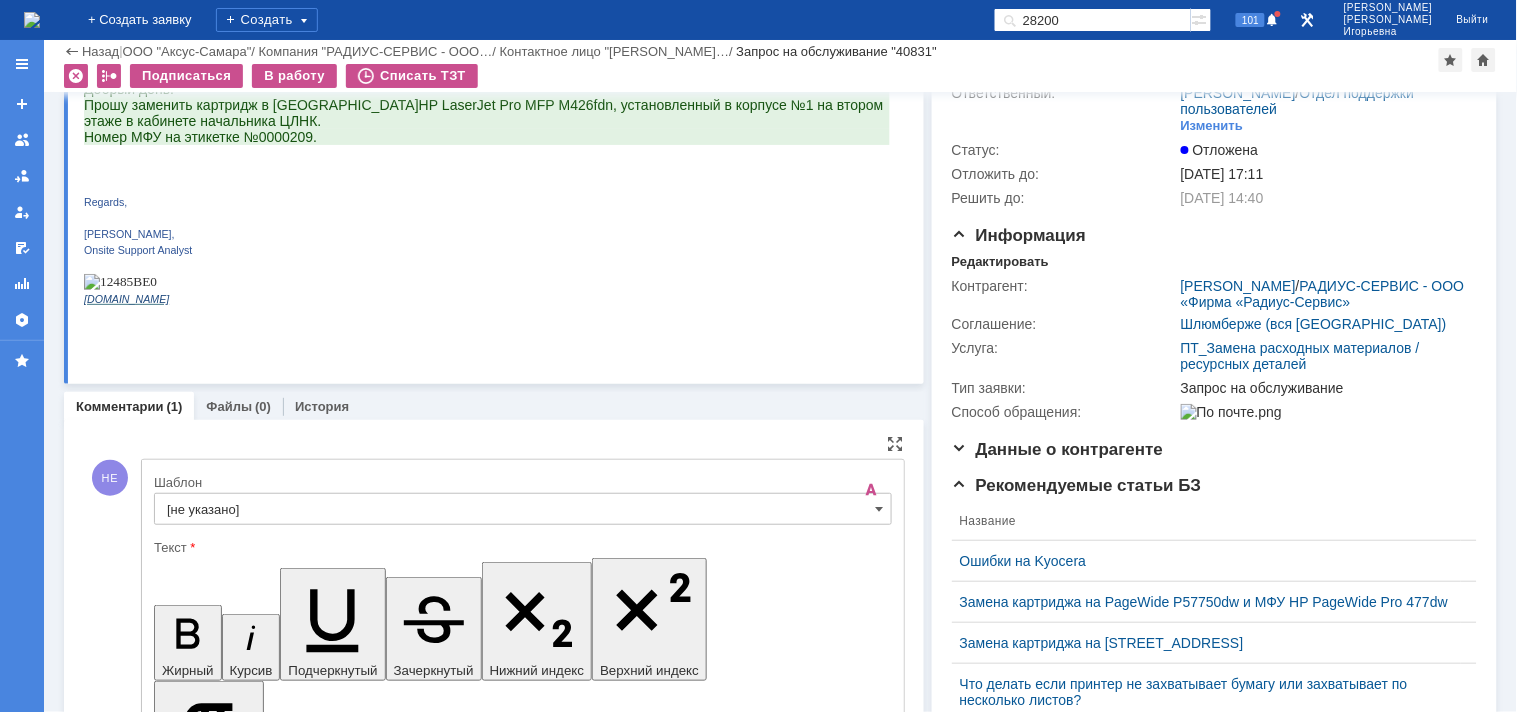 scroll, scrollTop: 0, scrollLeft: 0, axis: both 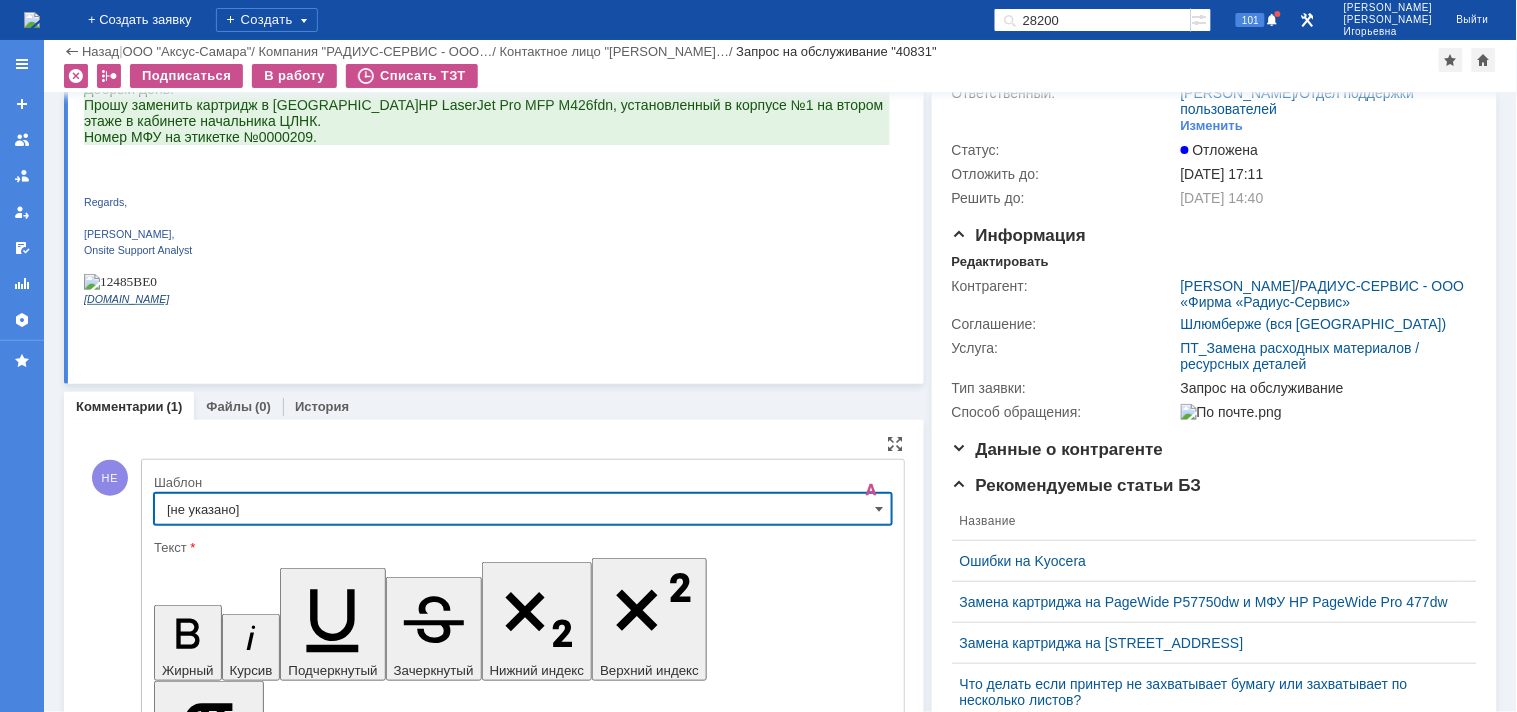 click on "[не указано]" at bounding box center (523, 509) 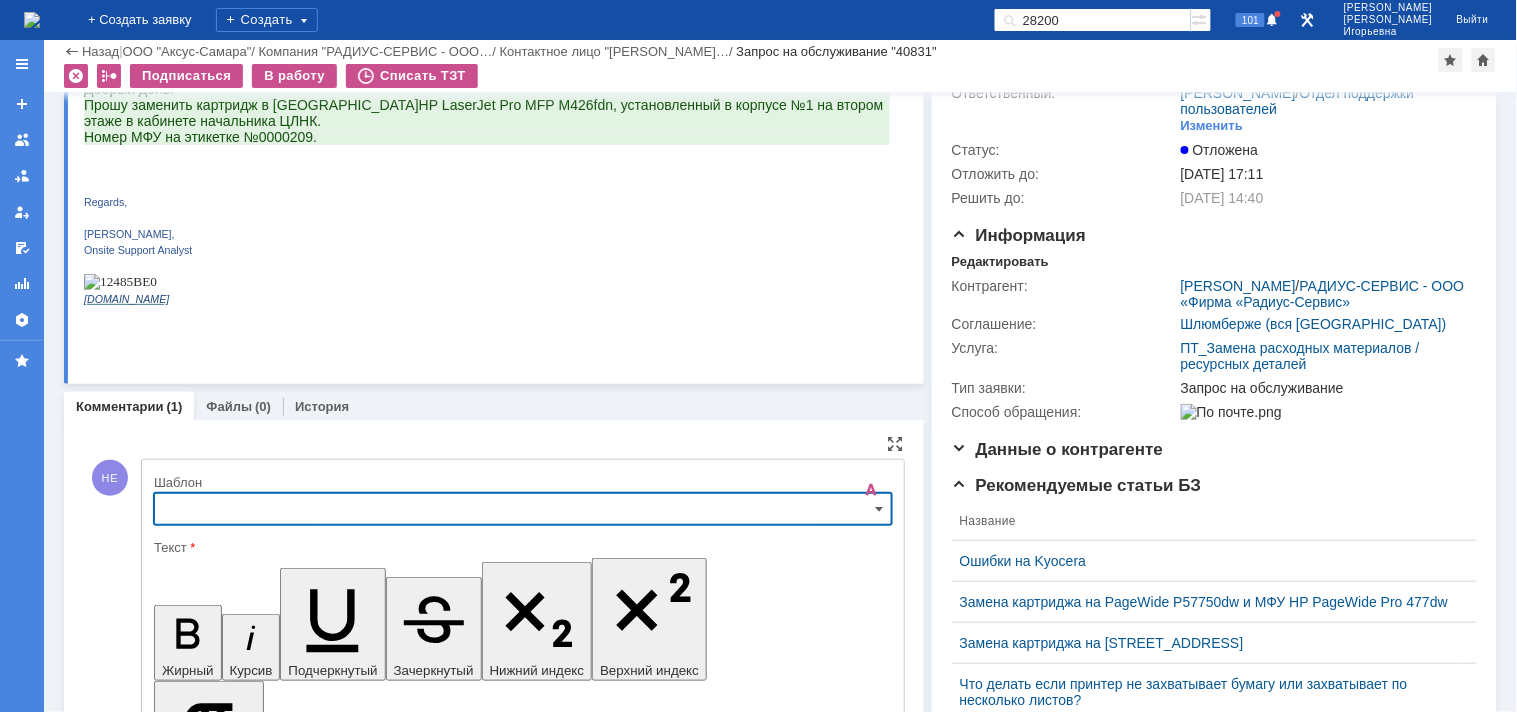 scroll, scrollTop: 214, scrollLeft: 0, axis: vertical 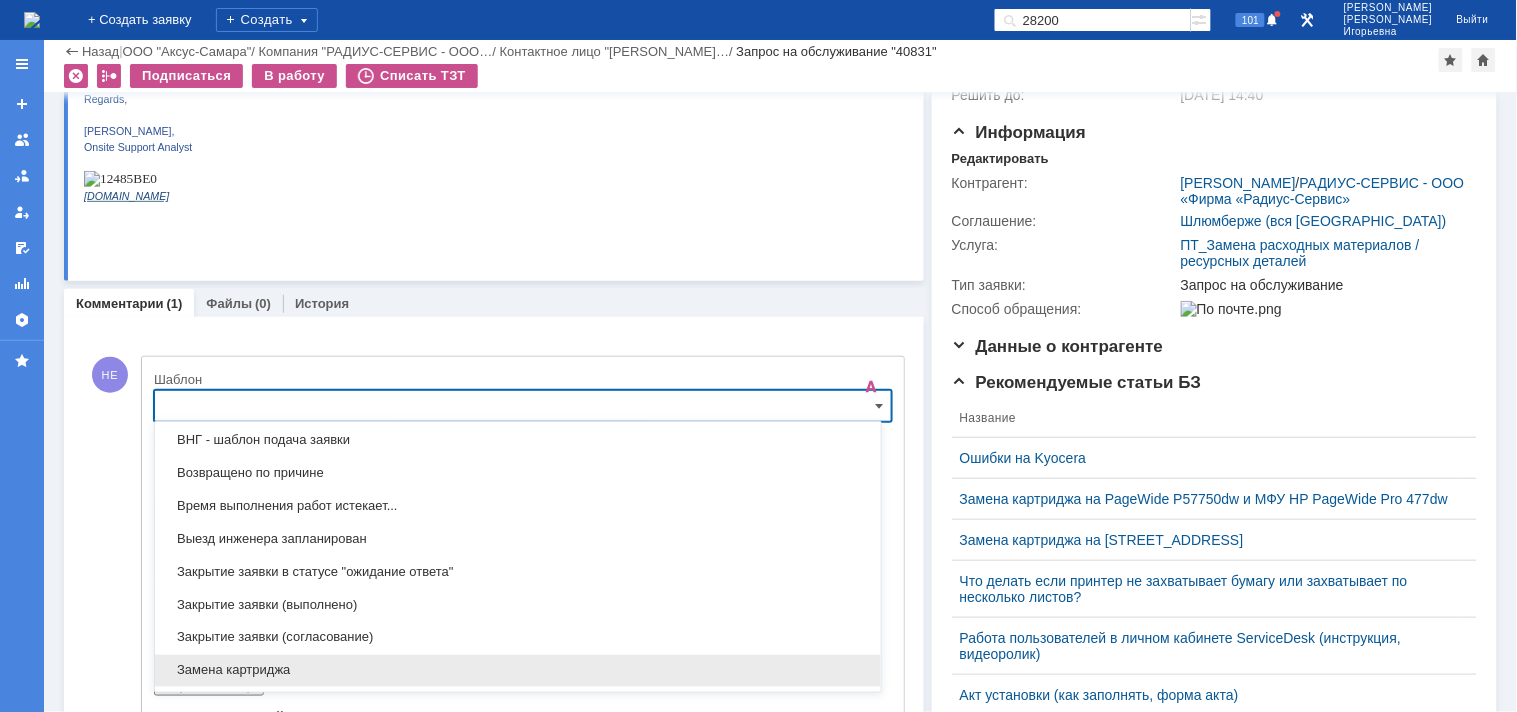 click on "Замена картриджа" at bounding box center (518, 671) 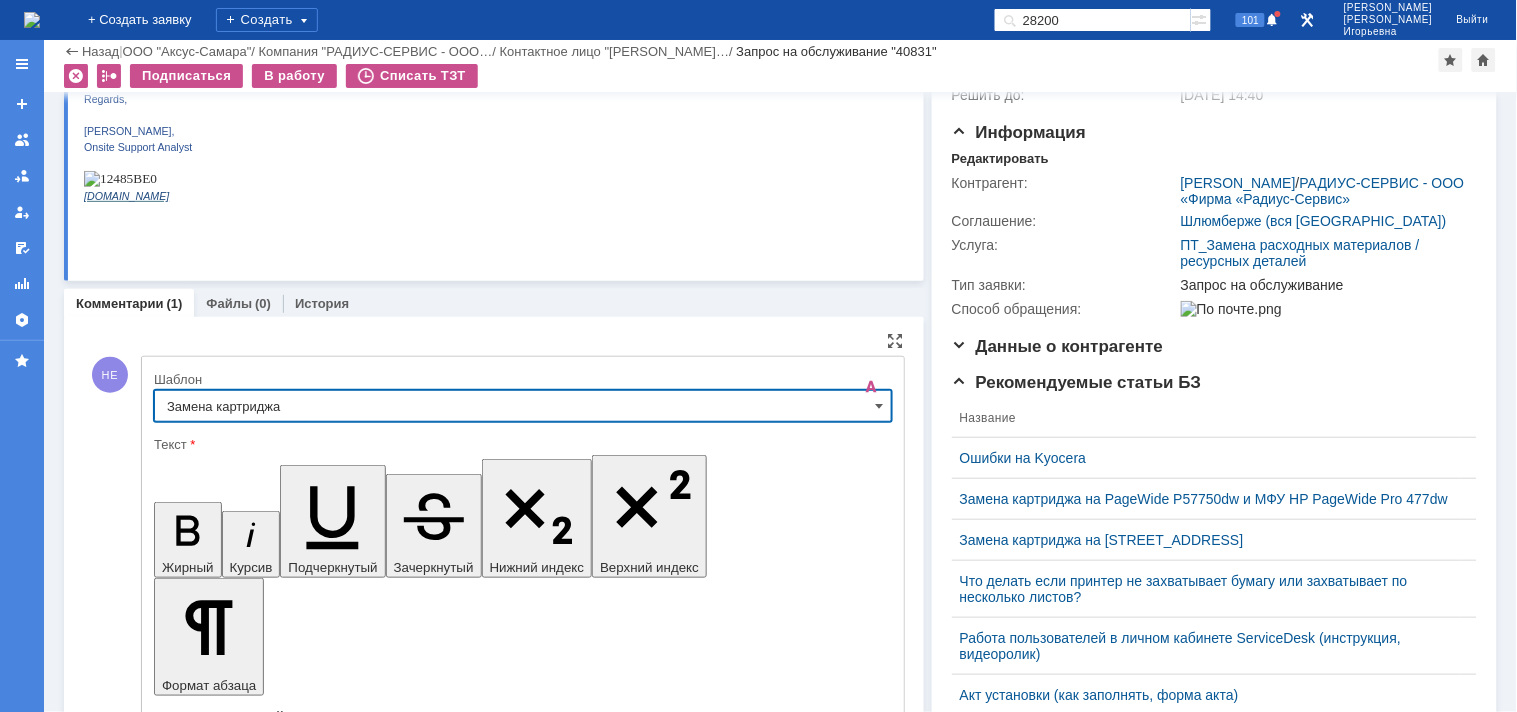 type on "Замена картриджа" 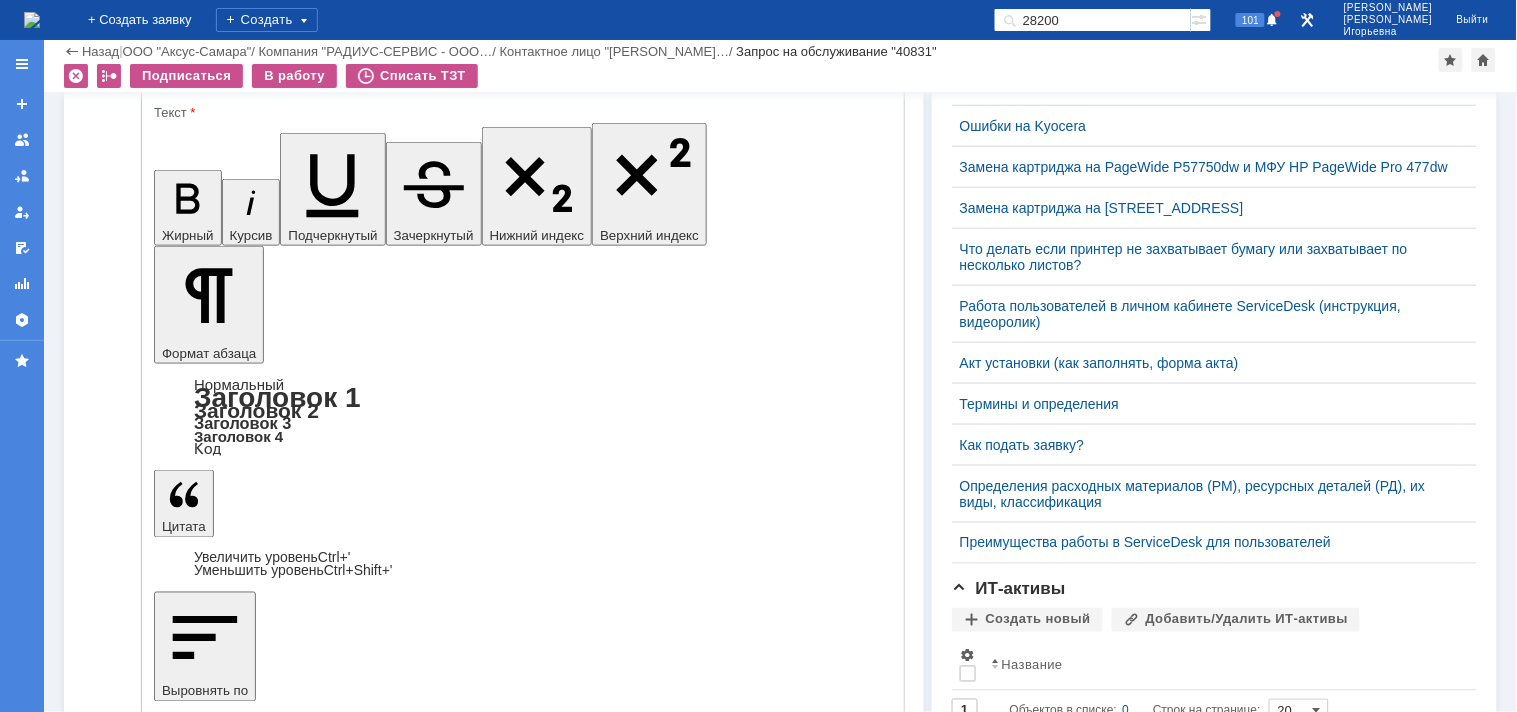 scroll, scrollTop: 547, scrollLeft: 0, axis: vertical 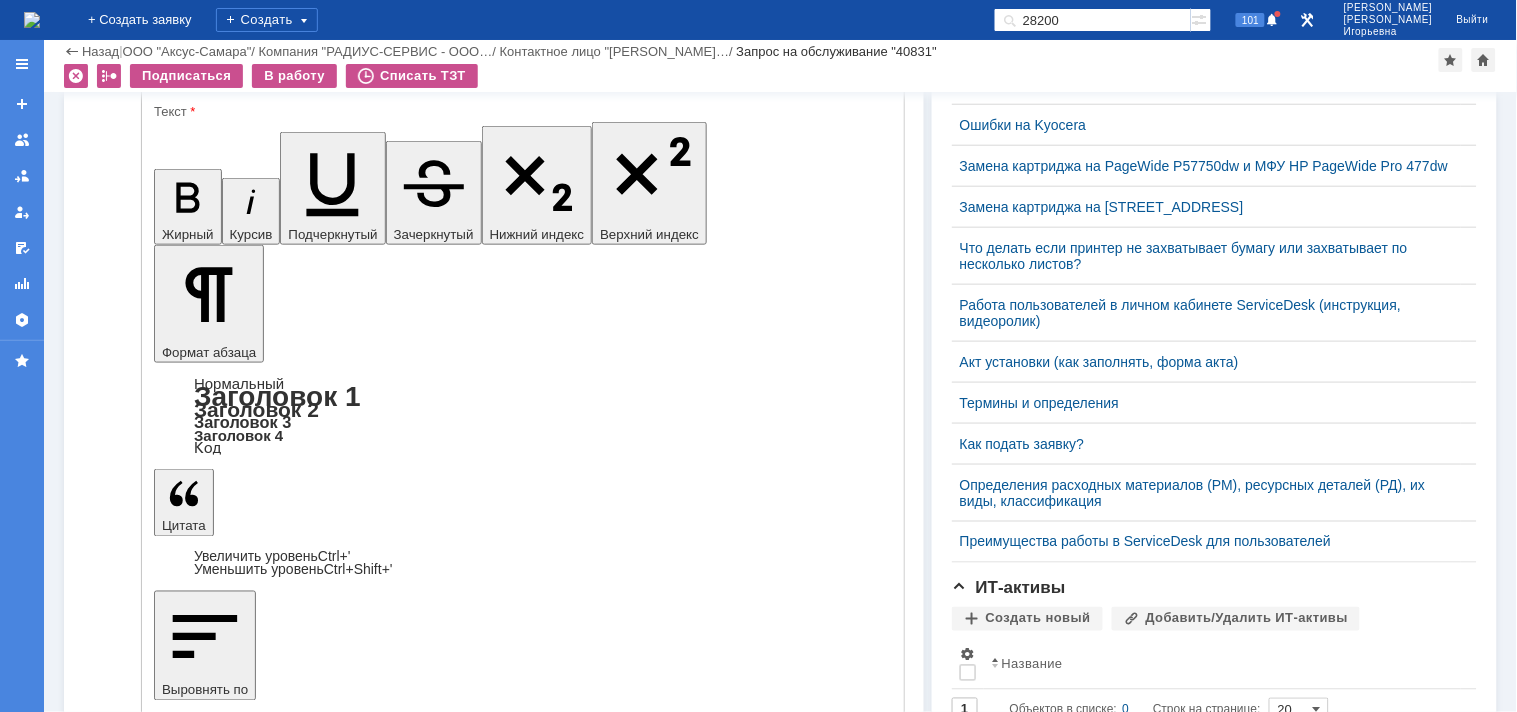 click on "Отправить" at bounding box center [206, 5240] 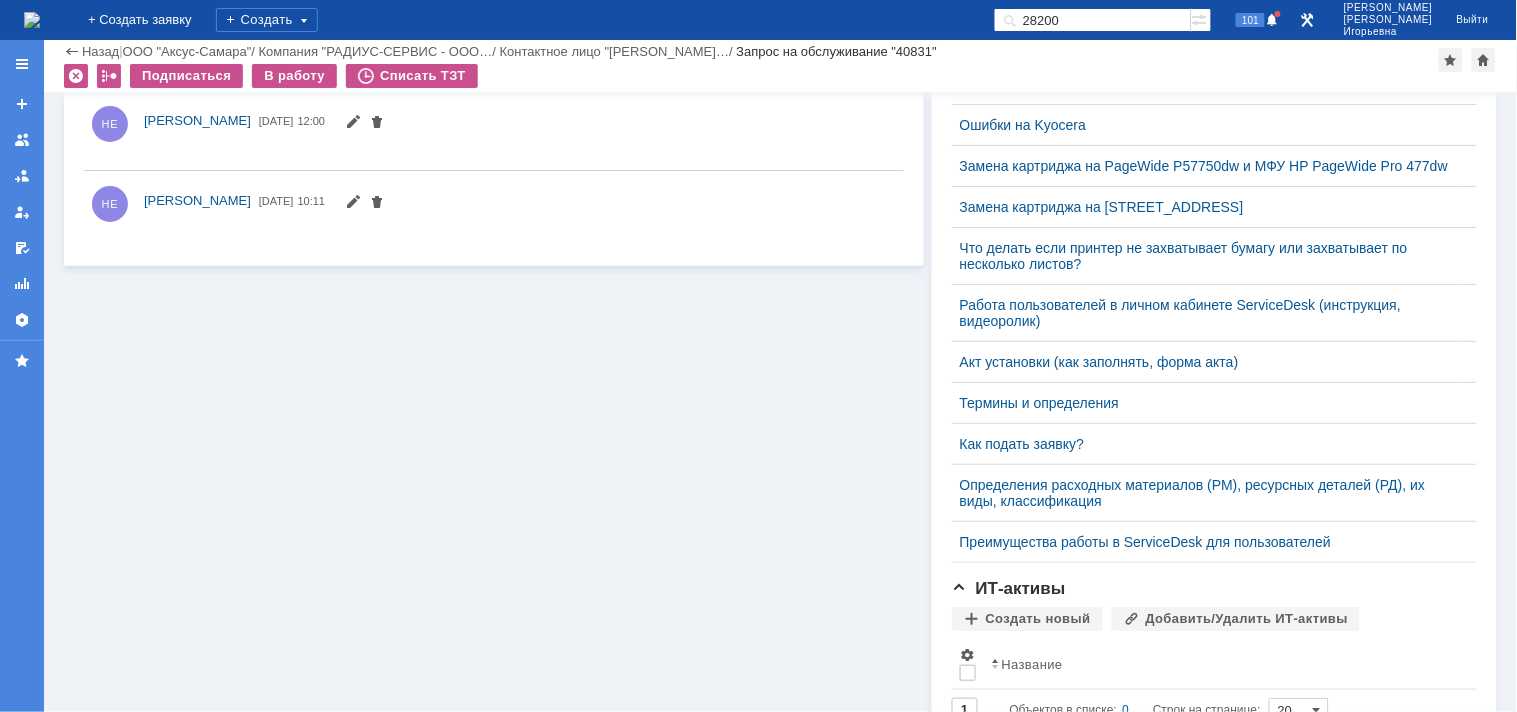 scroll, scrollTop: 0, scrollLeft: 0, axis: both 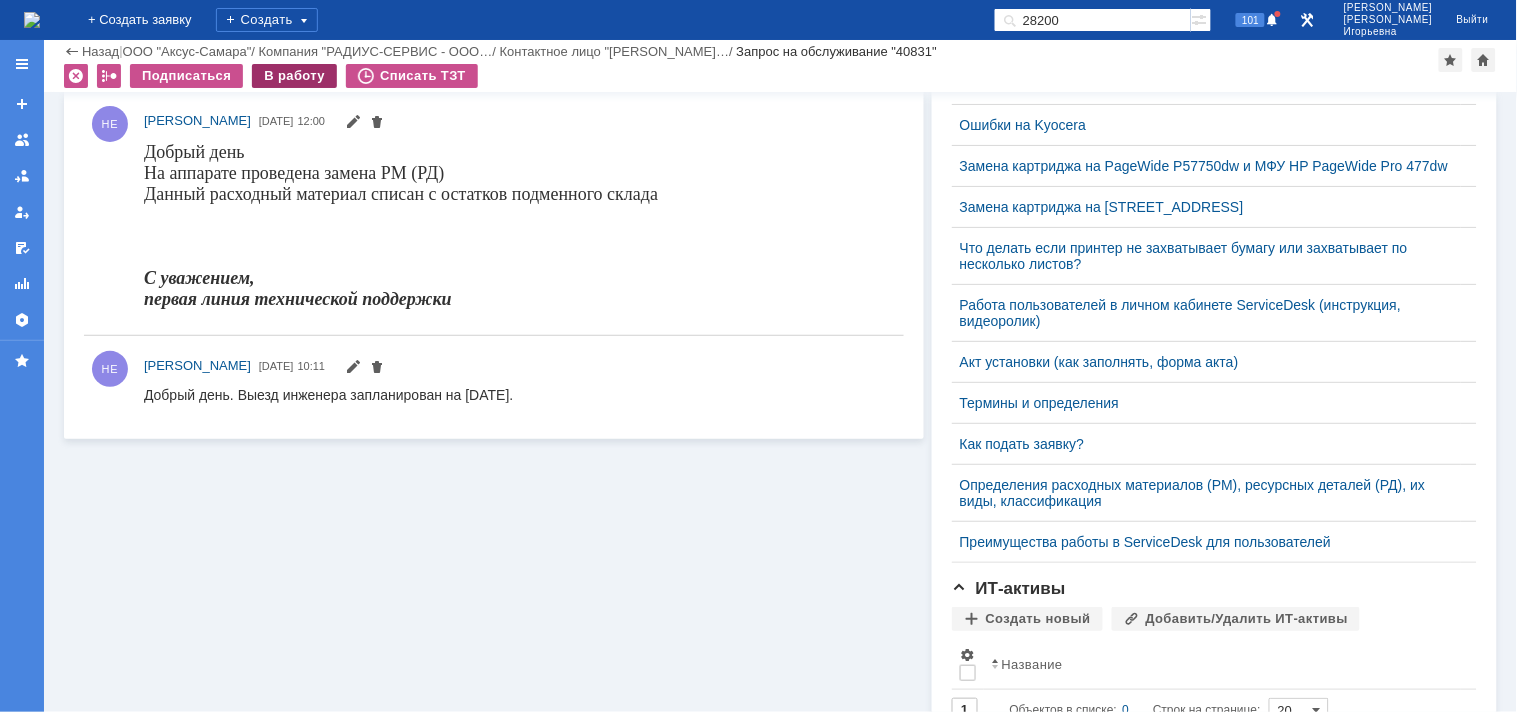 click on "В работу" at bounding box center (294, 76) 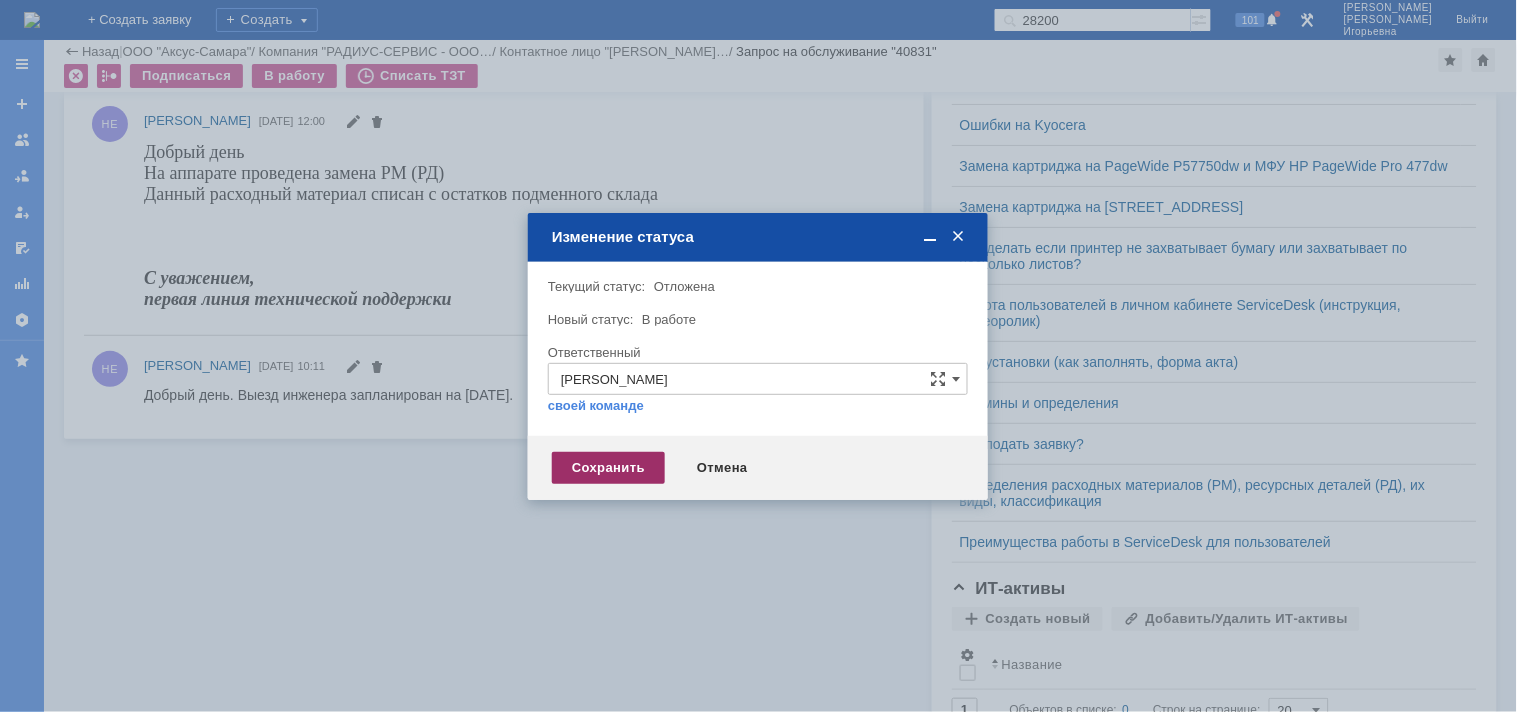 click on "Сохранить" at bounding box center (608, 468) 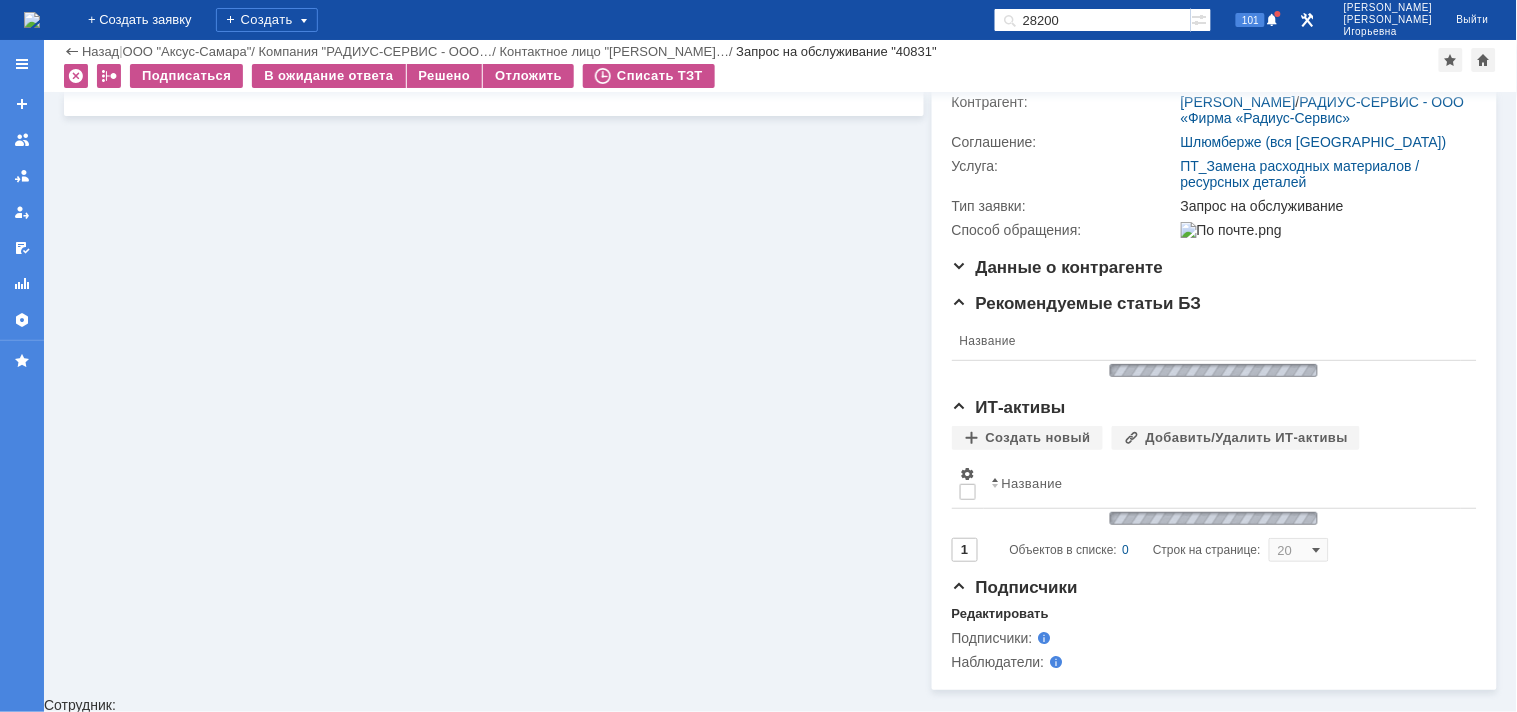 scroll, scrollTop: 0, scrollLeft: 0, axis: both 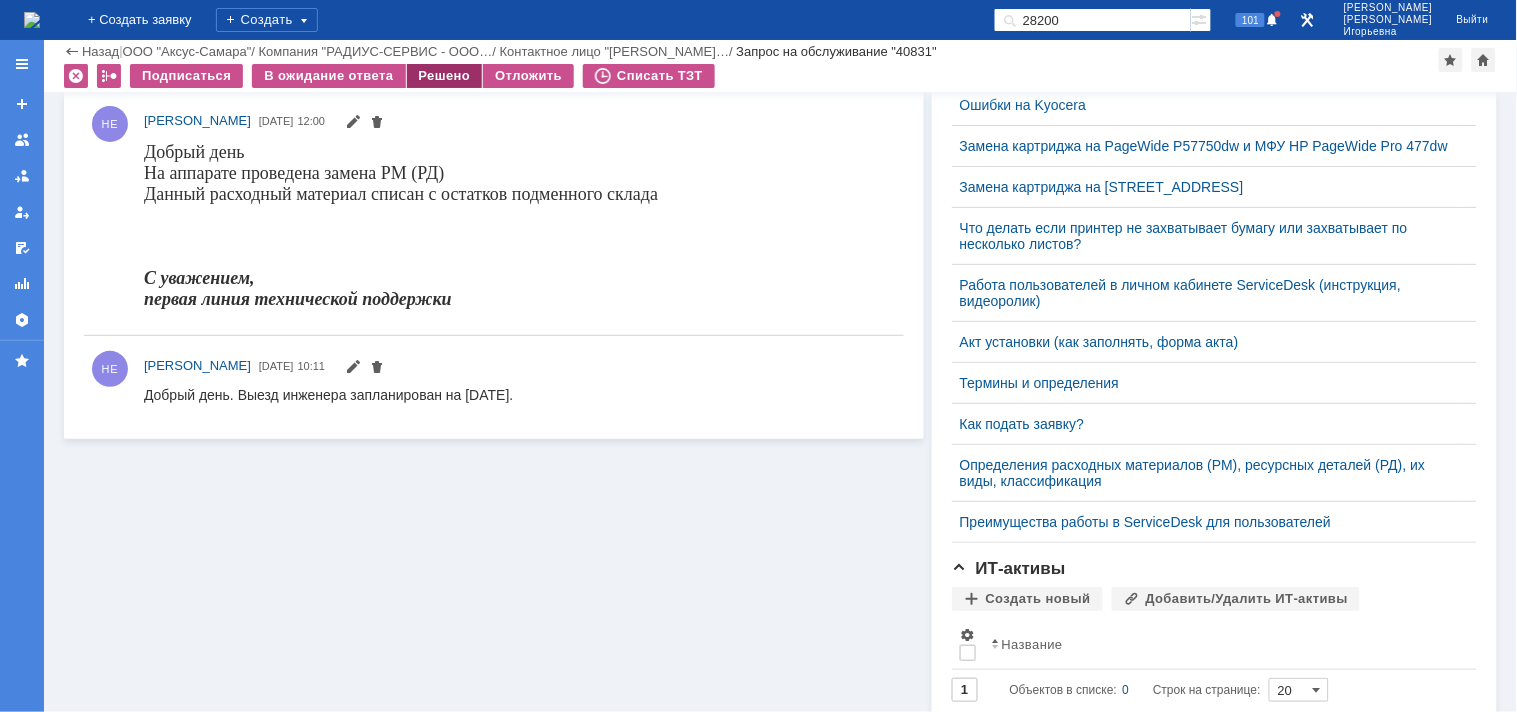click on "Решено" at bounding box center [445, 76] 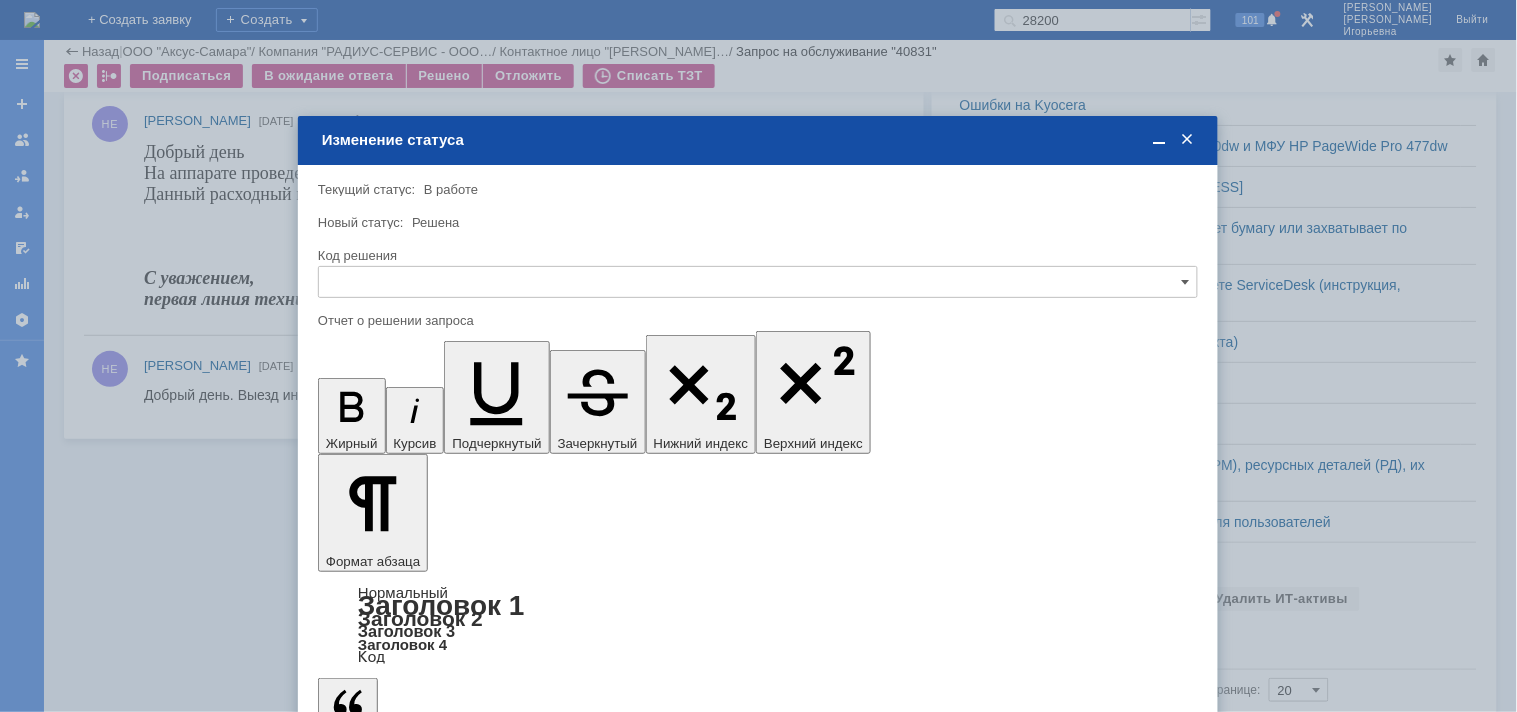 scroll, scrollTop: 0, scrollLeft: 0, axis: both 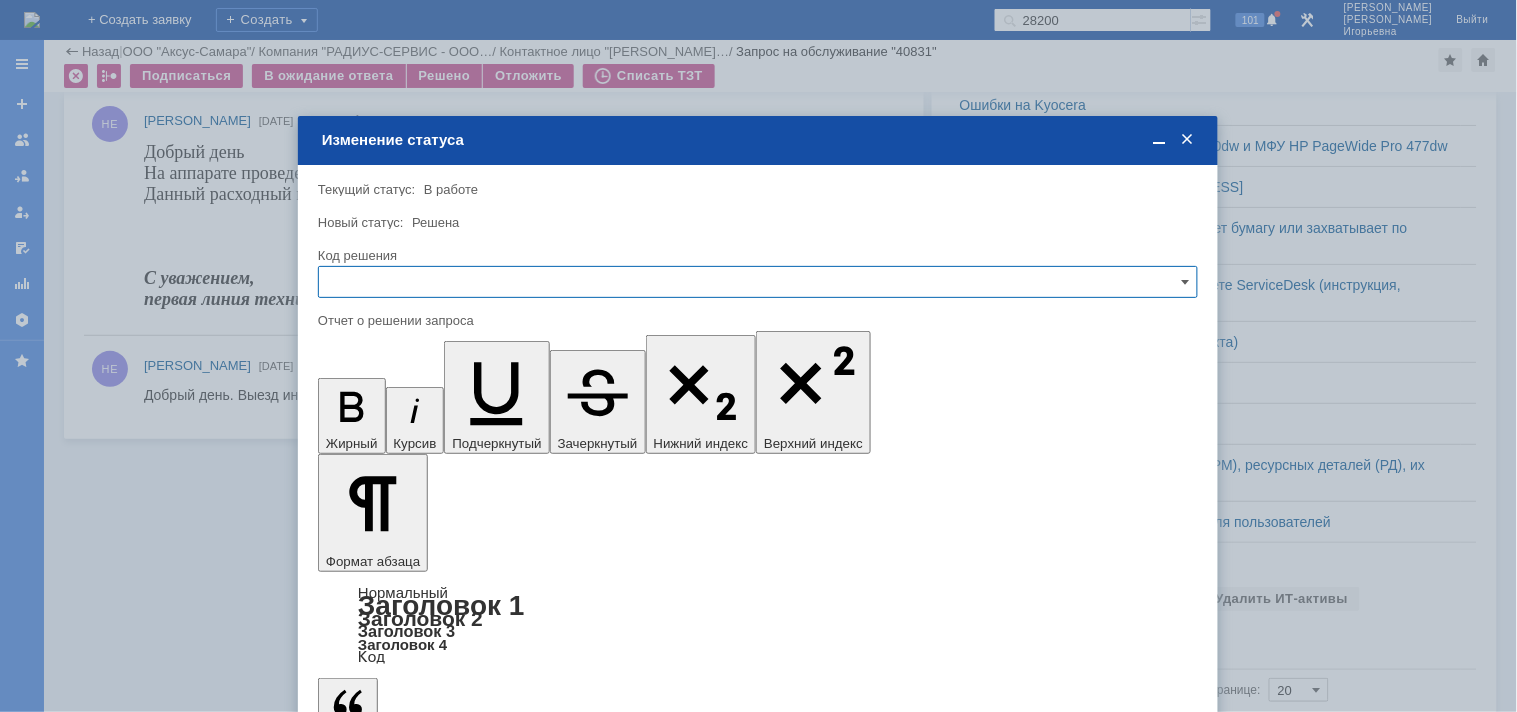 click at bounding box center (758, 282) 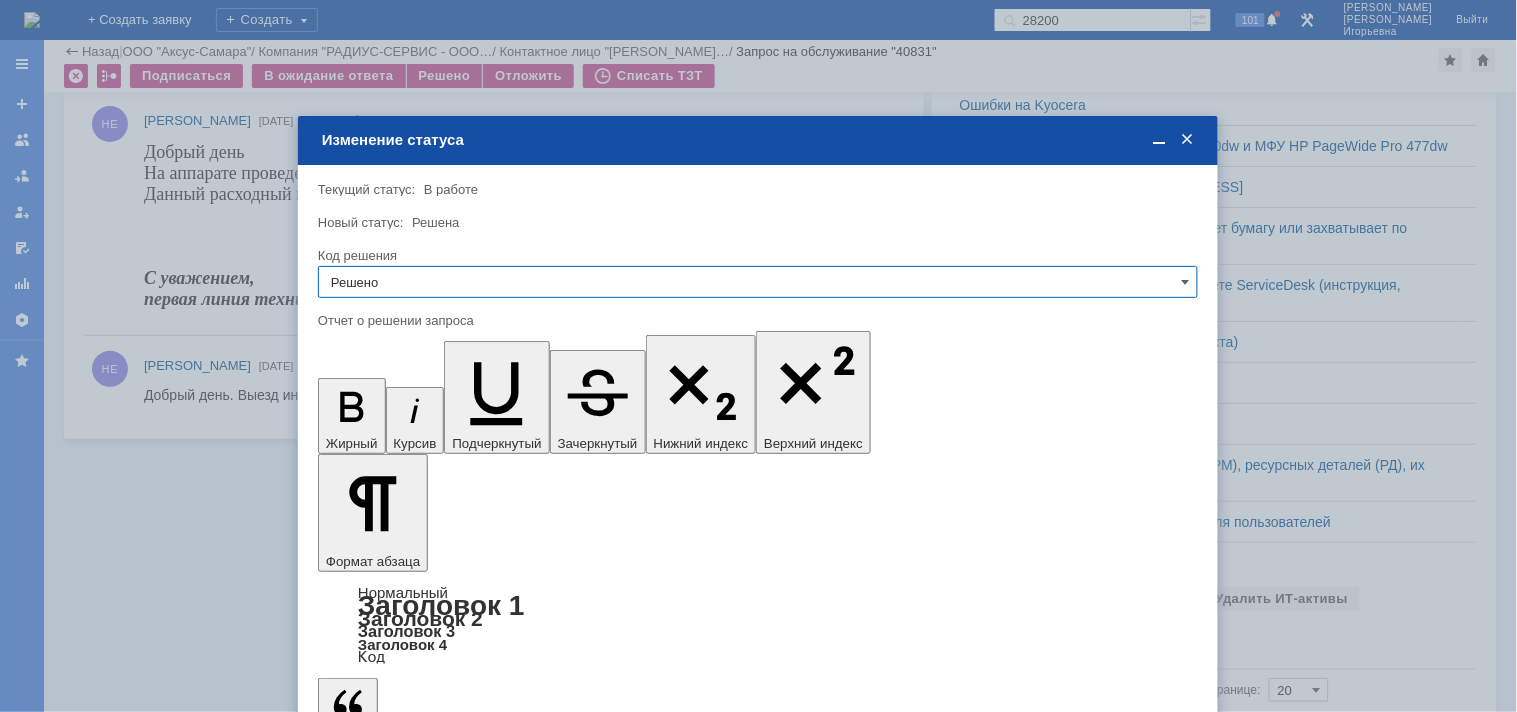 type on "Решено" 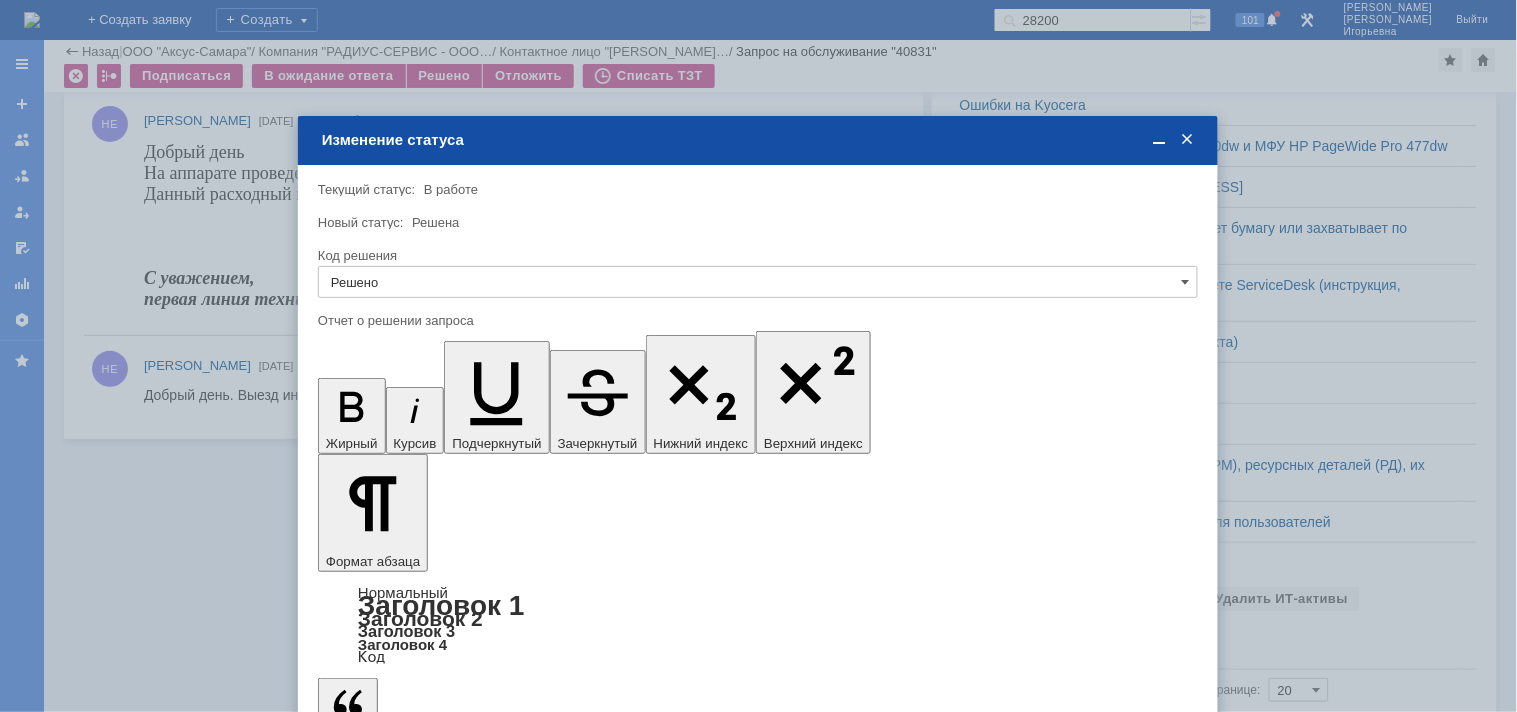 click on "Сохранить" at bounding box center (378, 781) 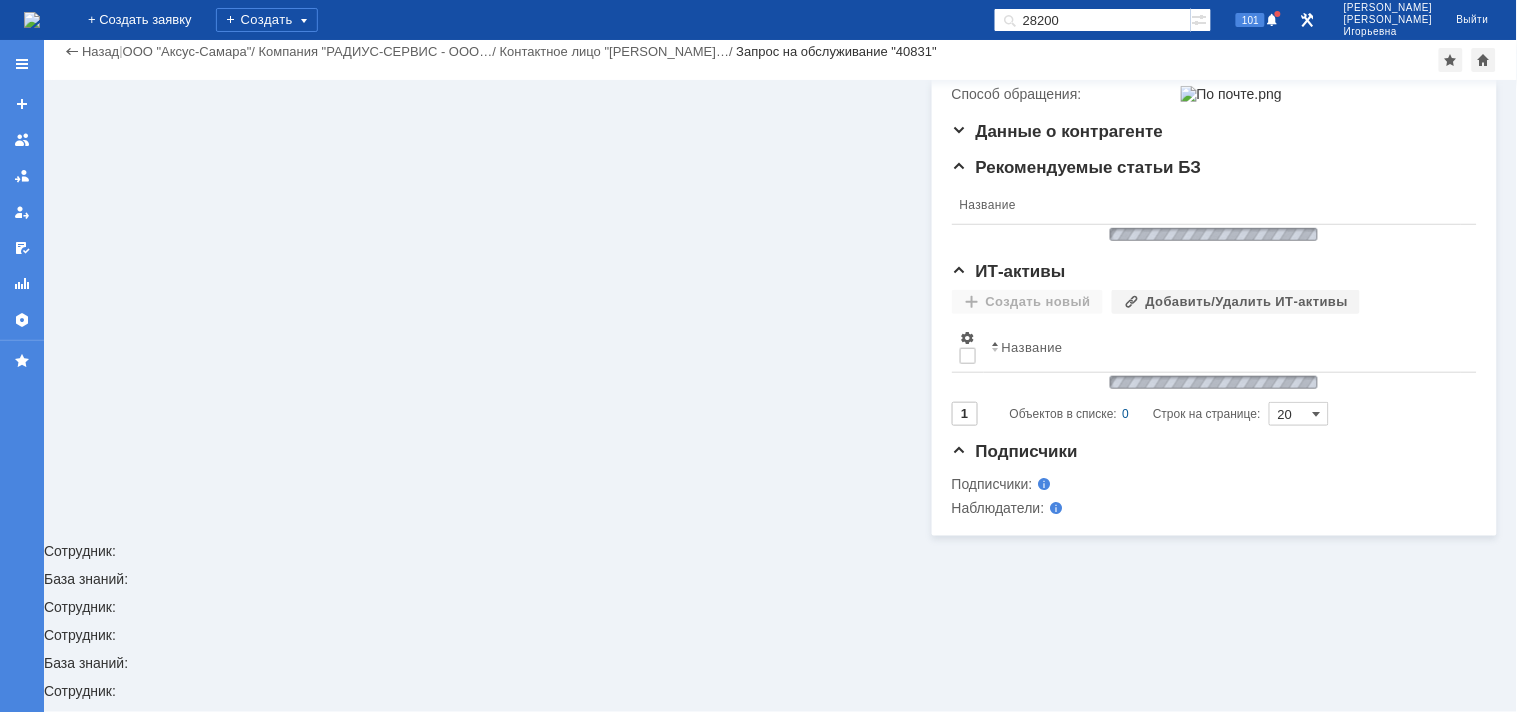 scroll, scrollTop: 271, scrollLeft: 0, axis: vertical 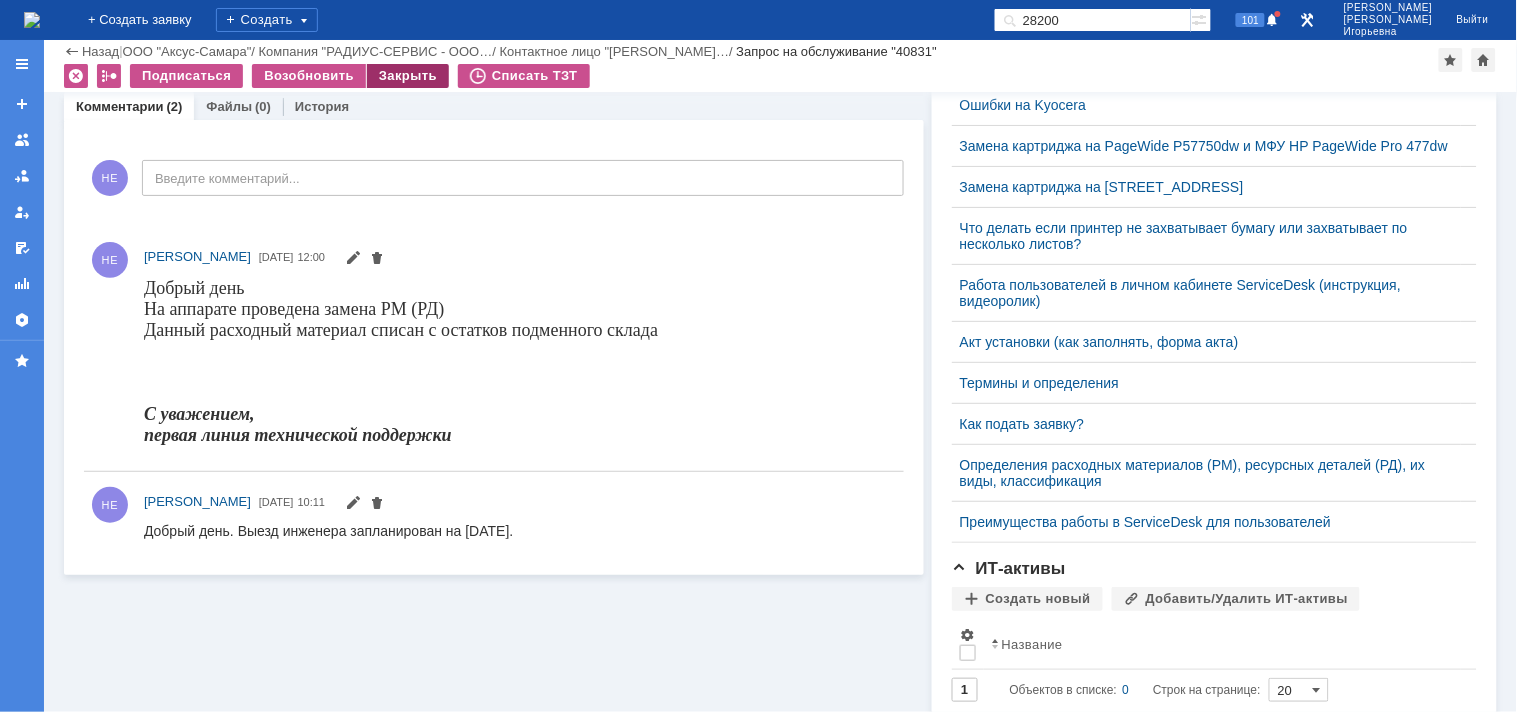 click on "Закрыть" at bounding box center [408, 76] 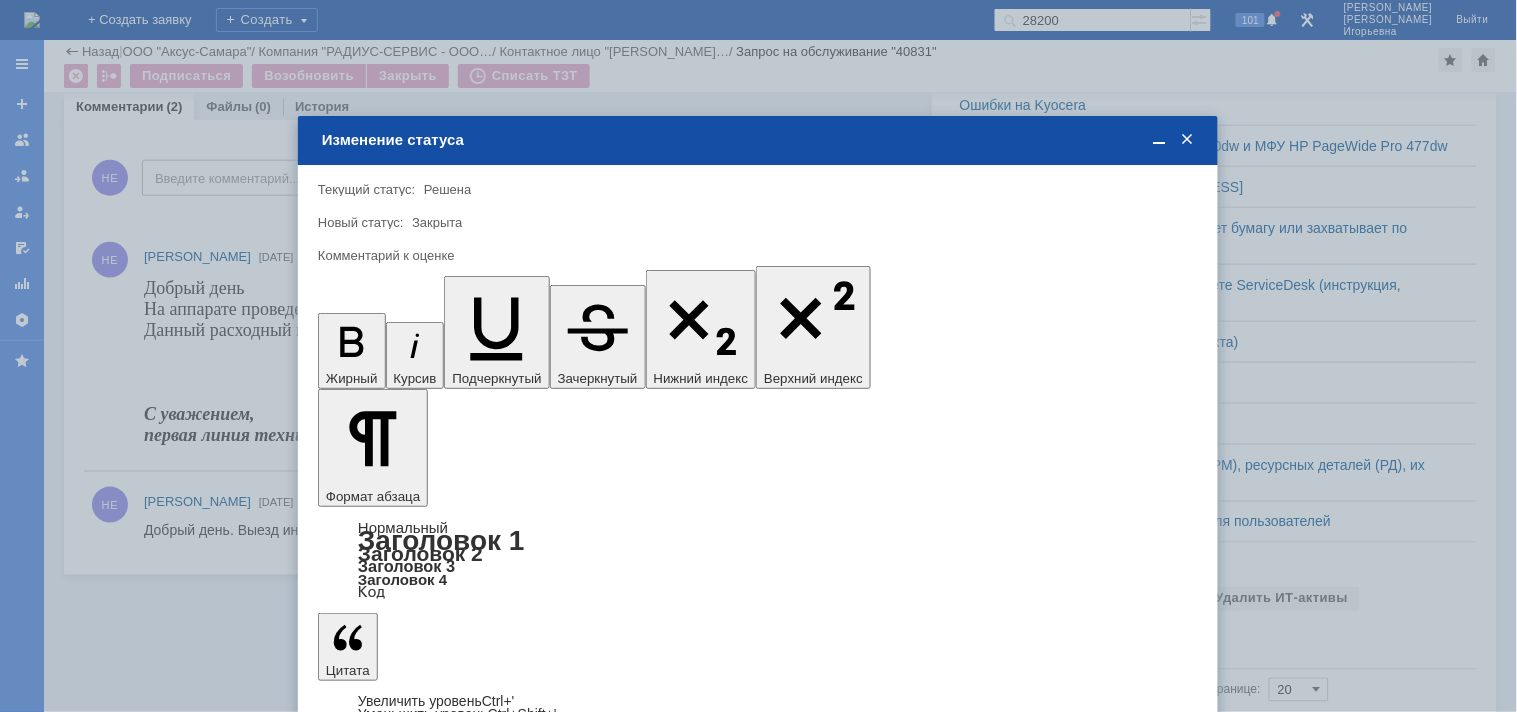 type 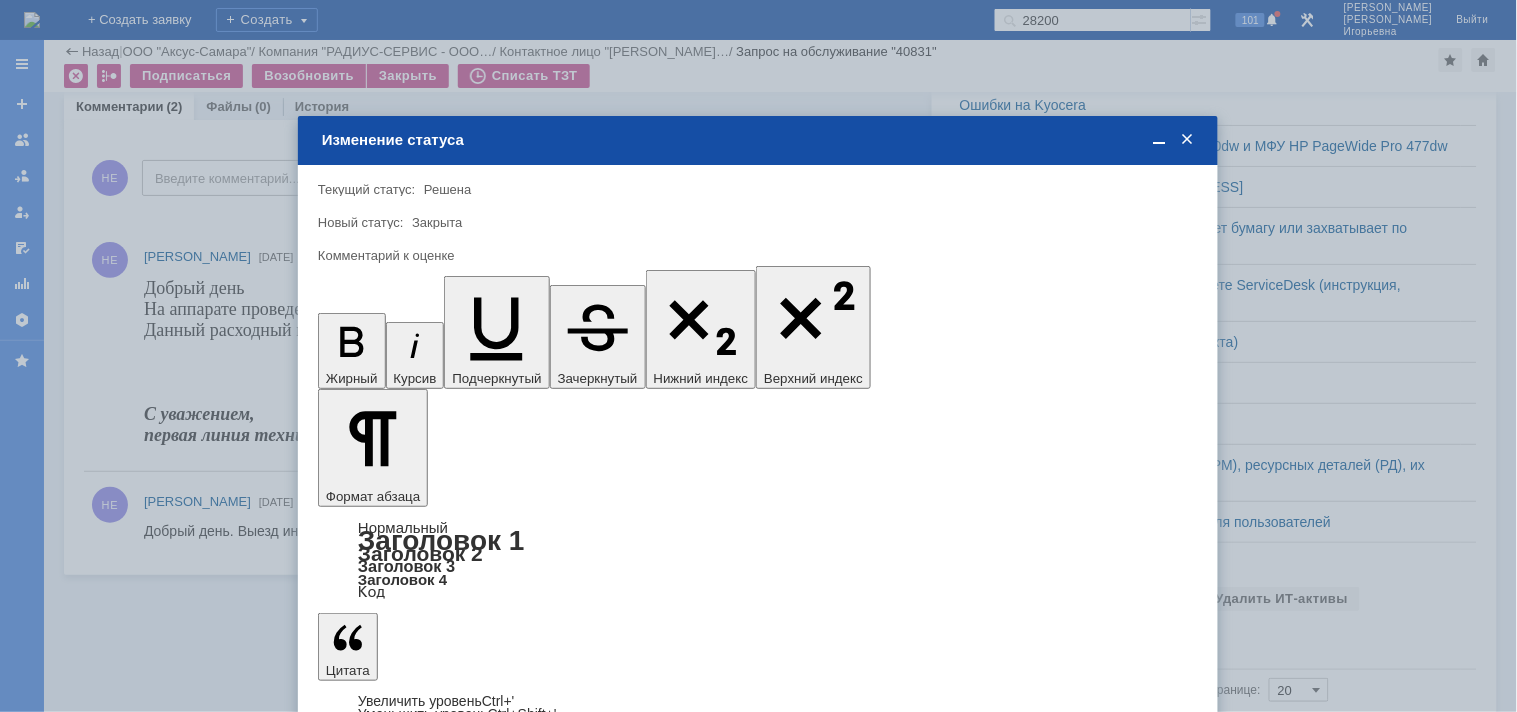 click on "Сохранить" at bounding box center [378, 781] 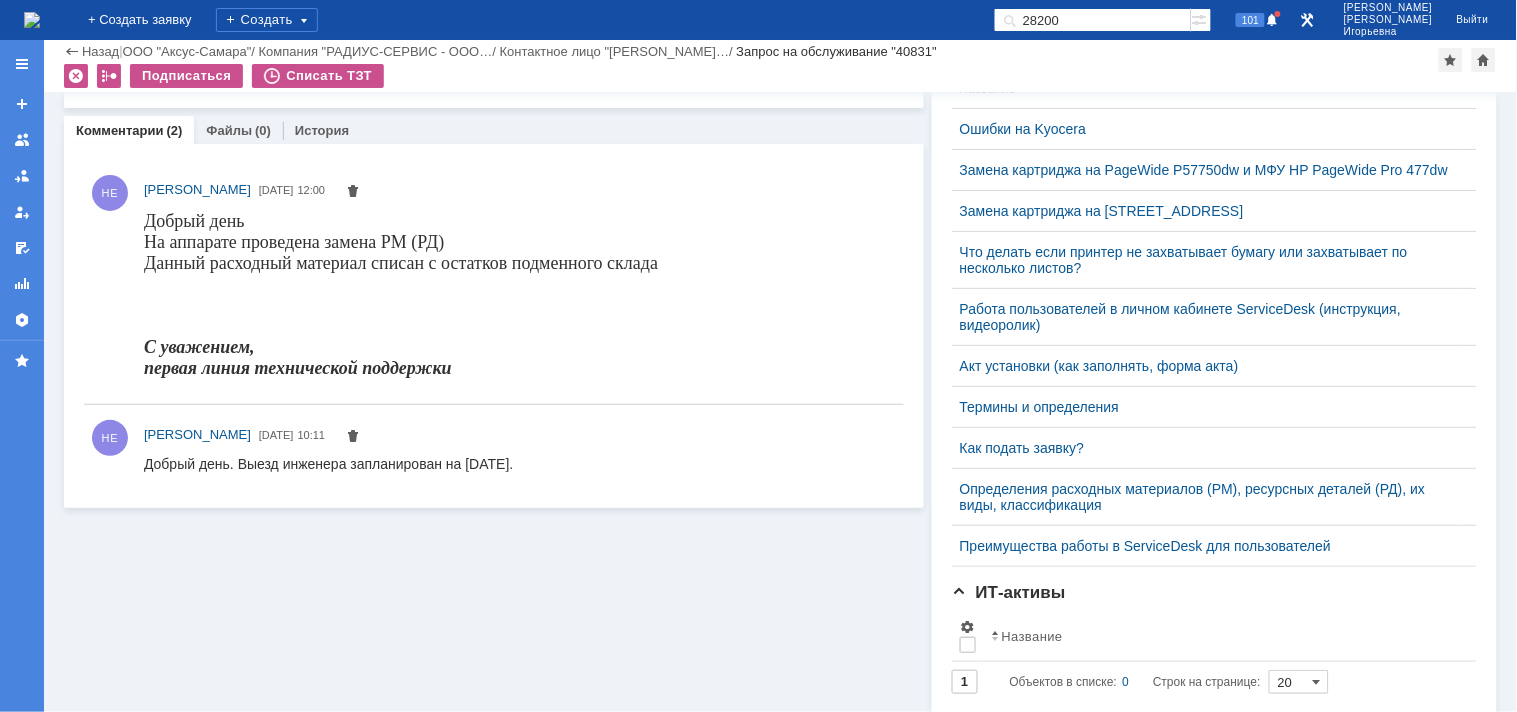 click at bounding box center [32, 20] 